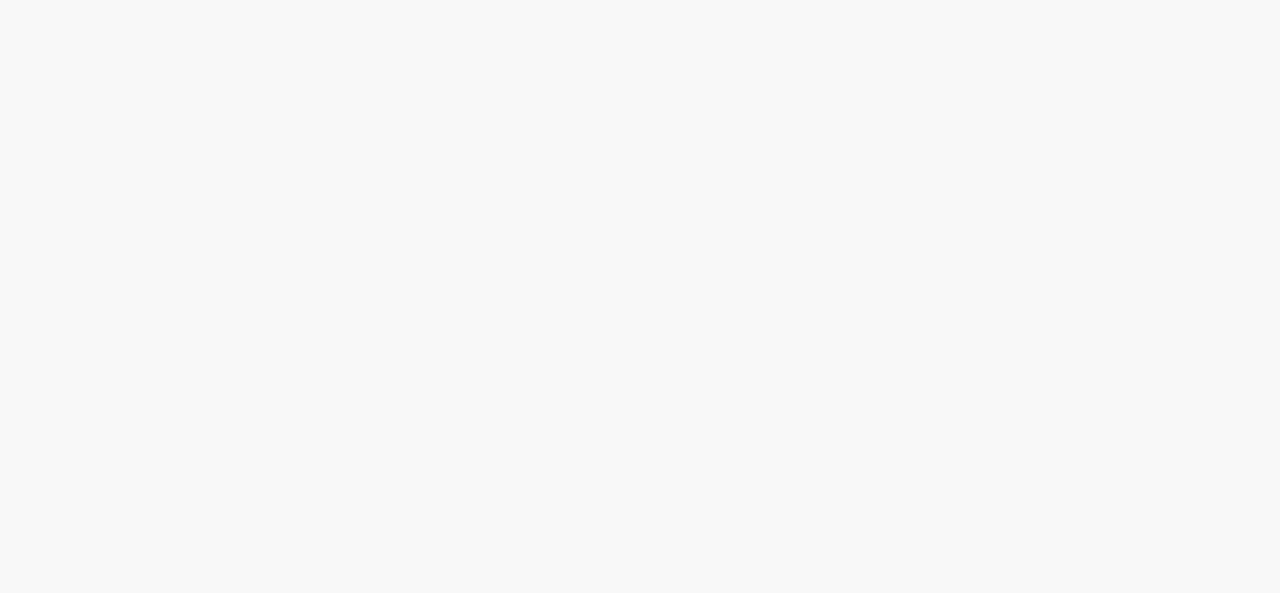 scroll, scrollTop: 0, scrollLeft: 0, axis: both 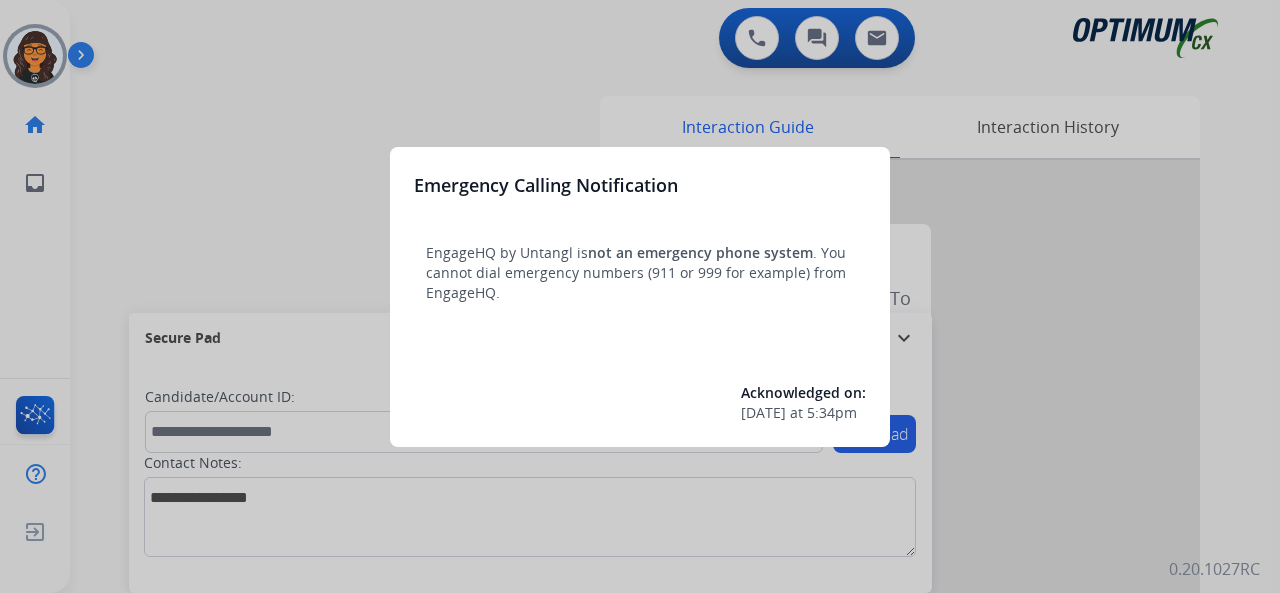 click at bounding box center [640, 296] 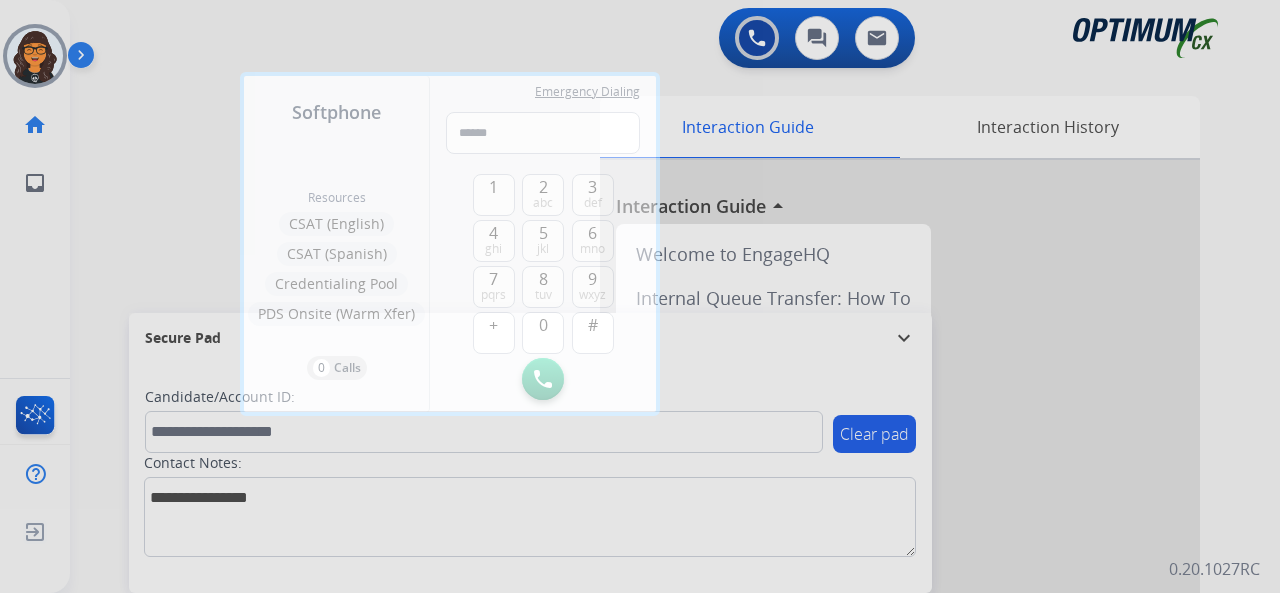 click at bounding box center [640, 296] 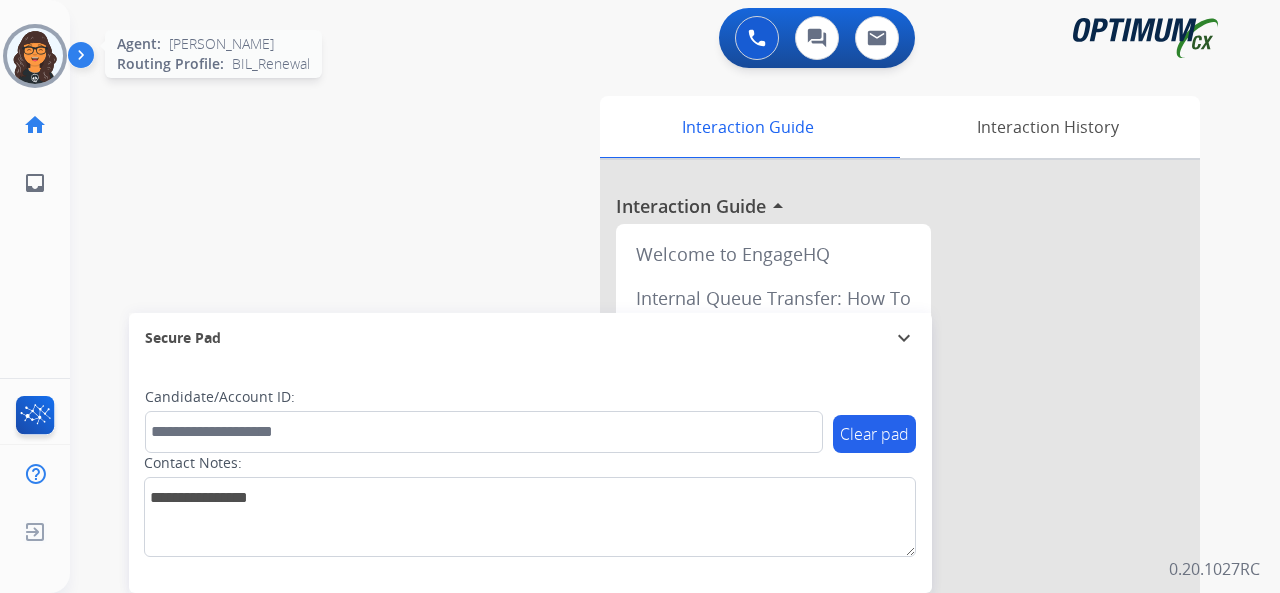 click at bounding box center [35, 56] 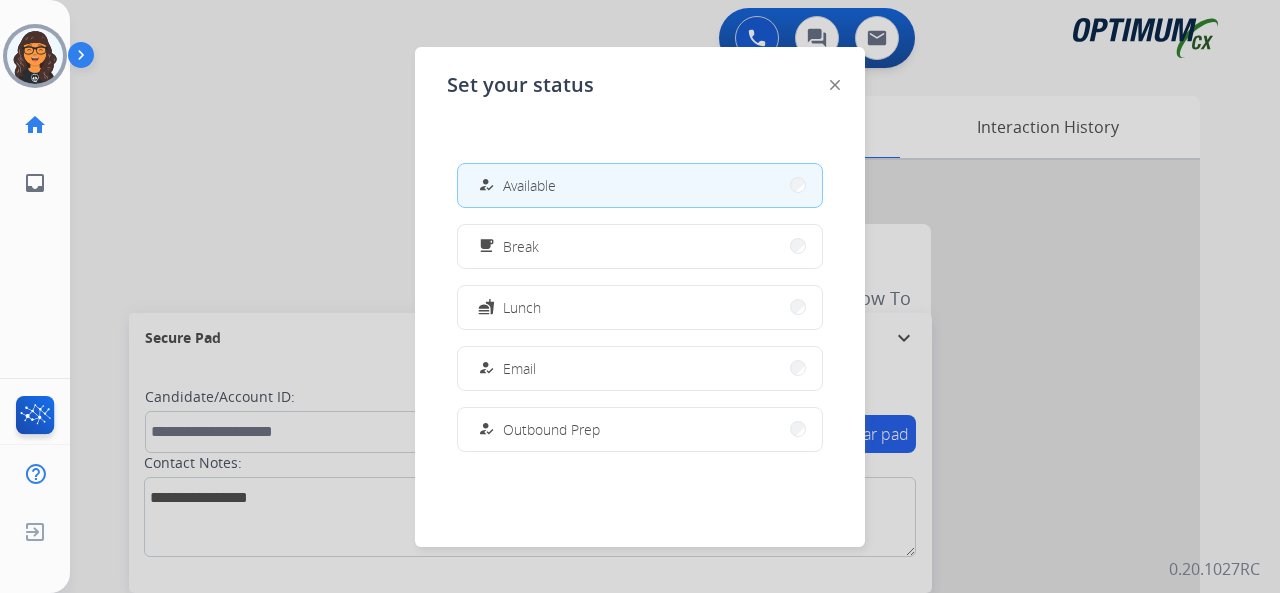 click 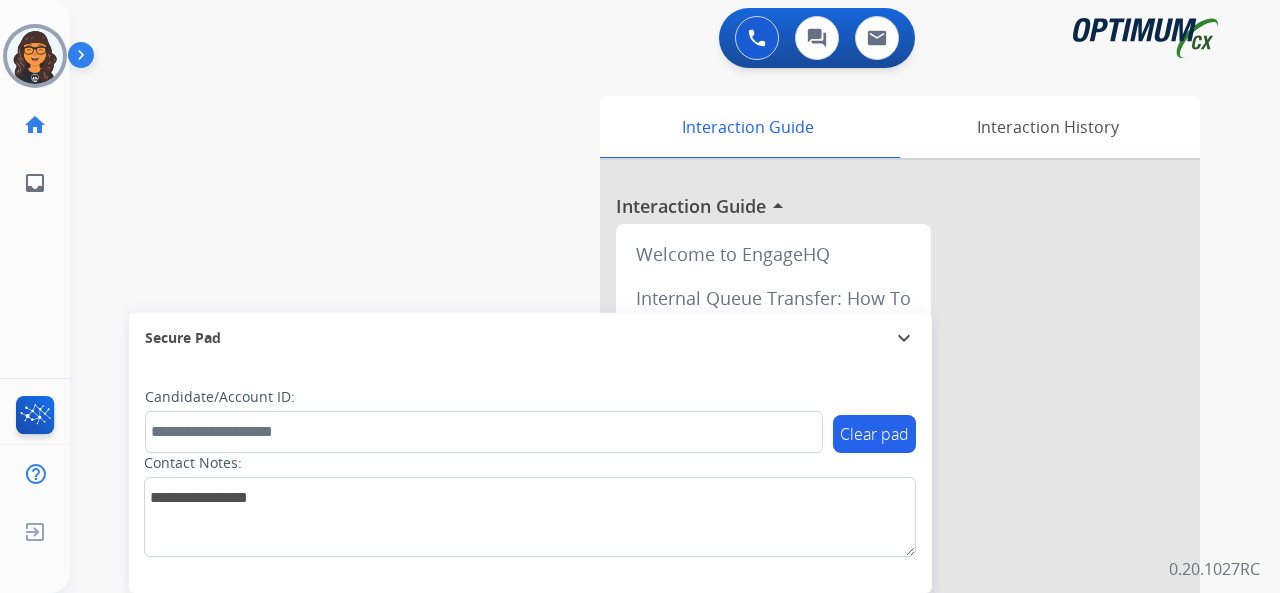 click on "0 Voice Interactions  0  Chat Interactions   0  Email Interactions" at bounding box center [663, 40] 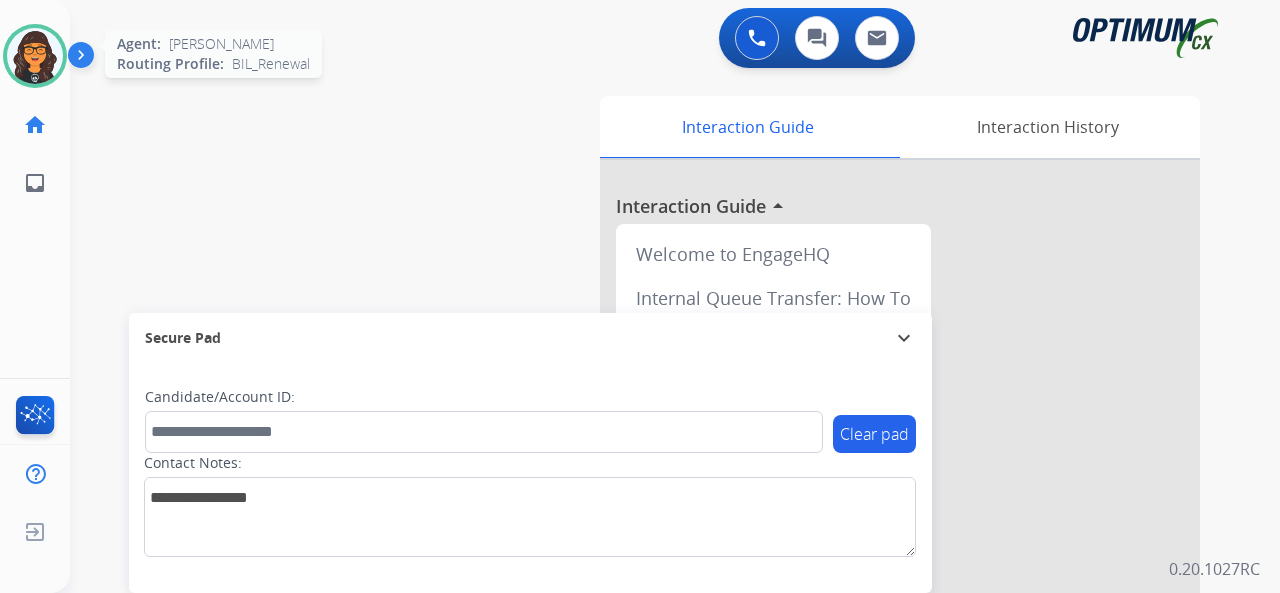 click at bounding box center [35, 56] 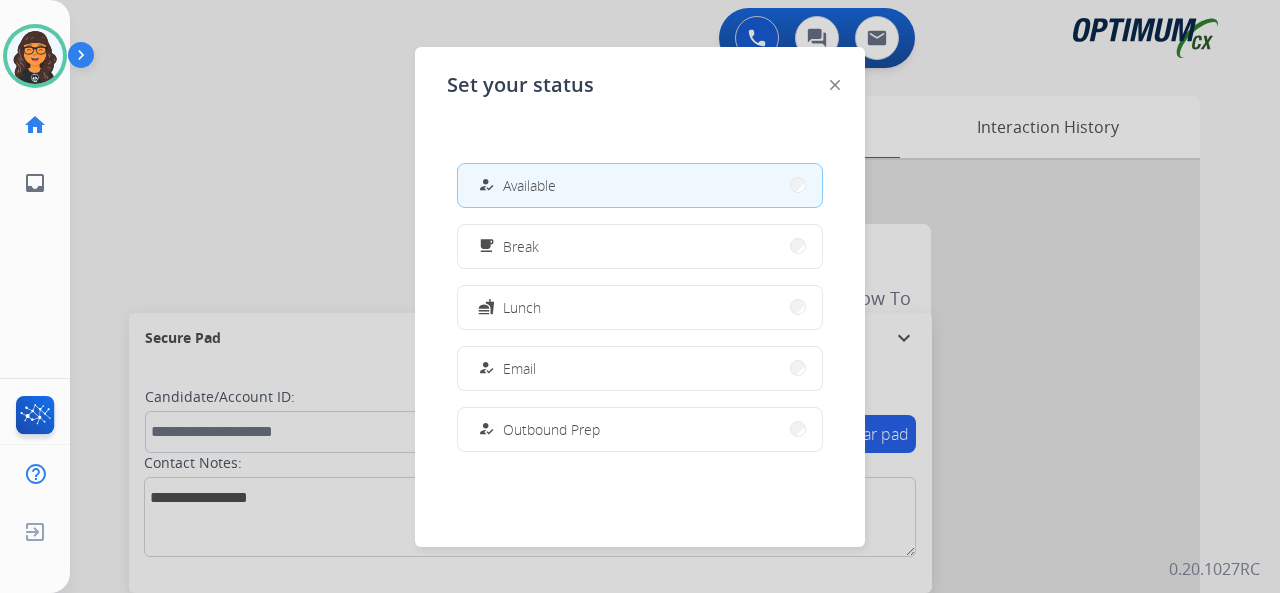 click 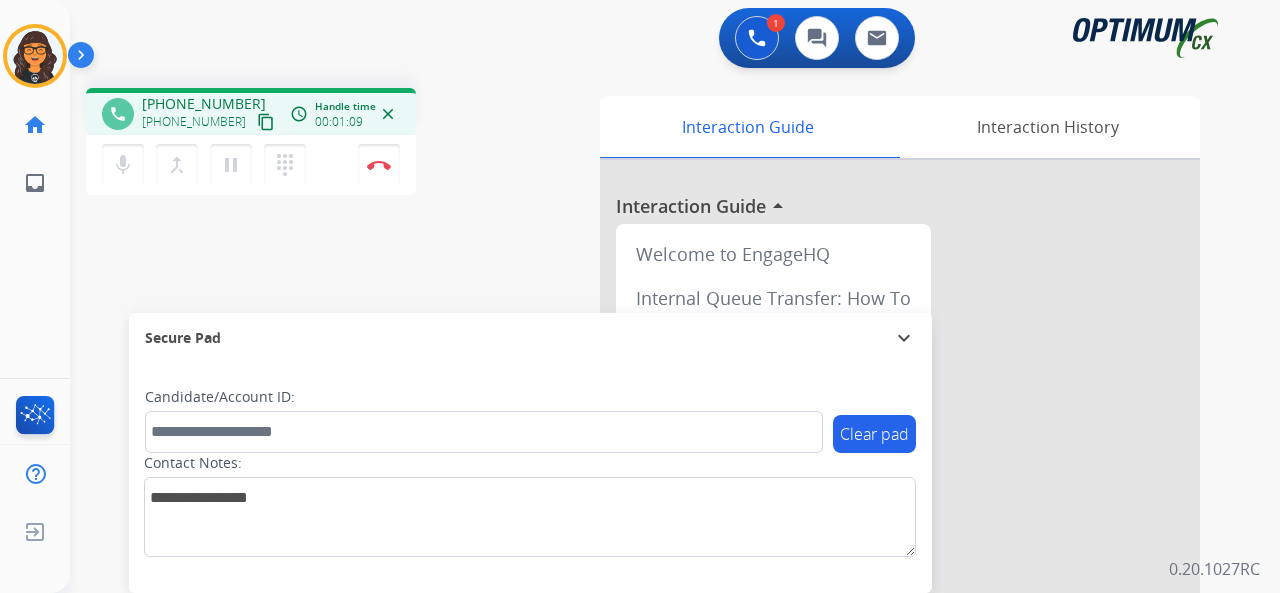 drag, startPoint x: 240, startPoint y: 118, endPoint x: 244, endPoint y: 83, distance: 35.22783 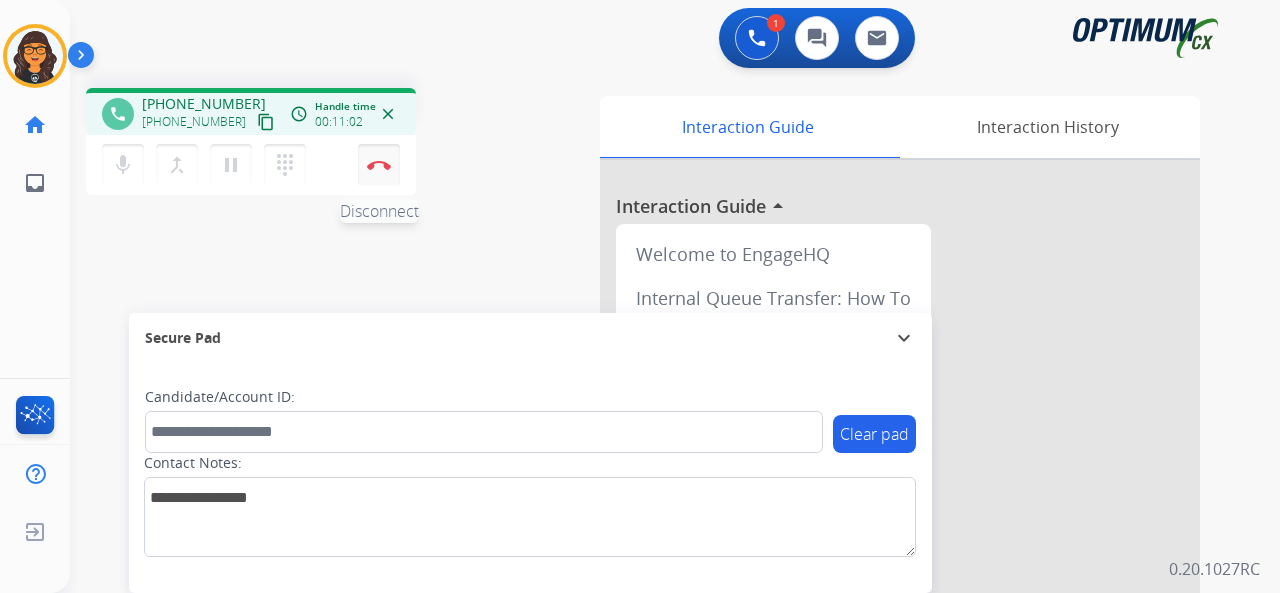 click on "Disconnect" at bounding box center [379, 165] 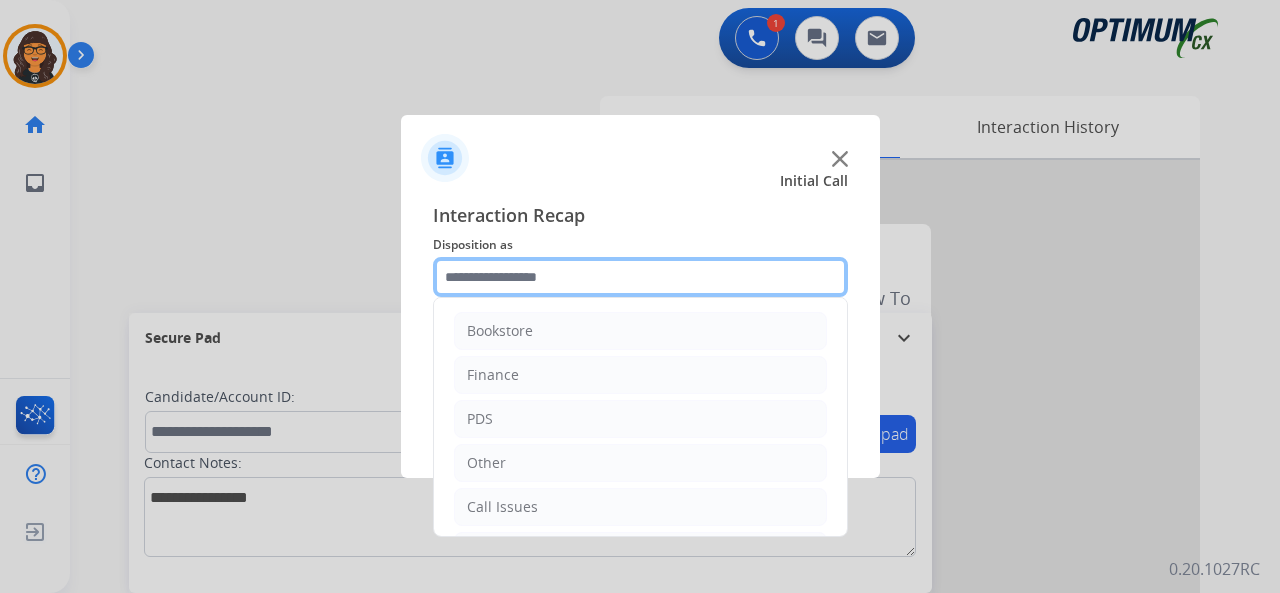 click 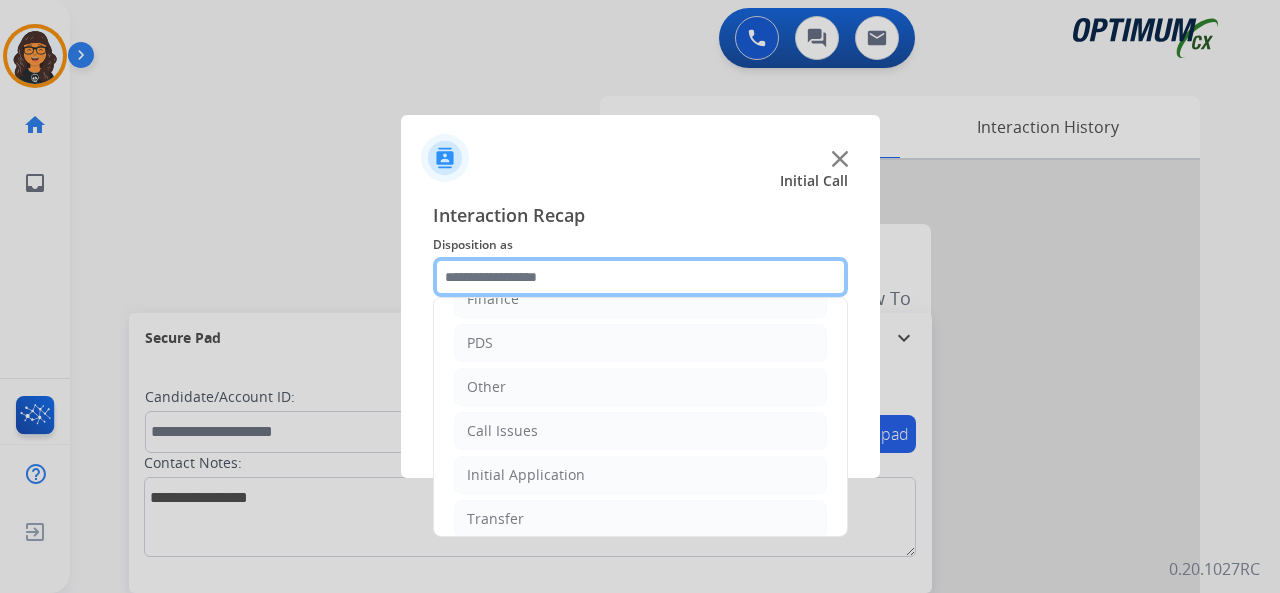 scroll, scrollTop: 30, scrollLeft: 0, axis: vertical 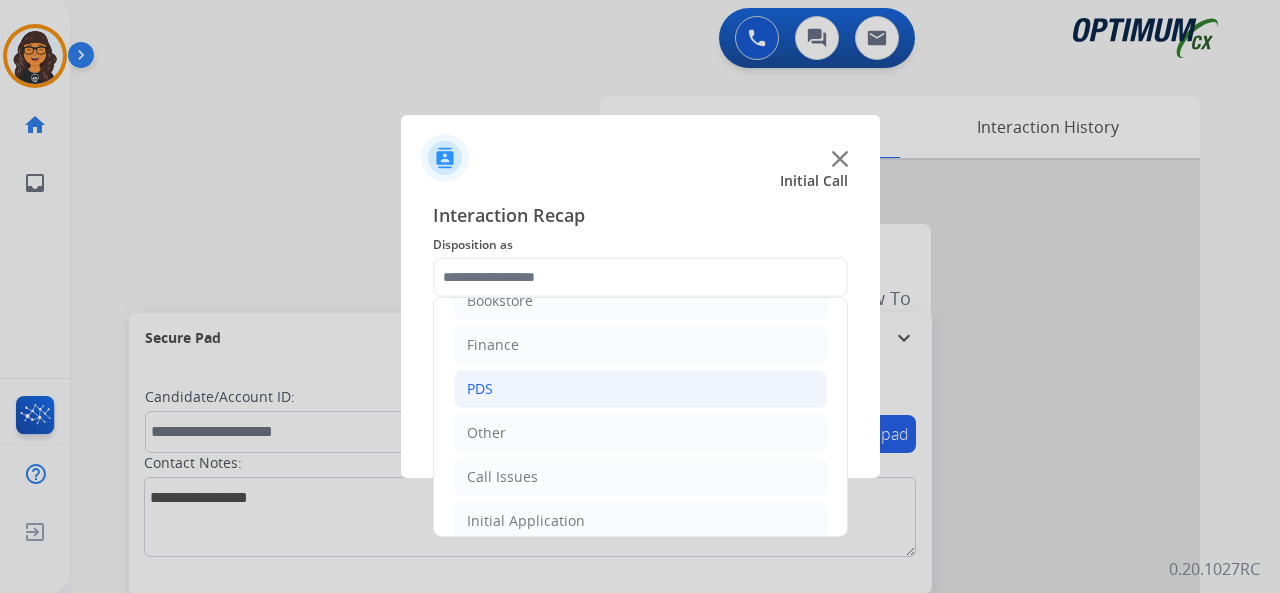 click on "PDS" 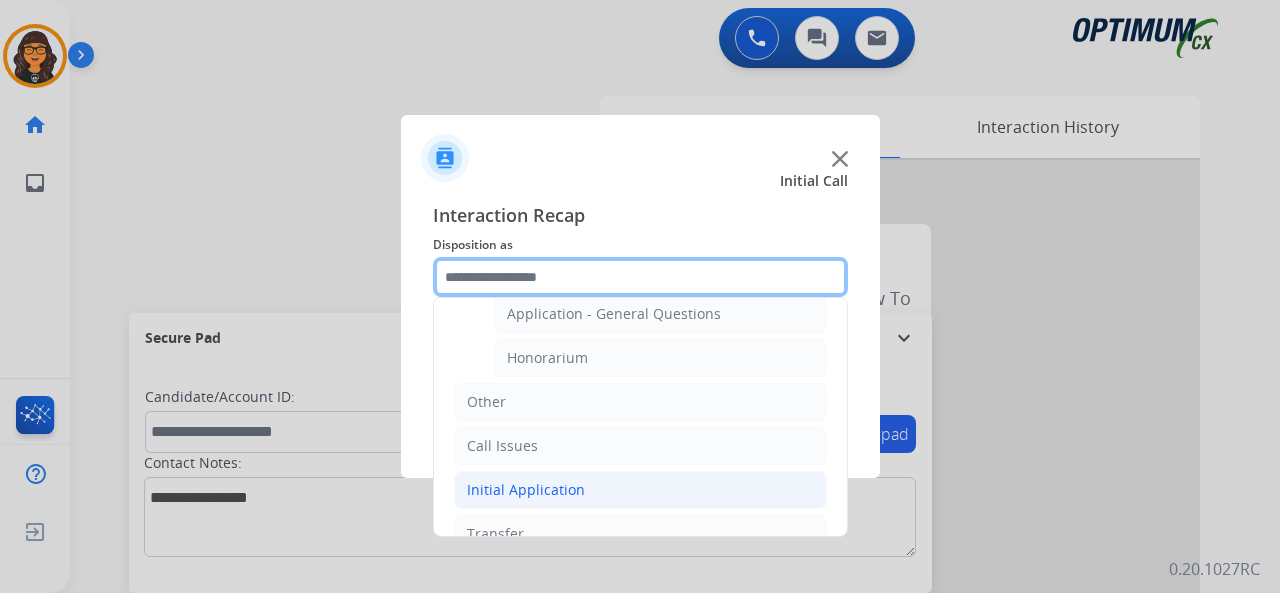 scroll, scrollTop: 690, scrollLeft: 0, axis: vertical 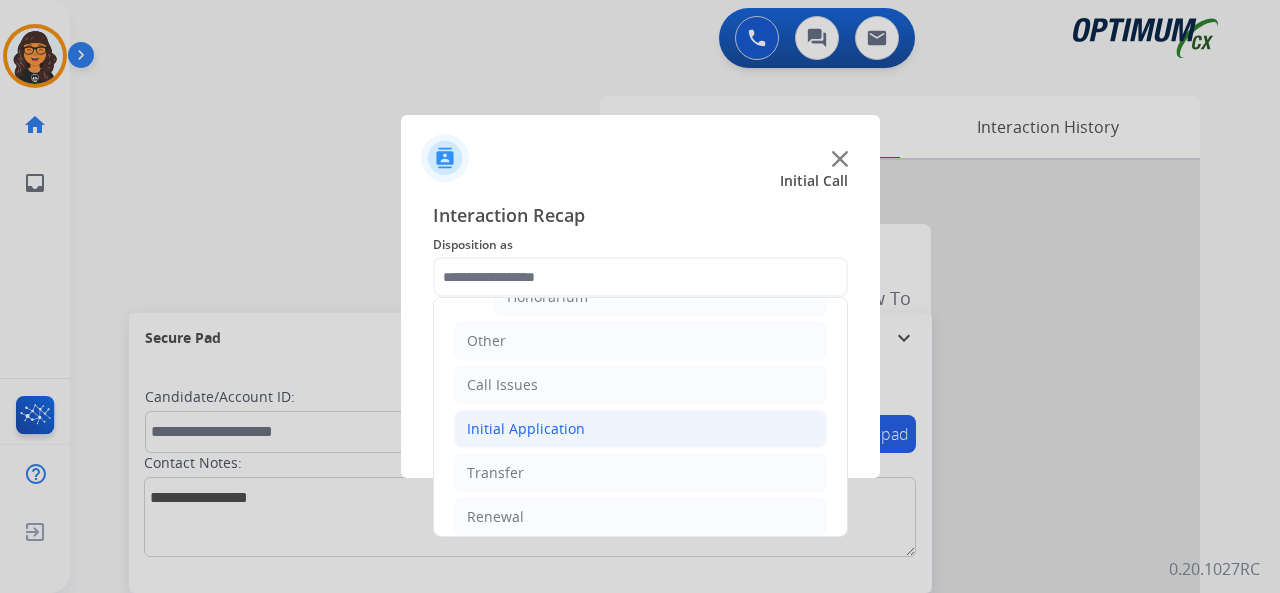 click on "Initial Application" 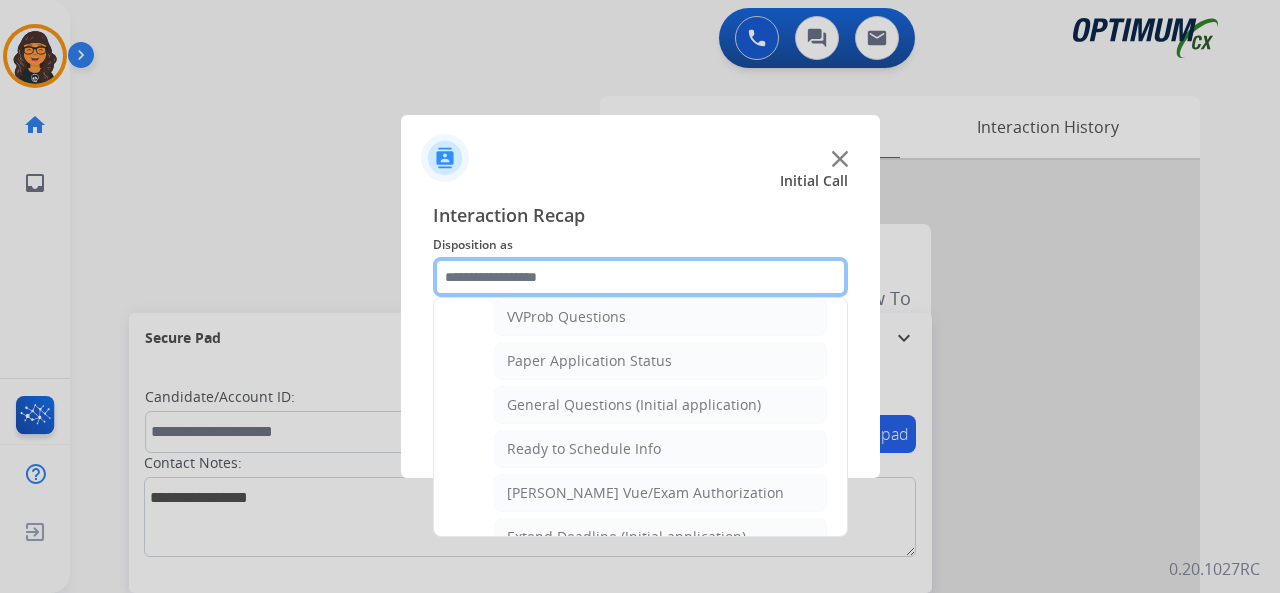 scroll, scrollTop: 1190, scrollLeft: 0, axis: vertical 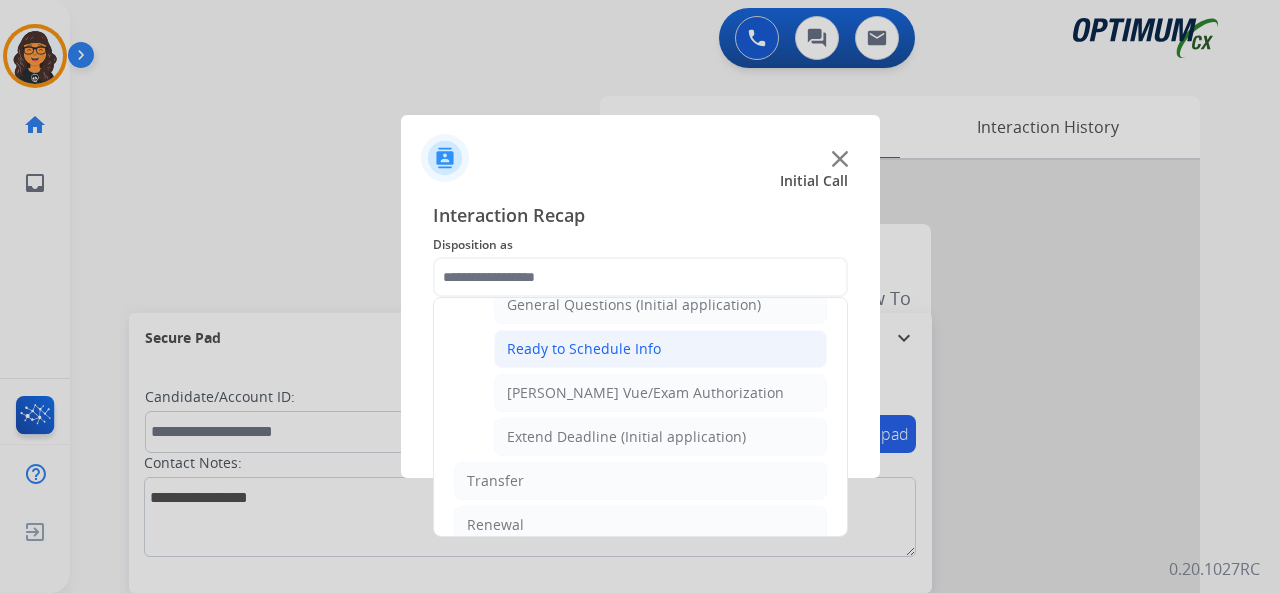 click on "Ready to Schedule Info" 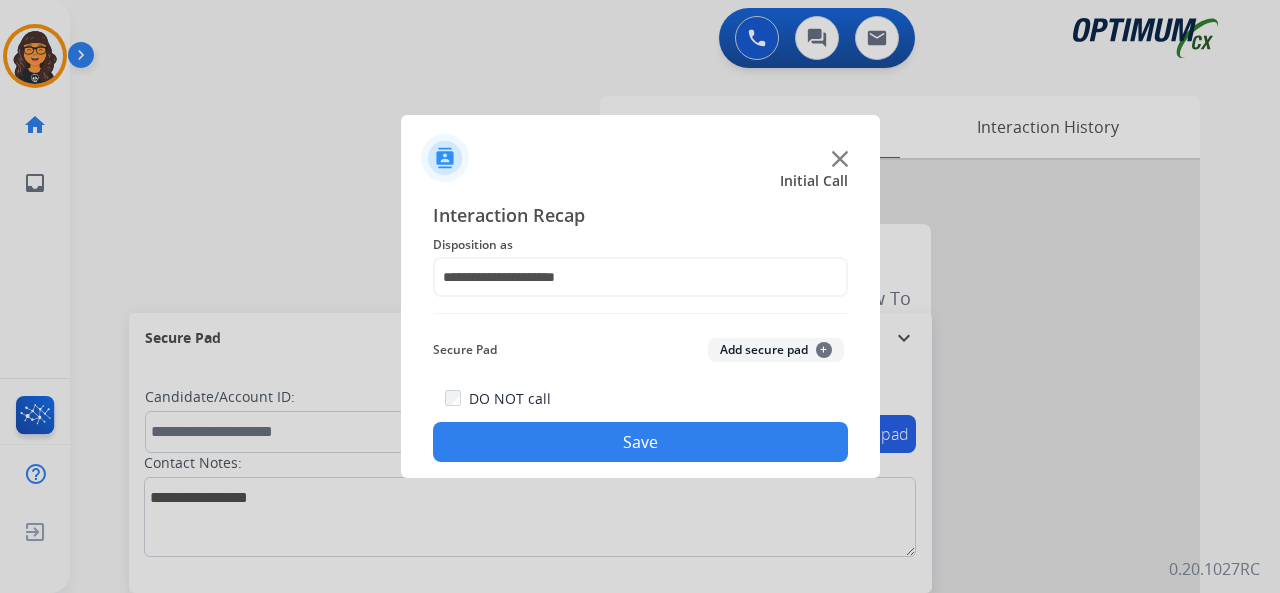 click on "Save" 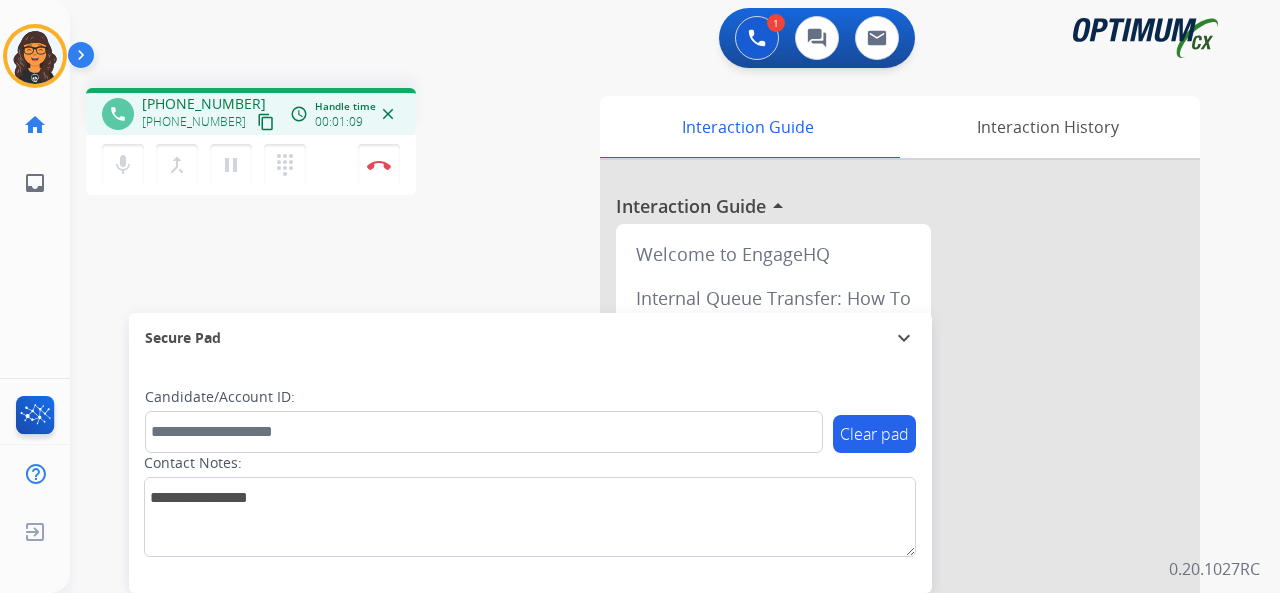 click on "content_copy" at bounding box center [266, 122] 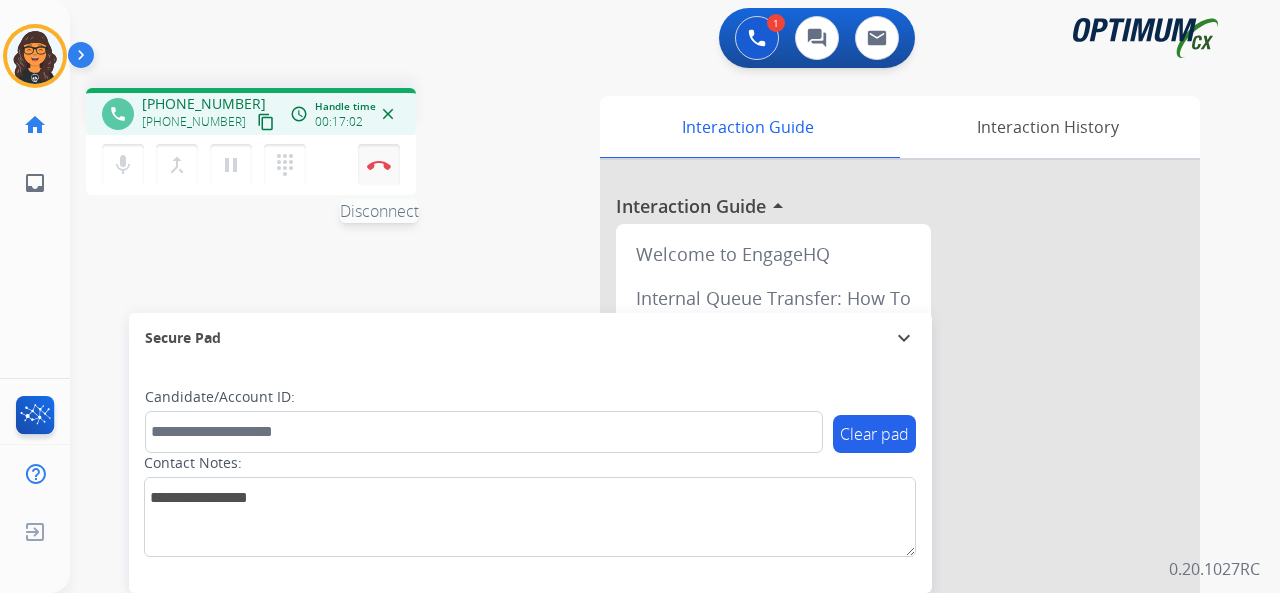 click at bounding box center [379, 165] 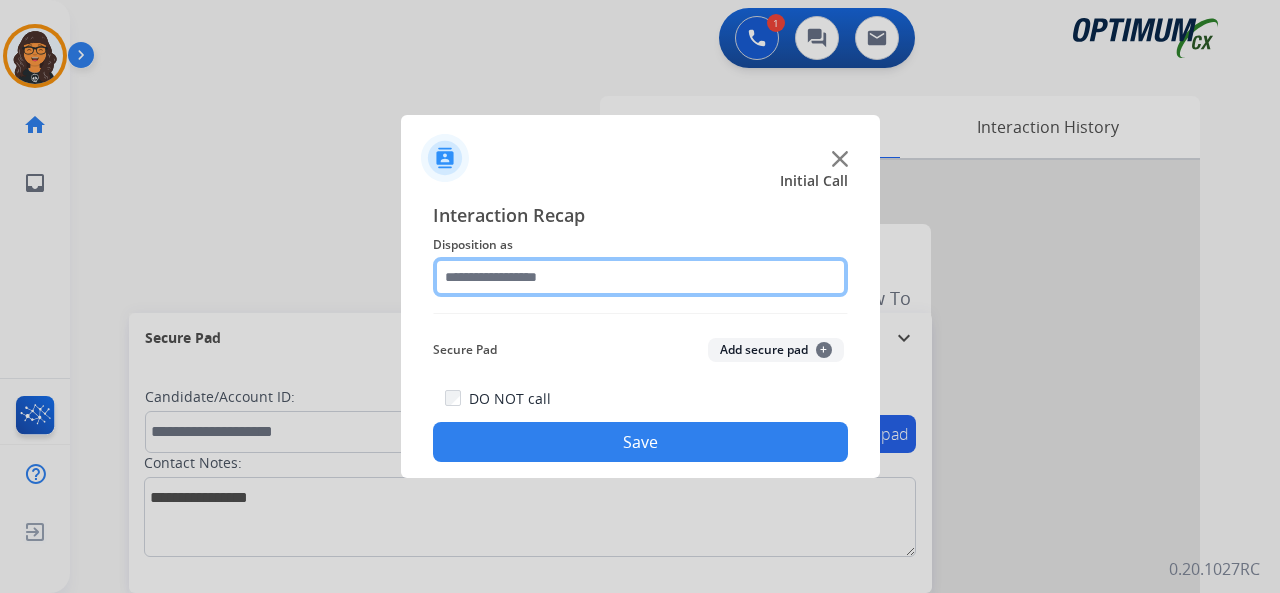 click 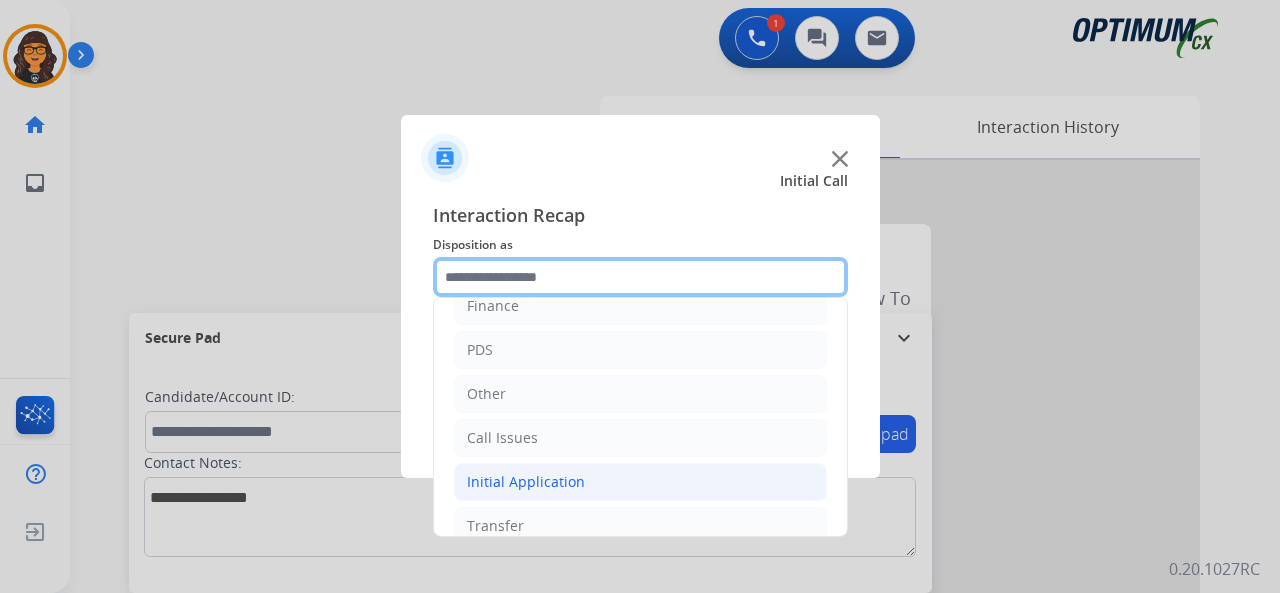 scroll, scrollTop: 100, scrollLeft: 0, axis: vertical 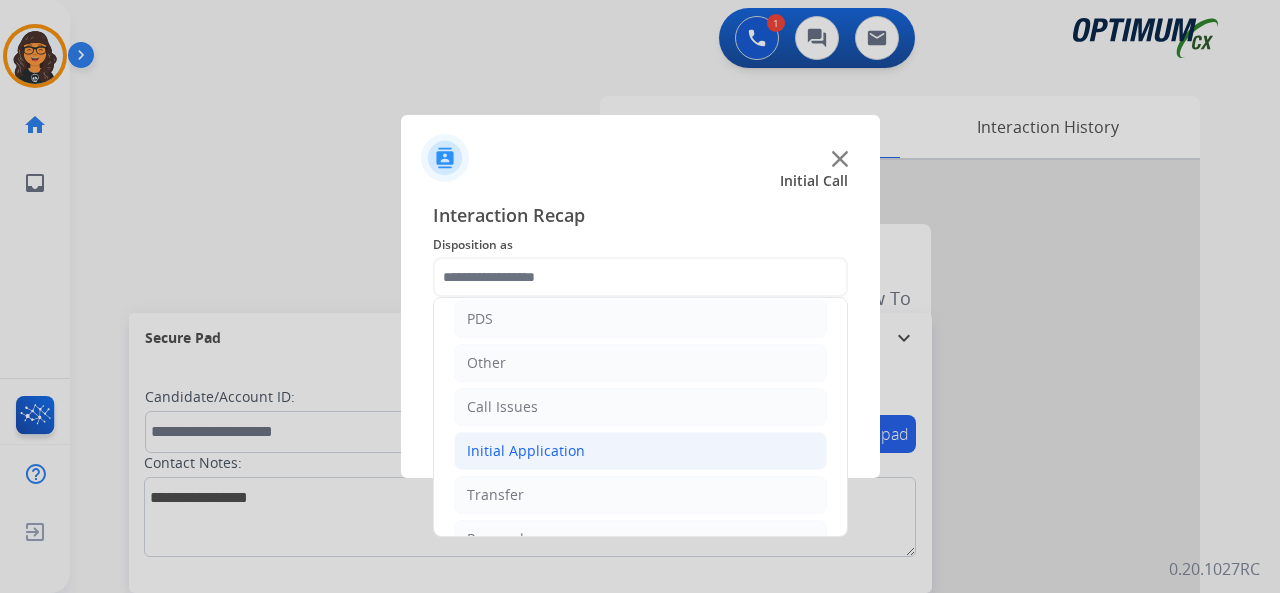 click on "Initial Application" 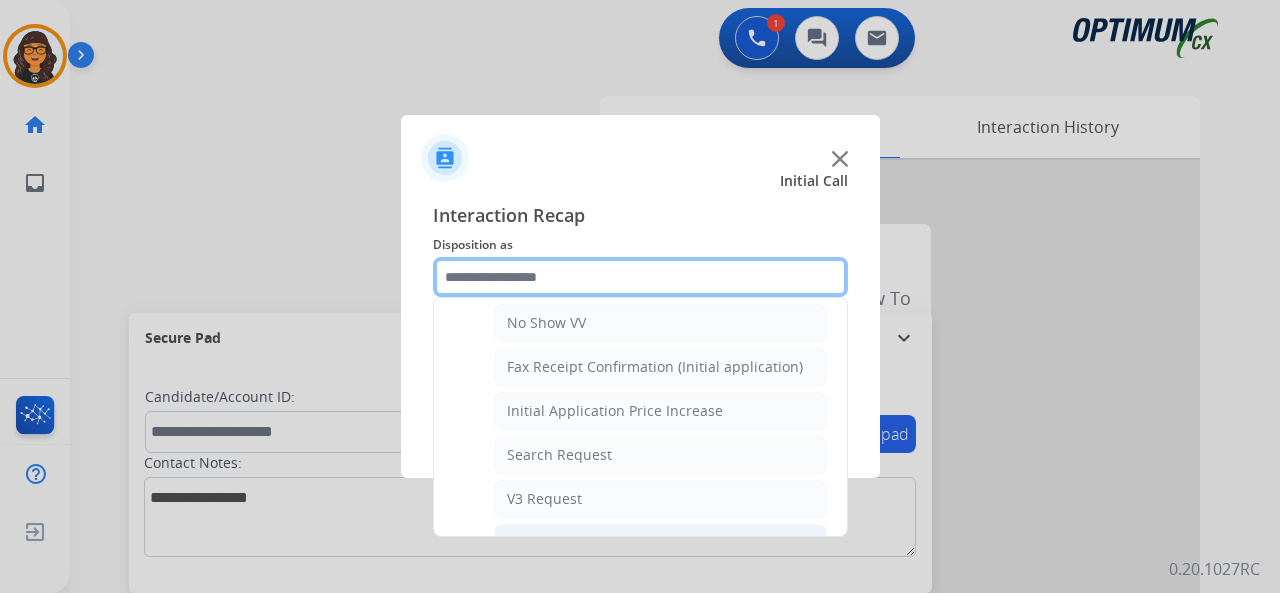 scroll, scrollTop: 700, scrollLeft: 0, axis: vertical 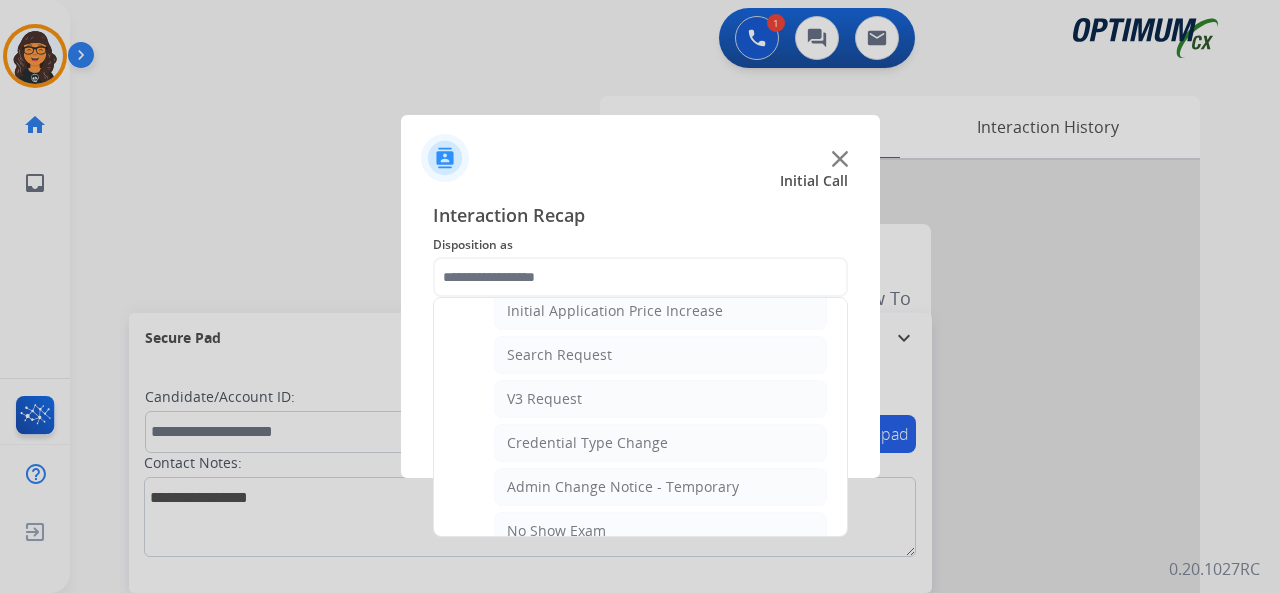 click on "Search Request" 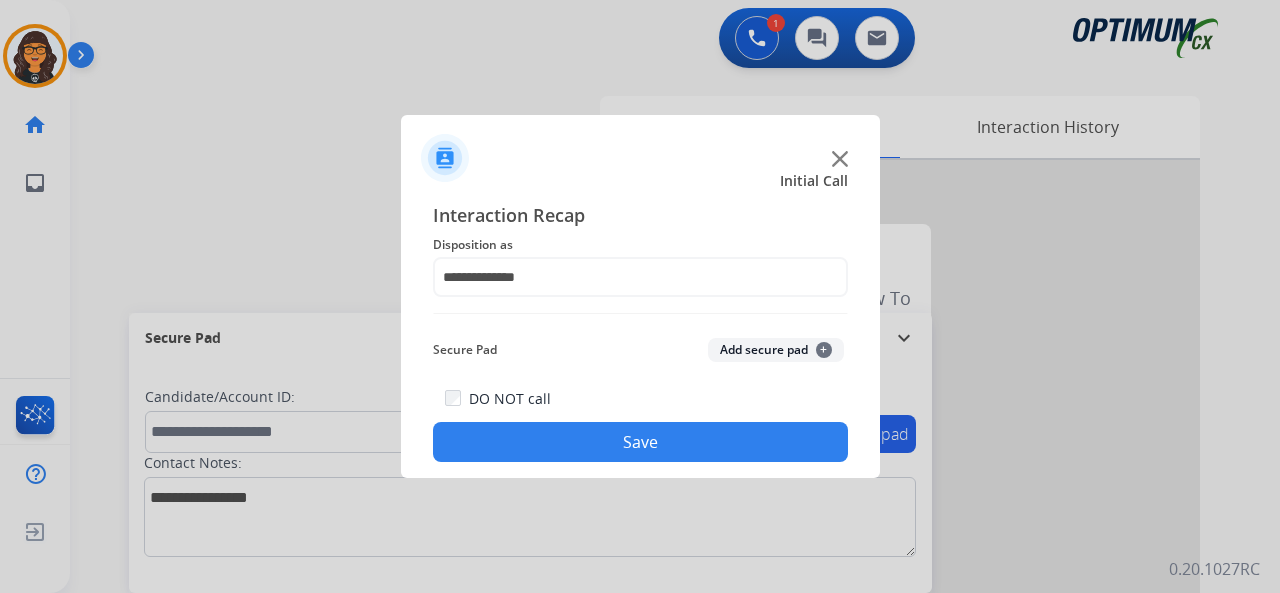 click on "Save" 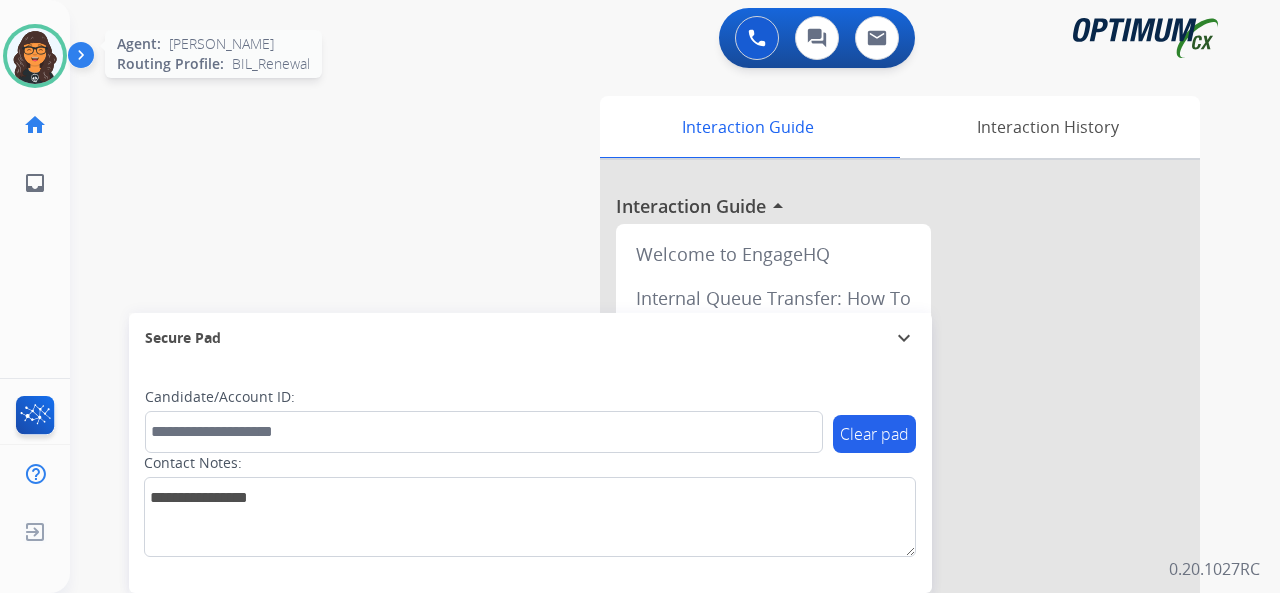 click at bounding box center (35, 56) 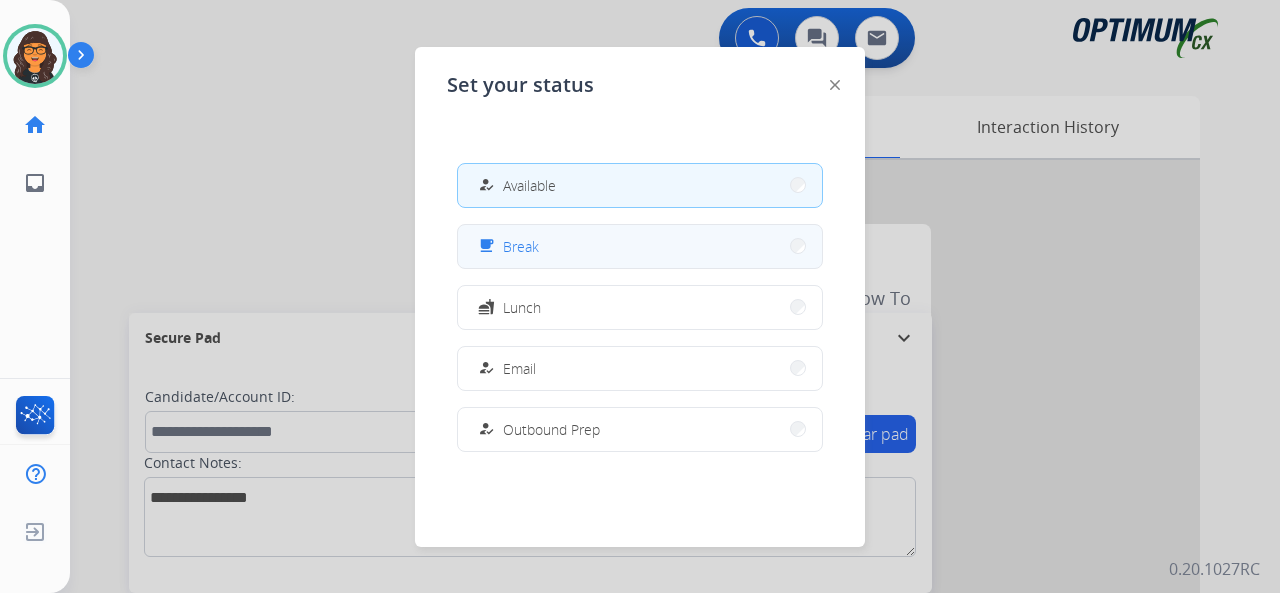 click on "free_breakfast Break" at bounding box center (640, 246) 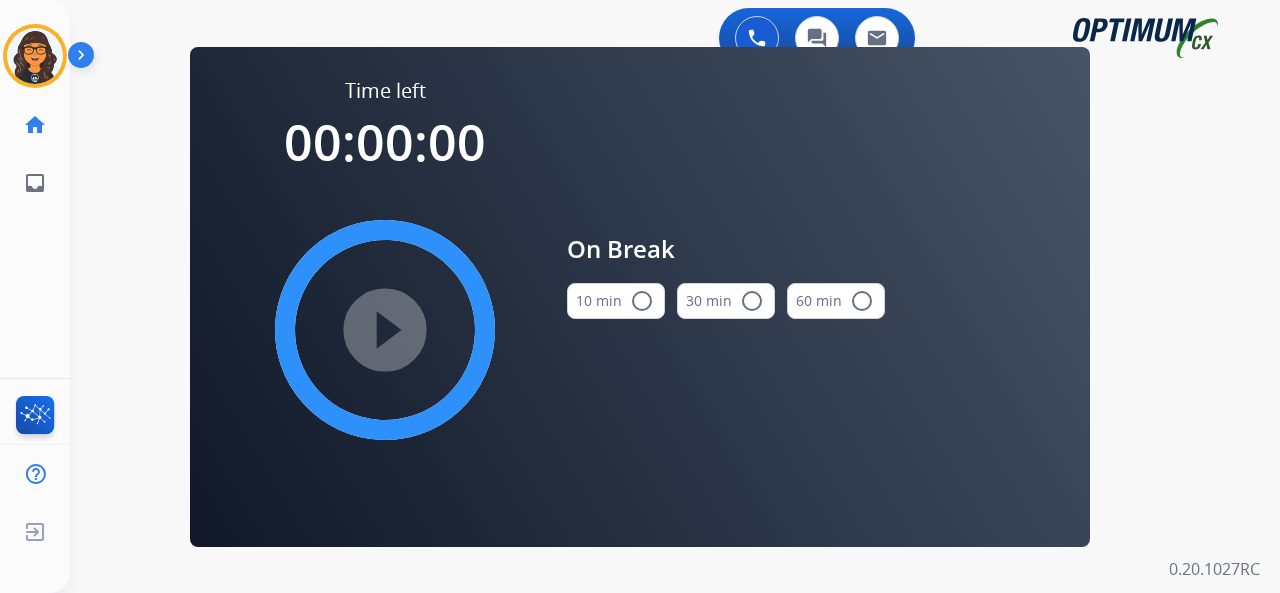 click on "10 min  radio_button_unchecked" at bounding box center (616, 301) 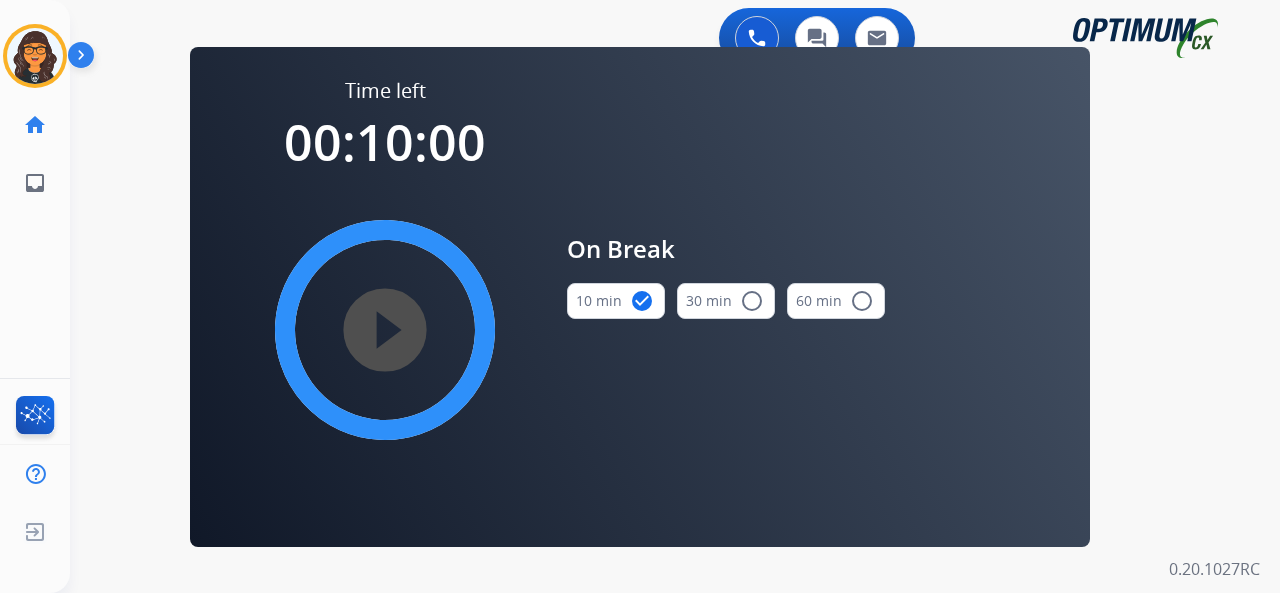 click on "play_circle_filled" at bounding box center (385, 330) 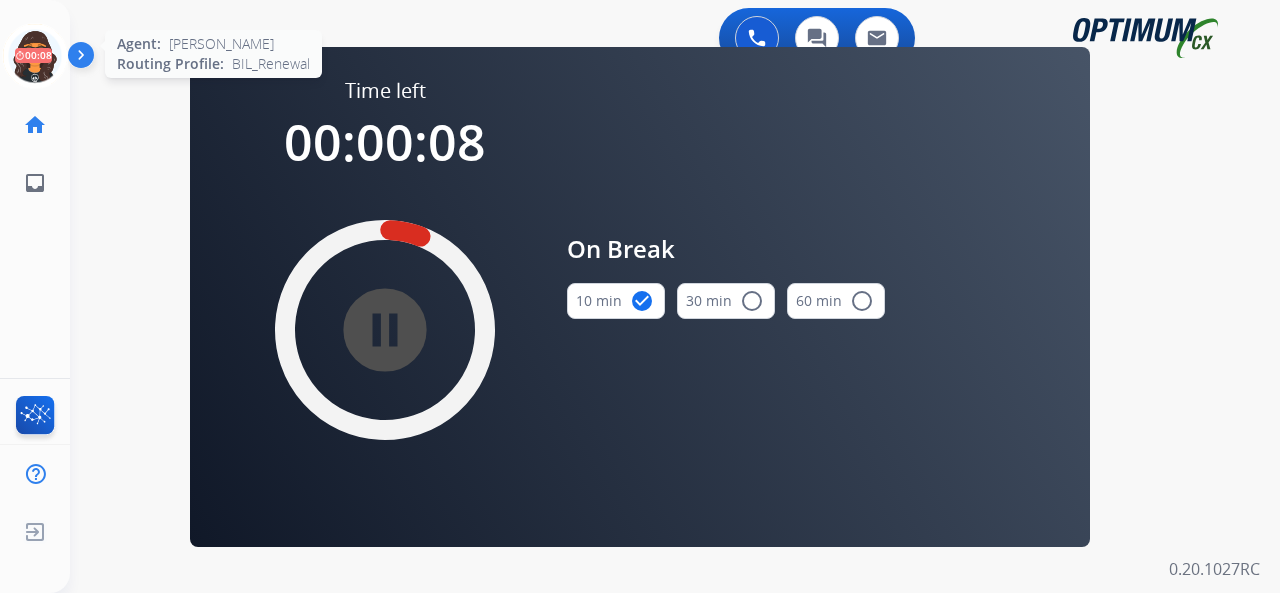 click 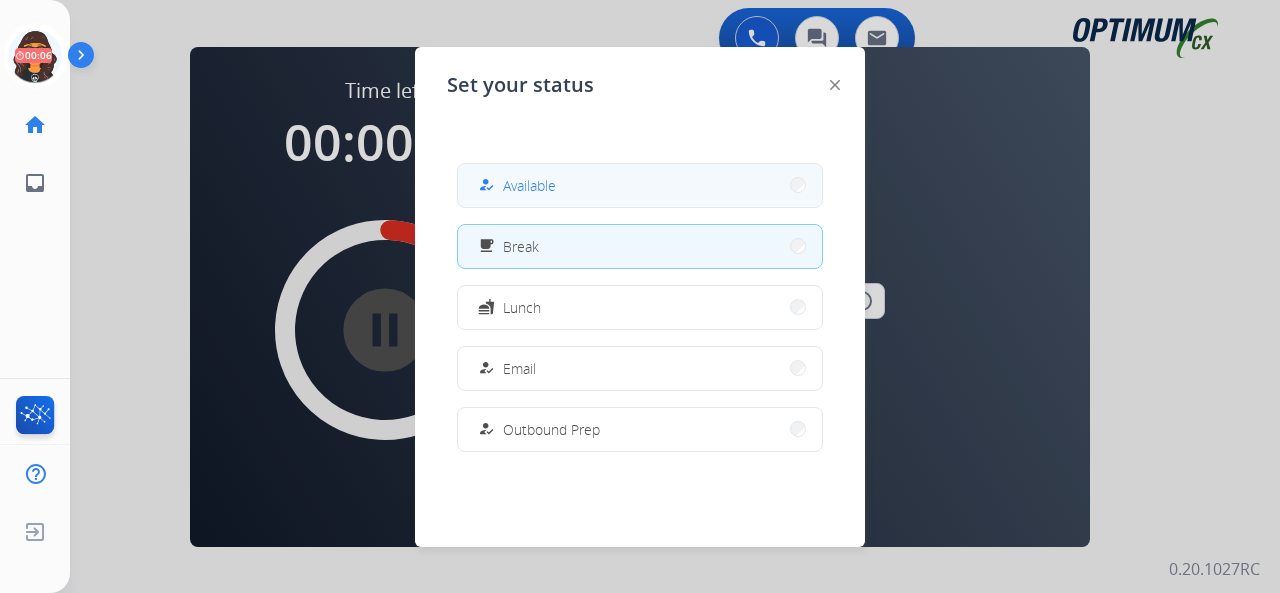 click on "how_to_reg" at bounding box center (488, 185) 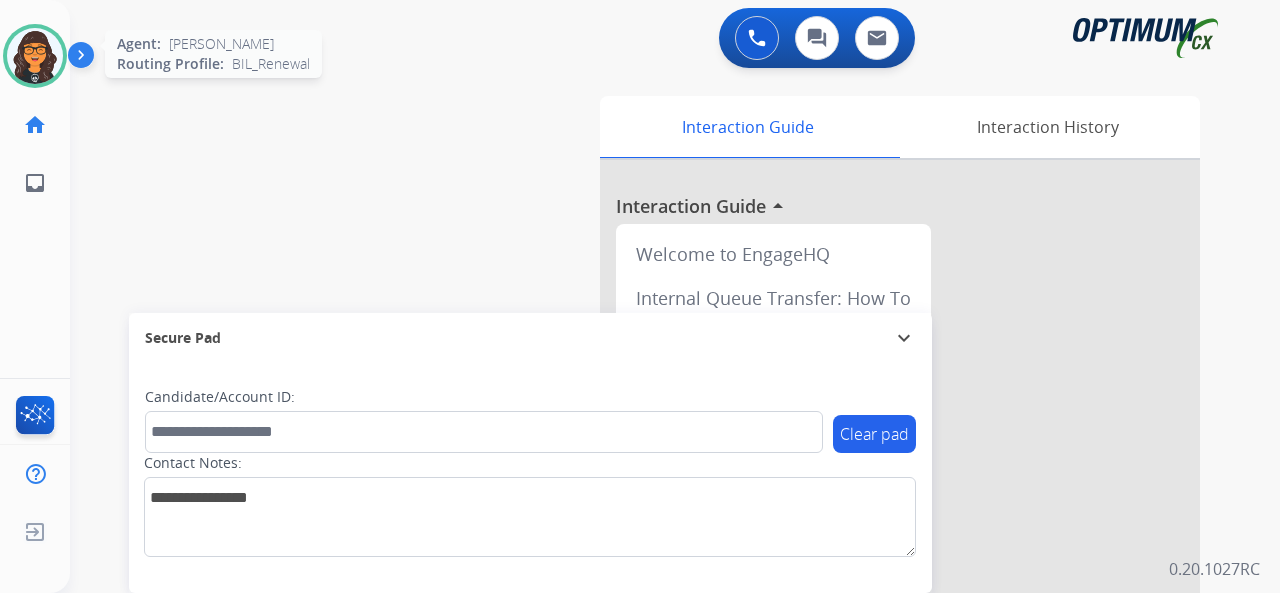 click at bounding box center [35, 56] 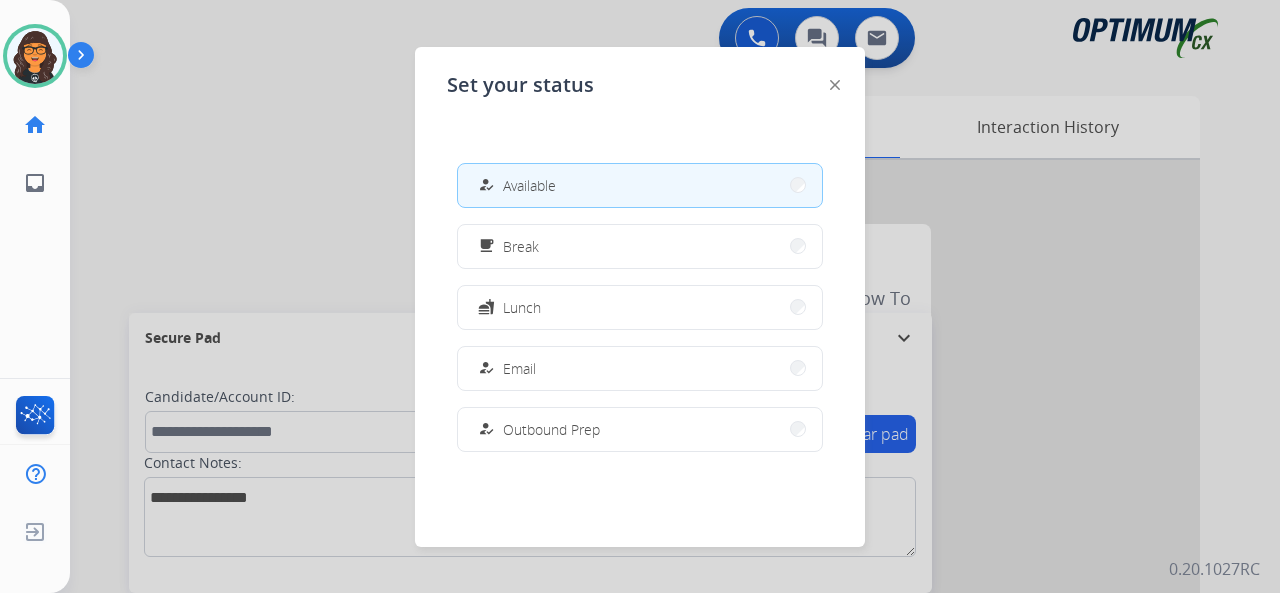 click 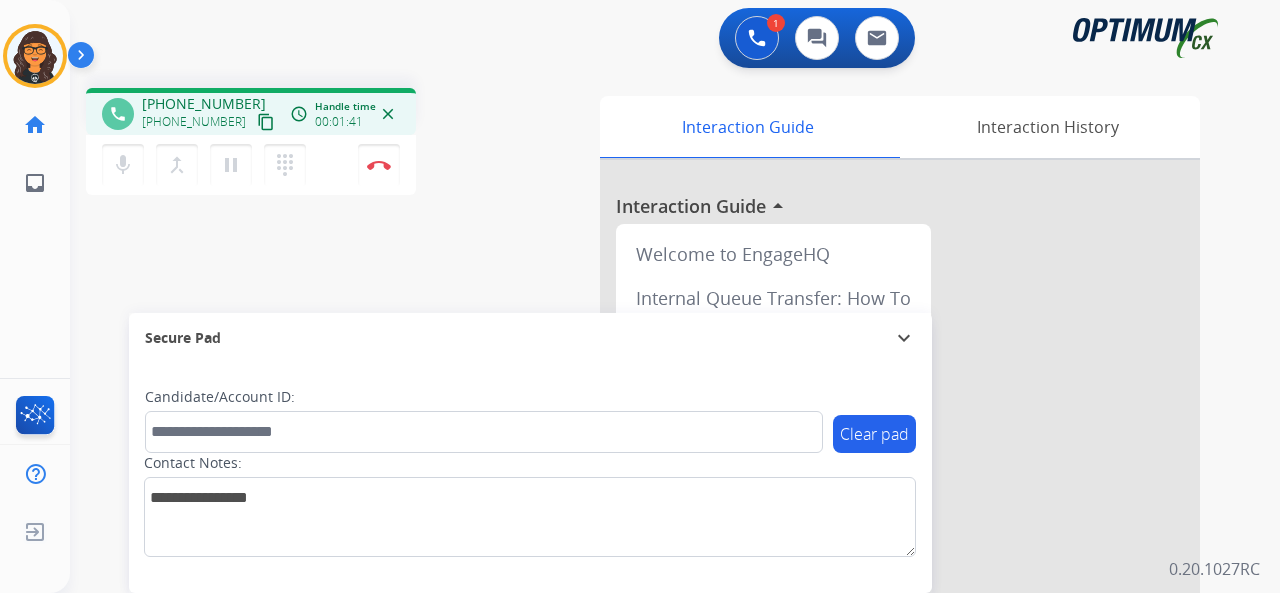 drag, startPoint x: 242, startPoint y: 125, endPoint x: 237, endPoint y: 109, distance: 16.763054 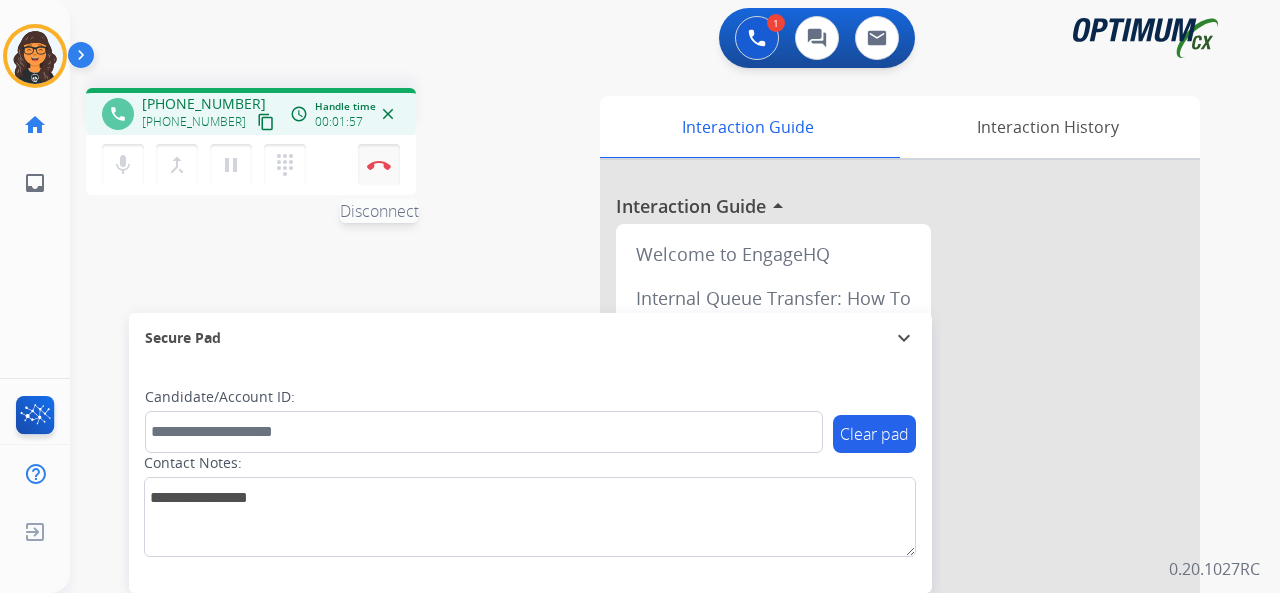 click at bounding box center [379, 165] 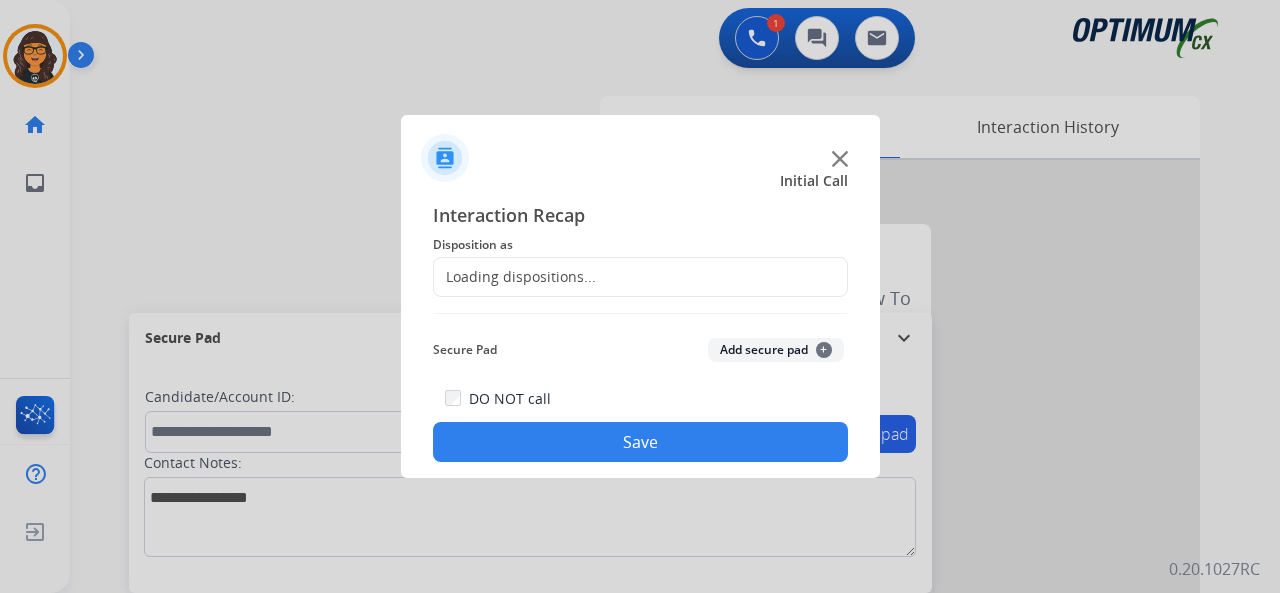 click on "Loading dispositions..." 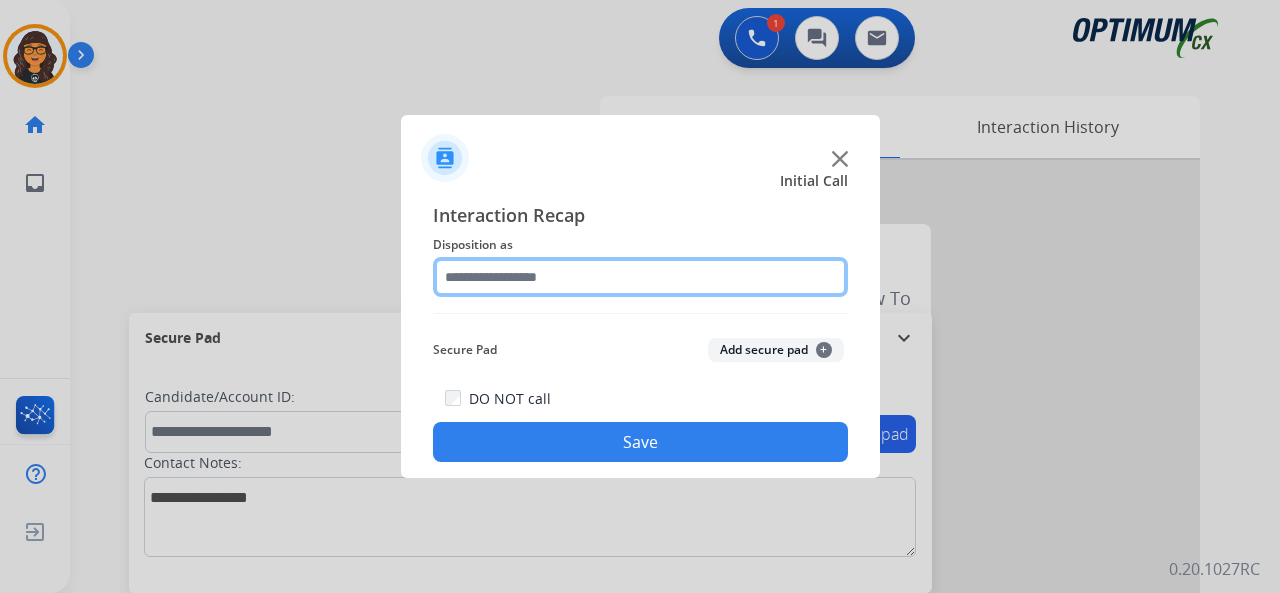 drag, startPoint x: 543, startPoint y: 285, endPoint x: 532, endPoint y: 277, distance: 13.601471 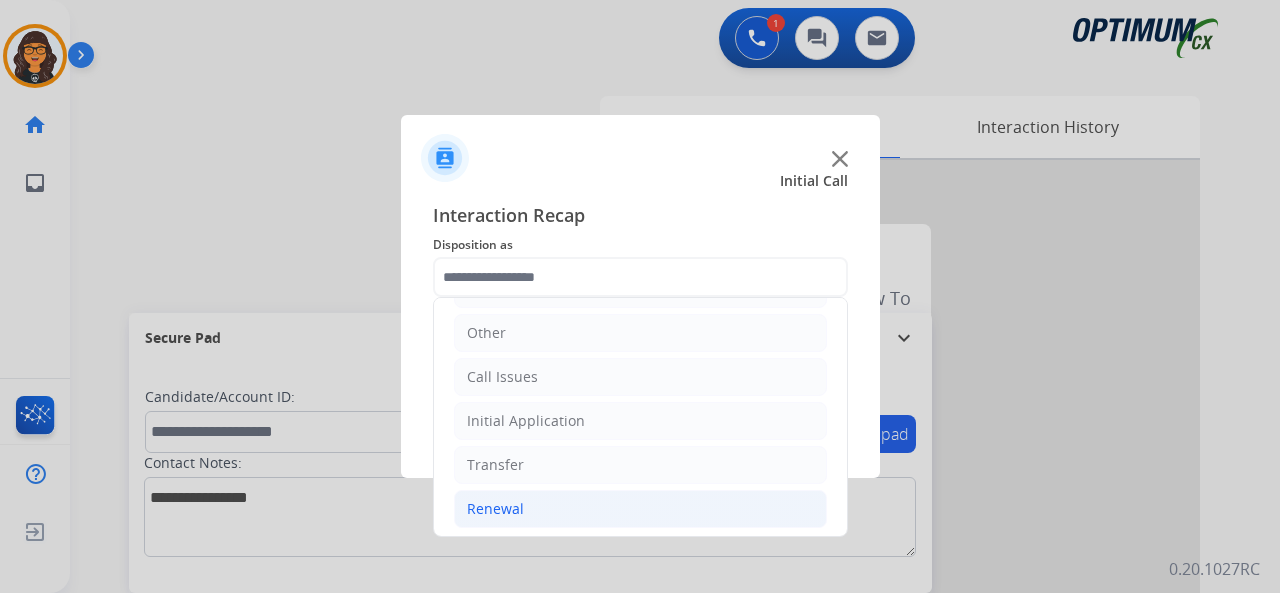 click on "Renewal" 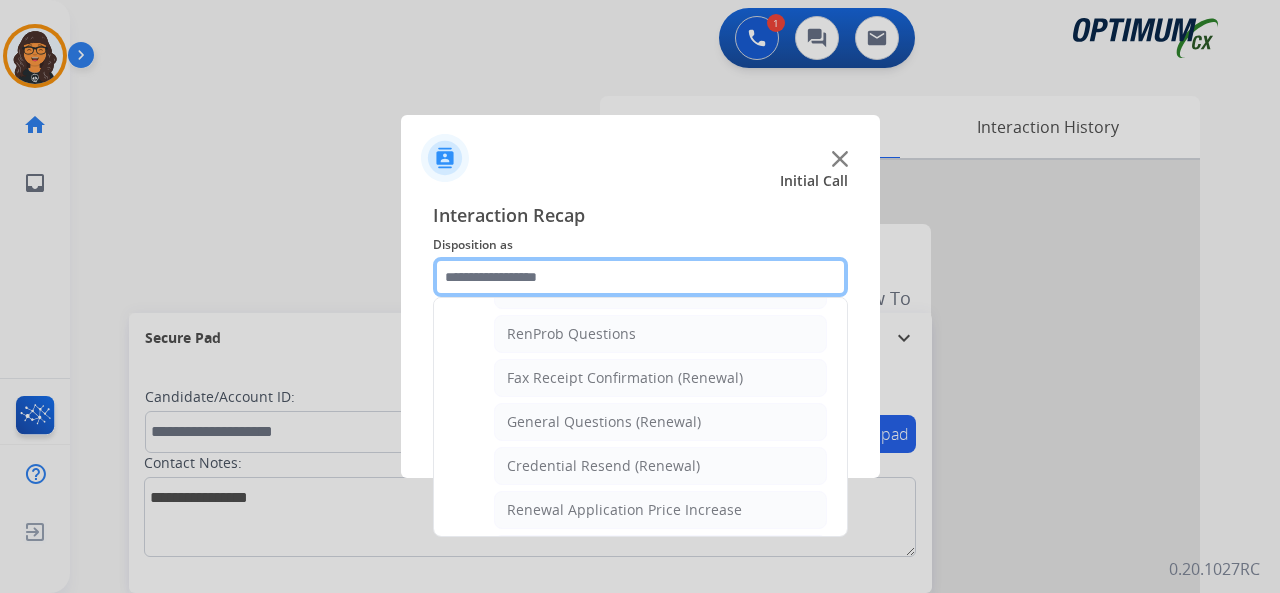scroll, scrollTop: 530, scrollLeft: 0, axis: vertical 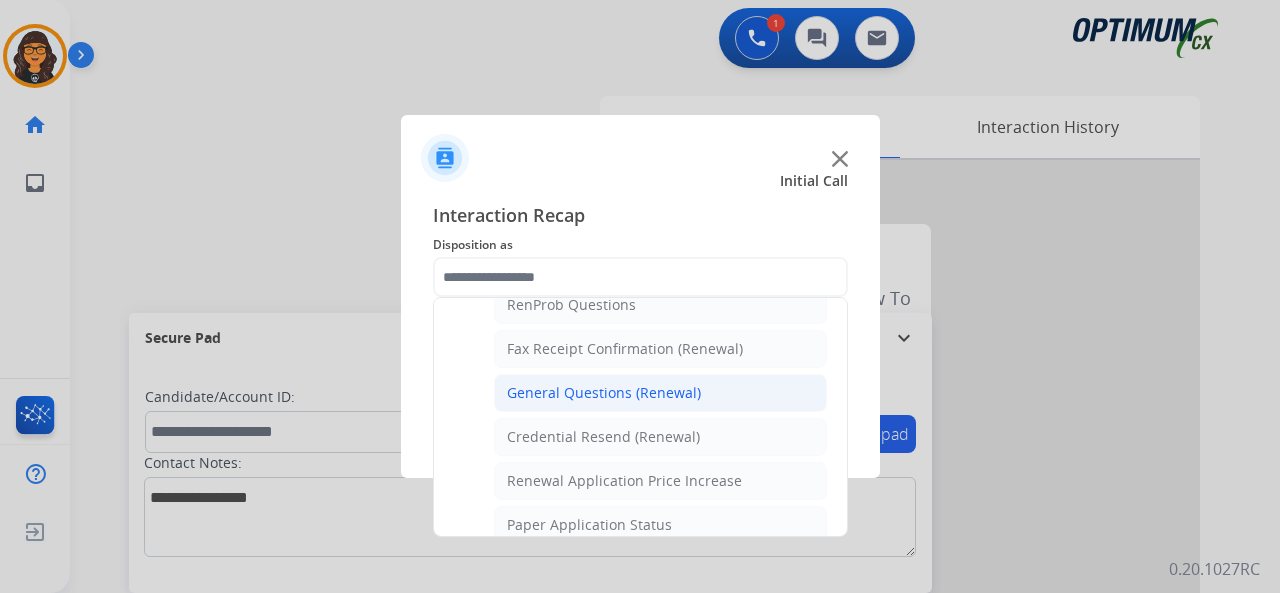click on "General Questions (Renewal)" 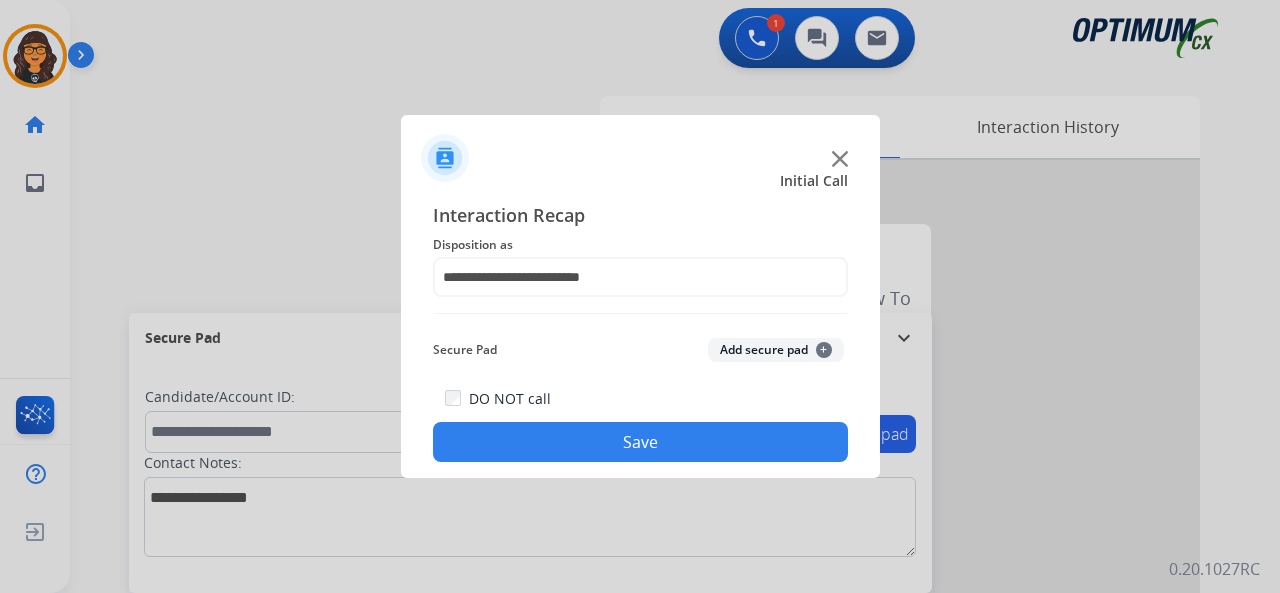 click on "Save" 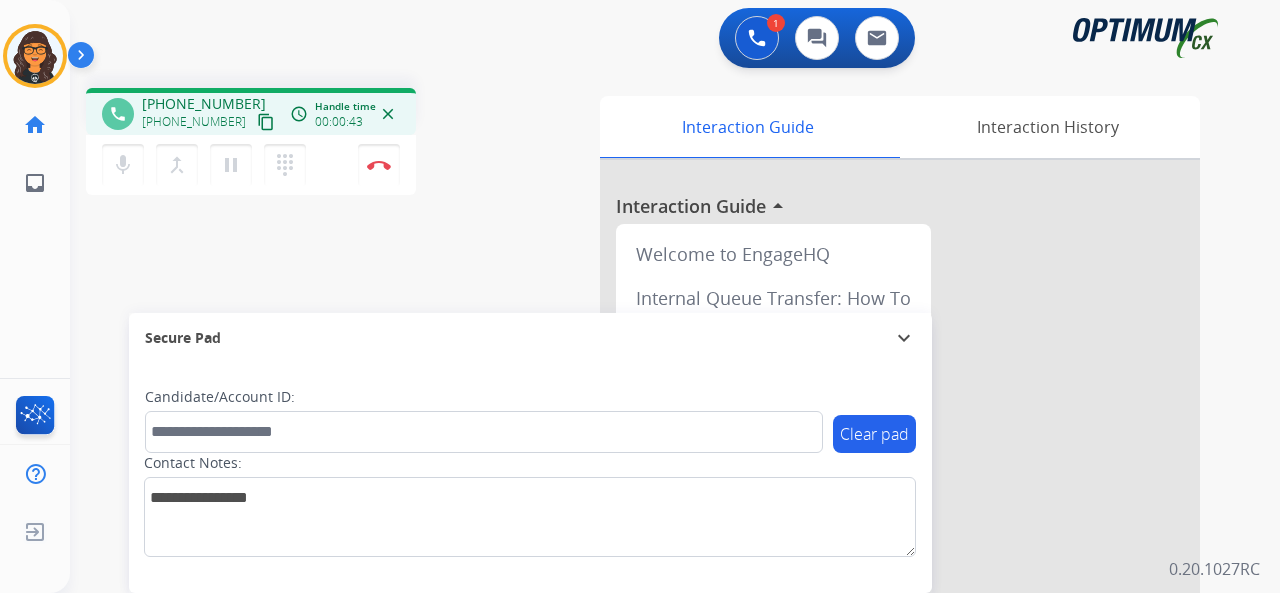 click on "content_copy" at bounding box center (266, 122) 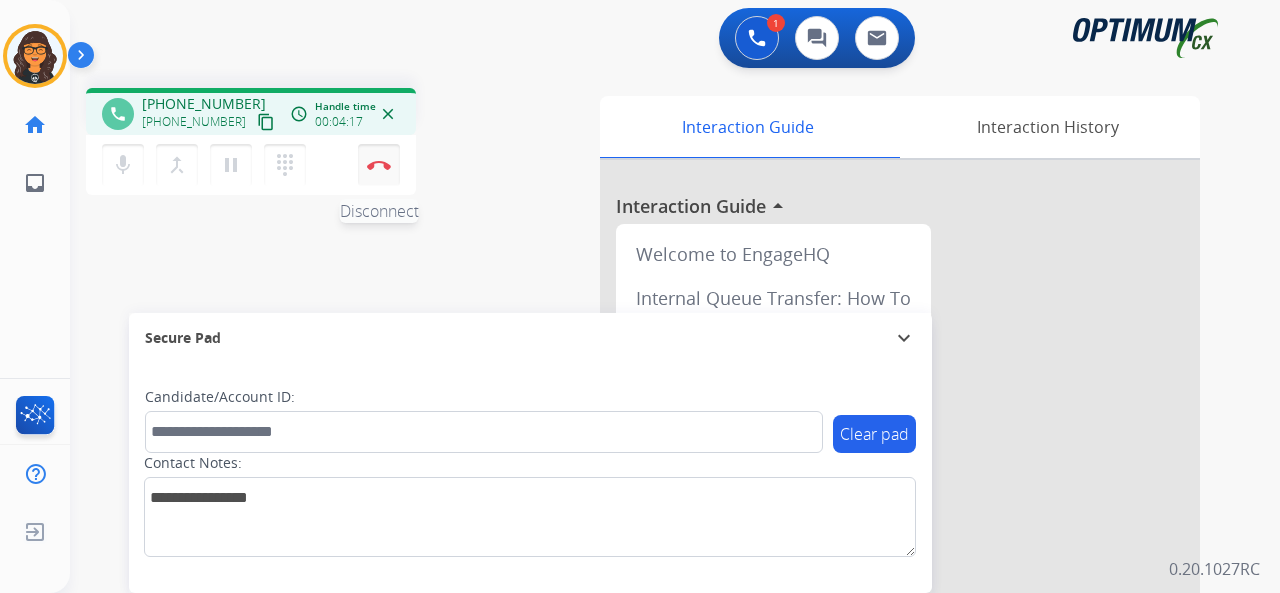 click at bounding box center [379, 165] 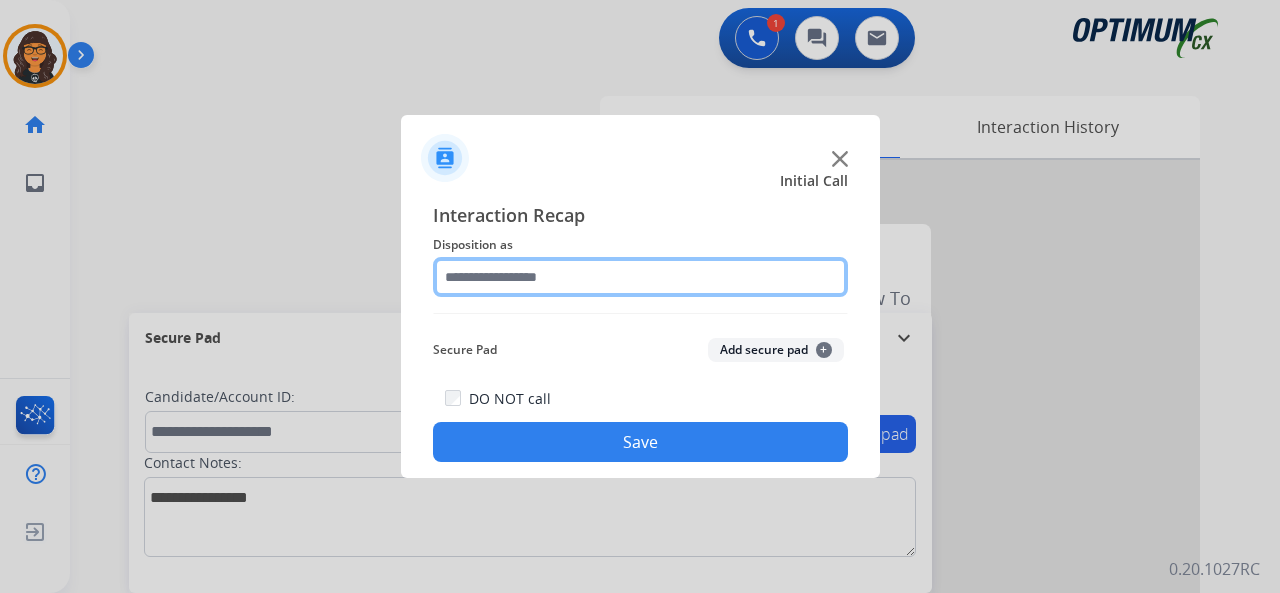 click 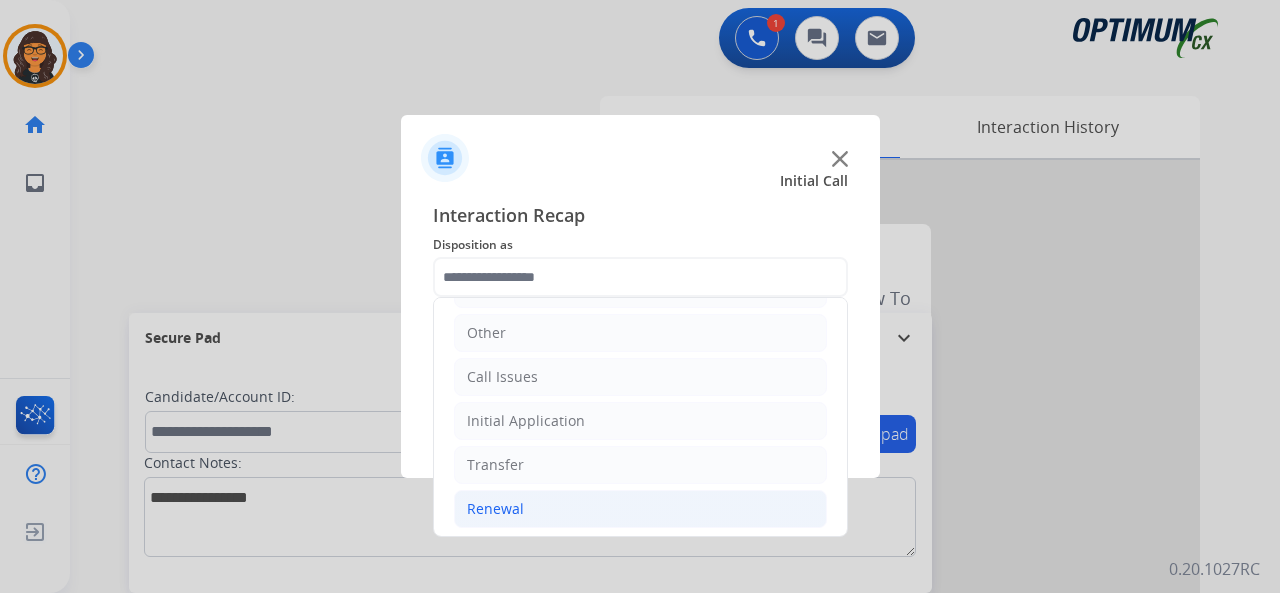 click on "Renewal" 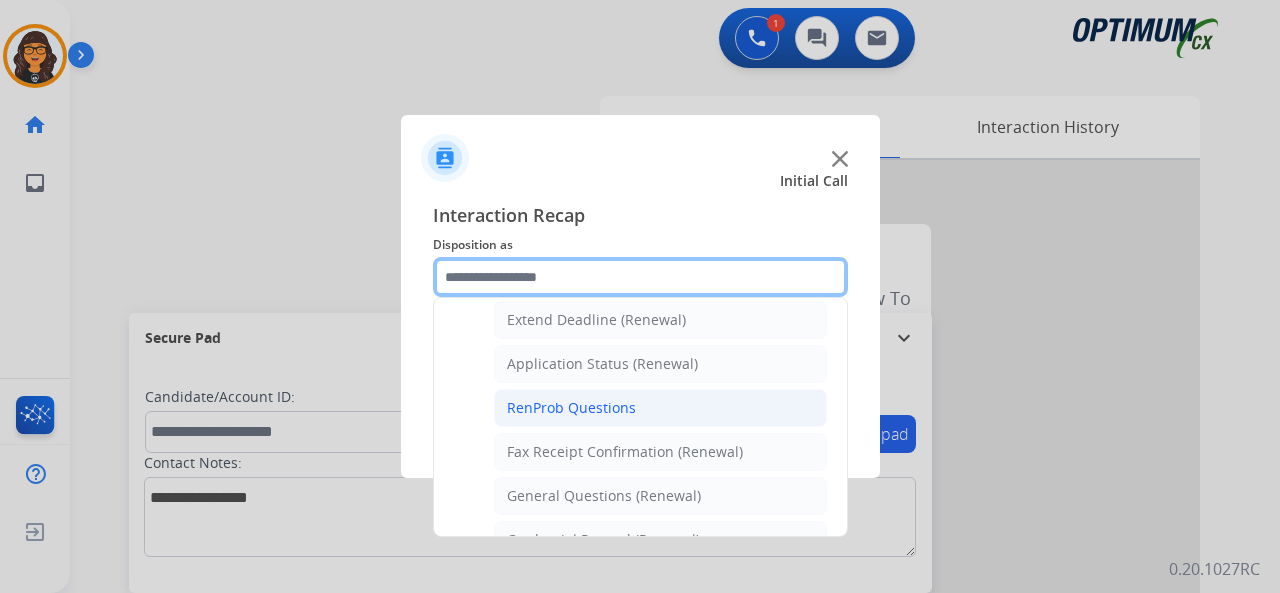 scroll, scrollTop: 430, scrollLeft: 0, axis: vertical 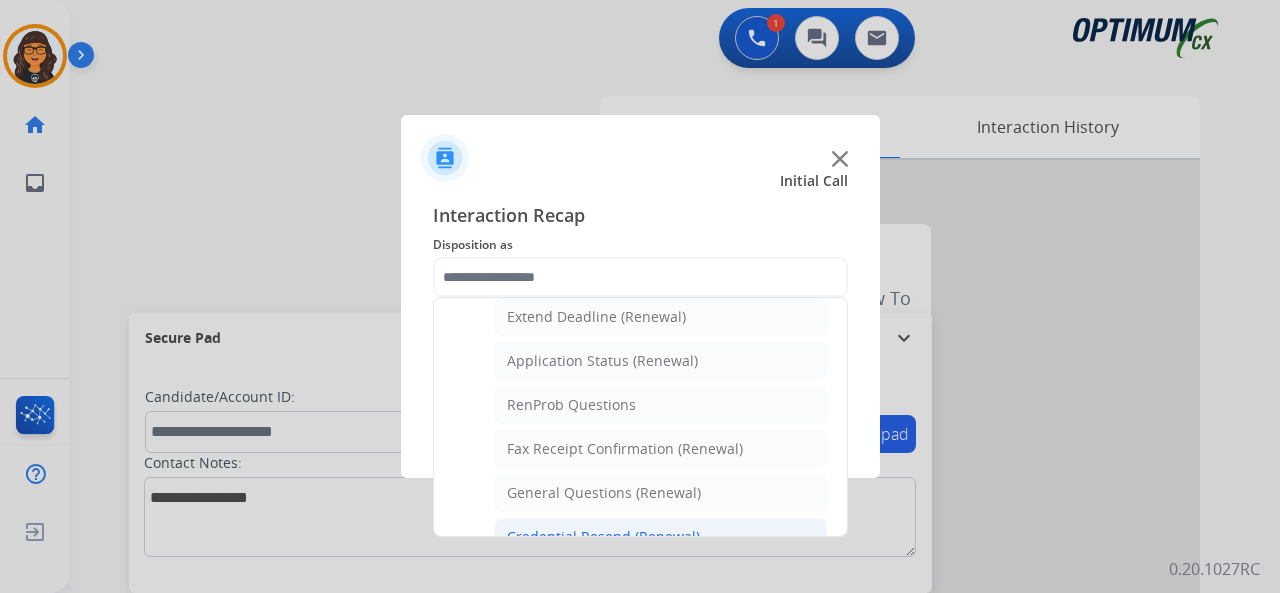 click on "Credential Resend (Renewal)" 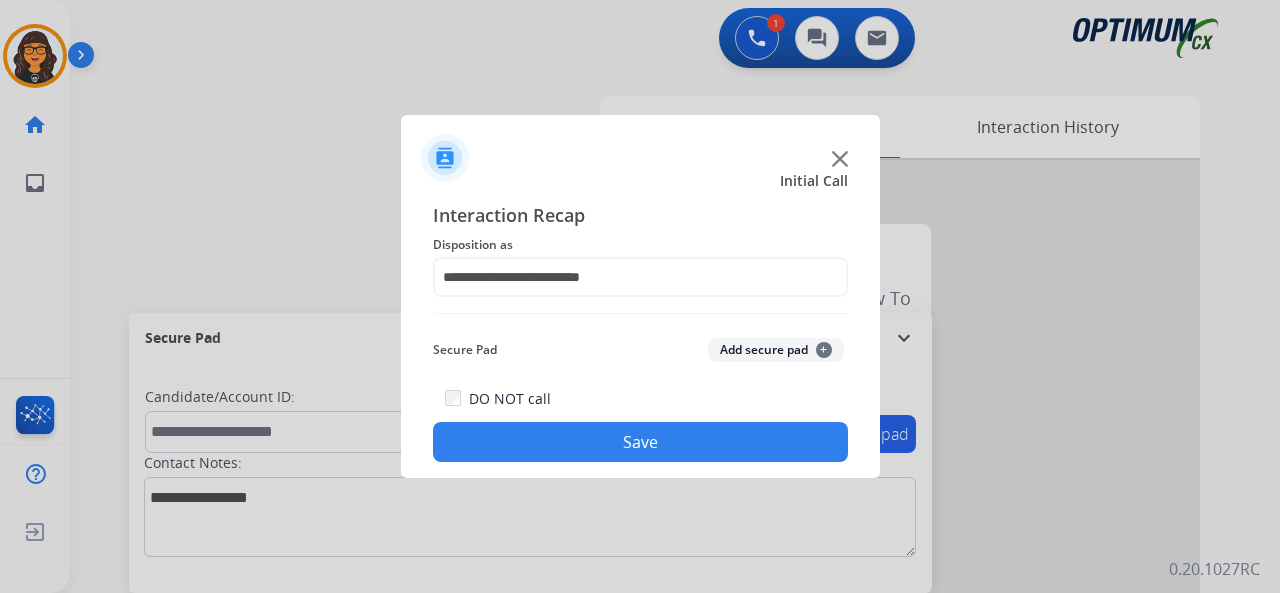 click on "Save" 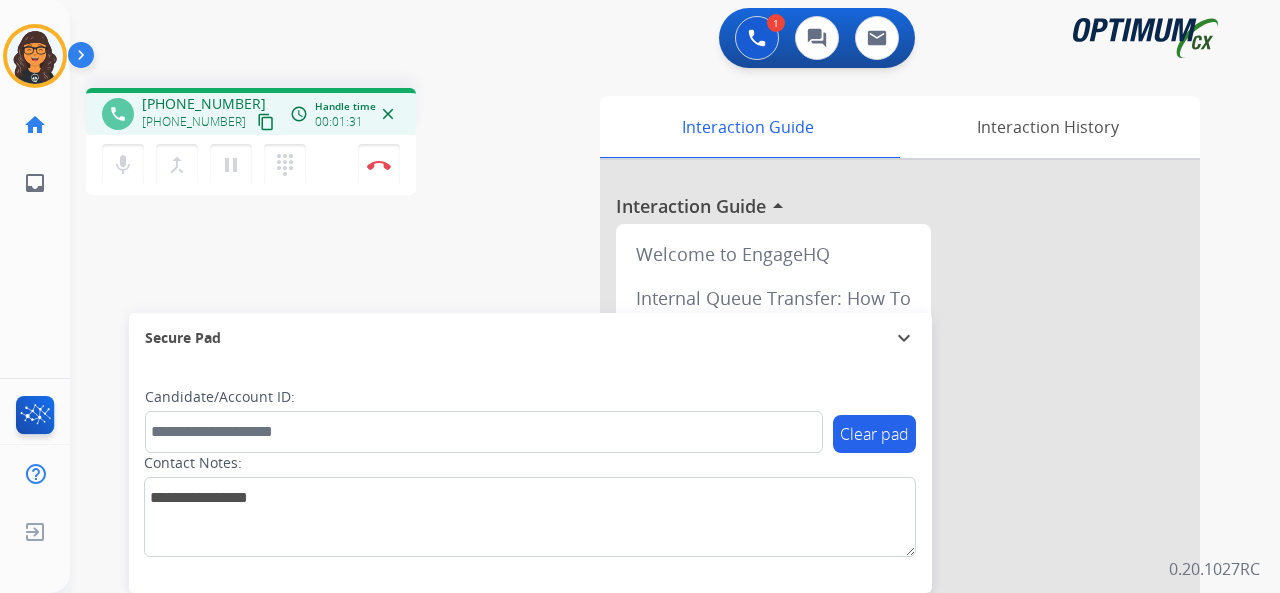 click on "content_copy" at bounding box center (266, 122) 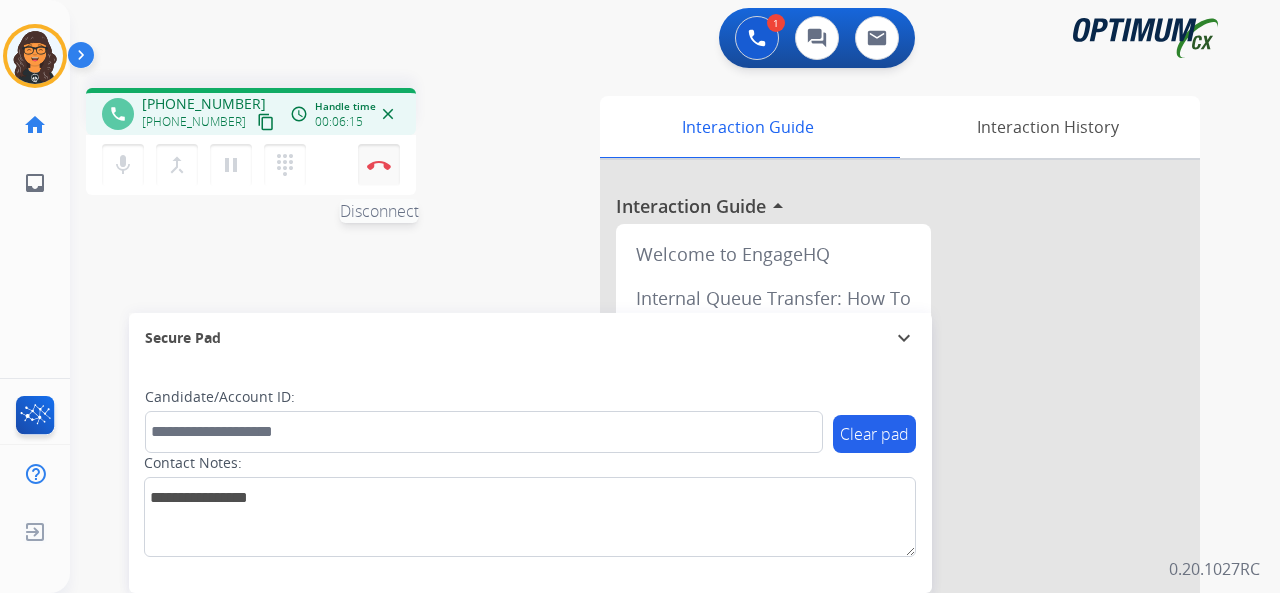 click at bounding box center [379, 165] 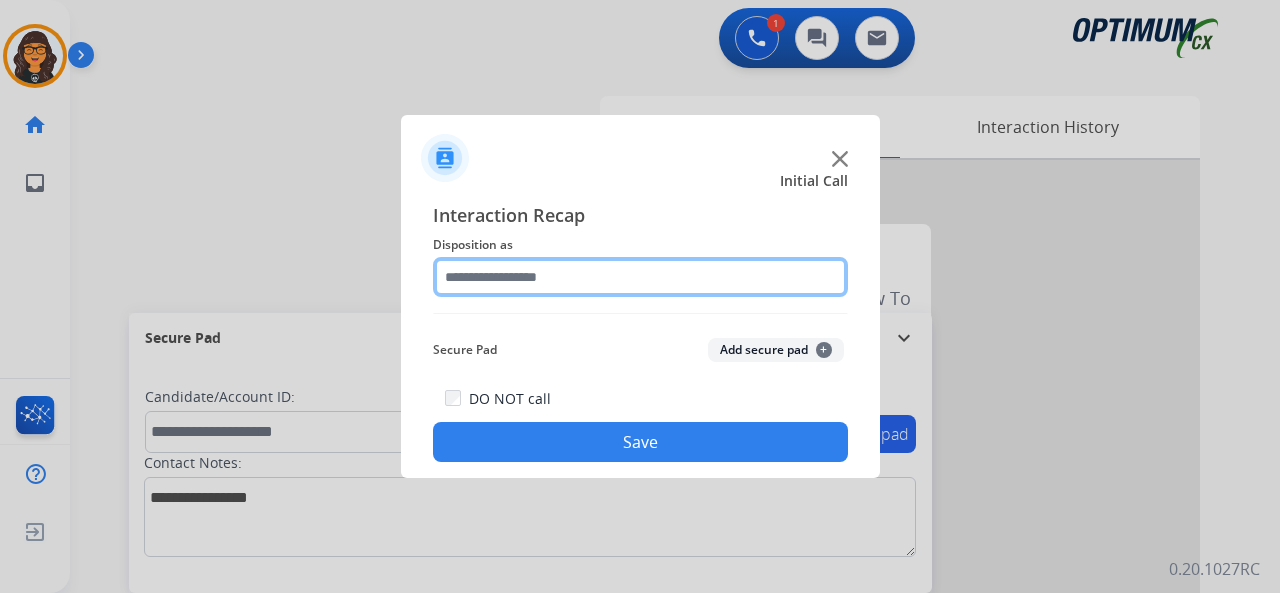click 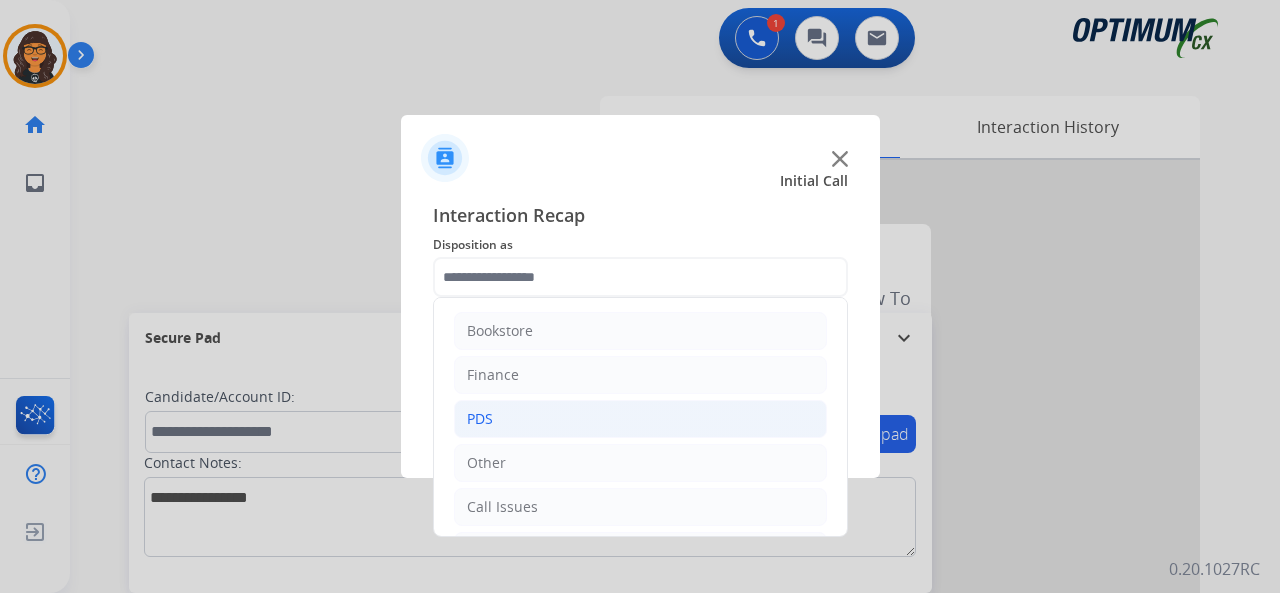 drag, startPoint x: 493, startPoint y: 419, endPoint x: 528, endPoint y: 421, distance: 35.057095 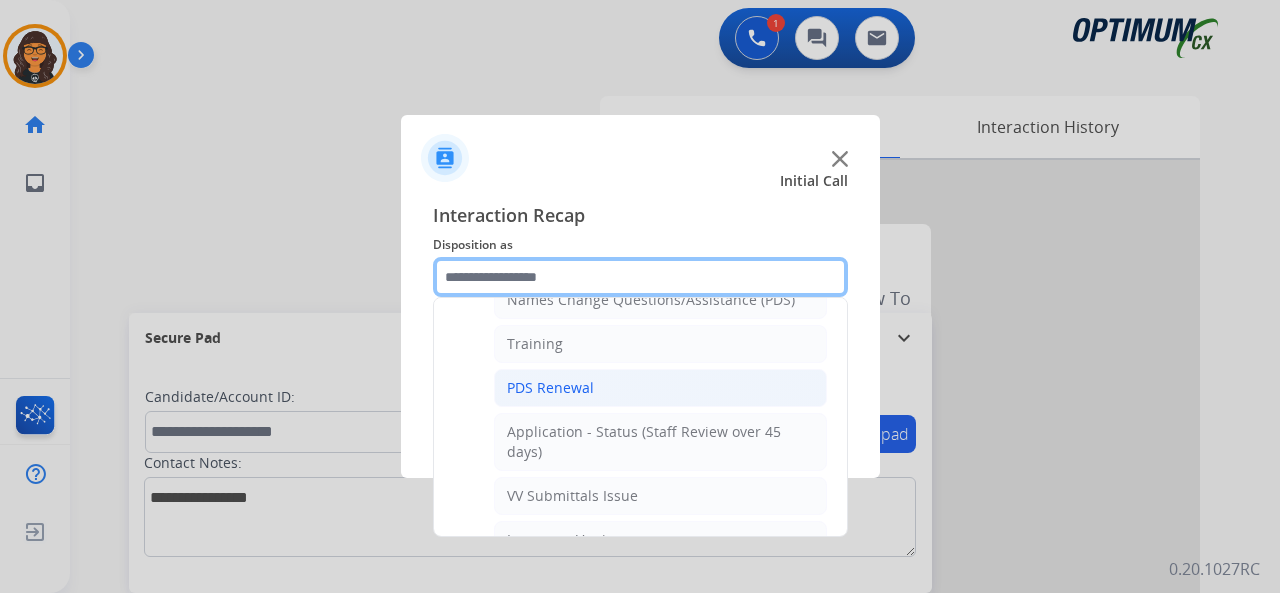 scroll, scrollTop: 200, scrollLeft: 0, axis: vertical 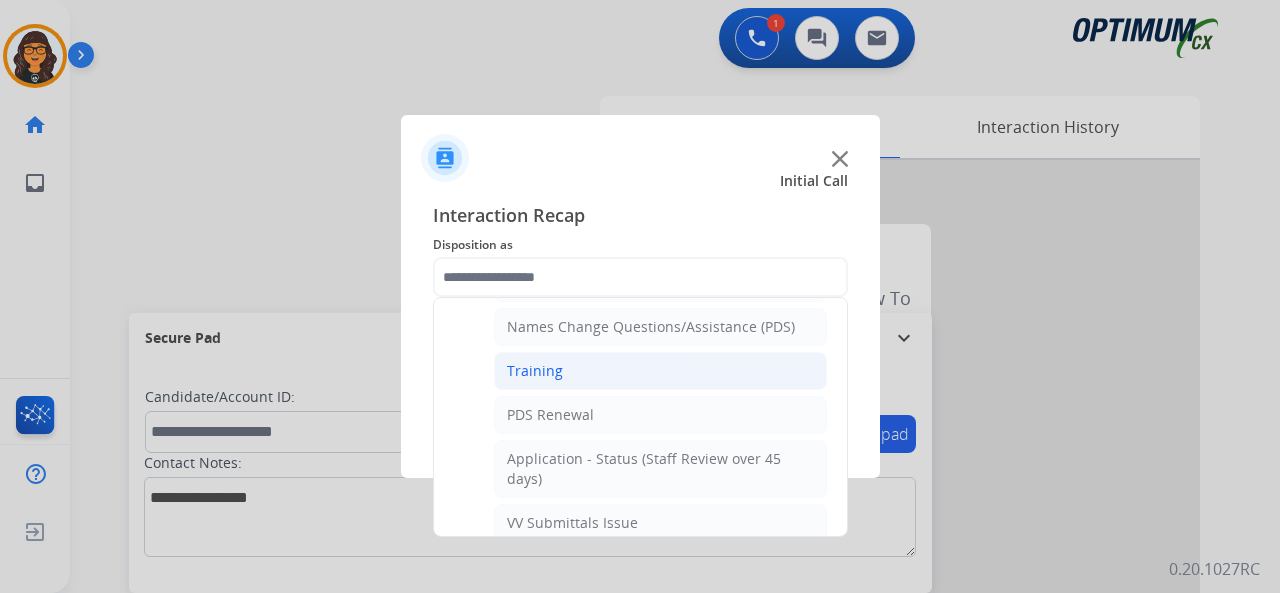 click on "Training" 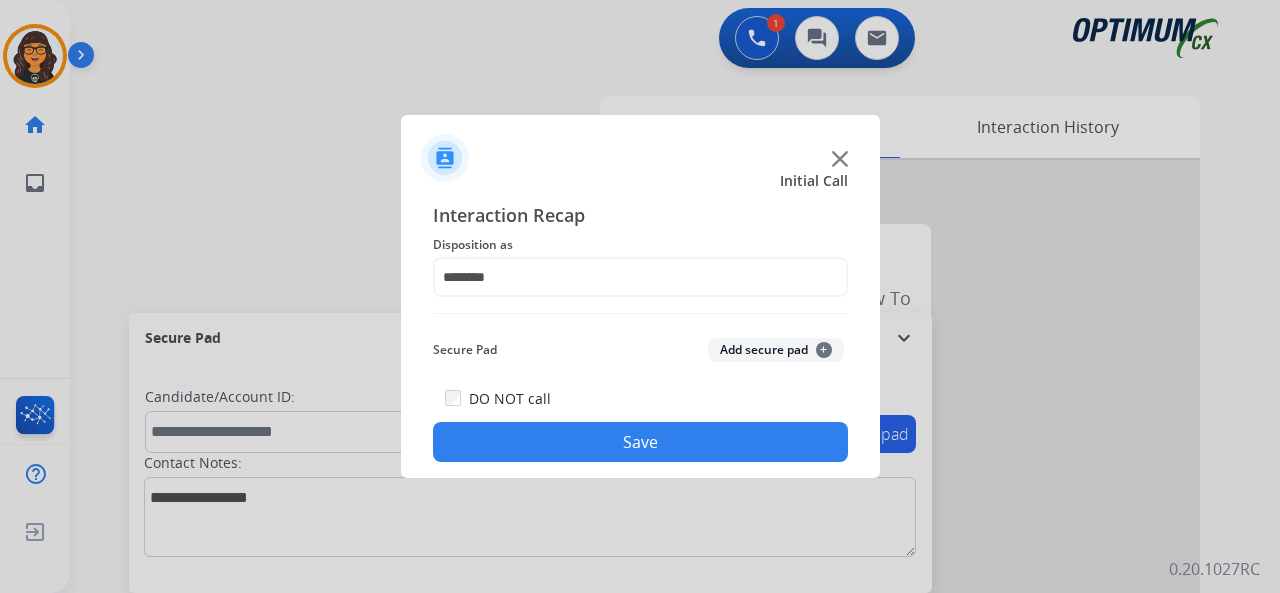 click on "Save" 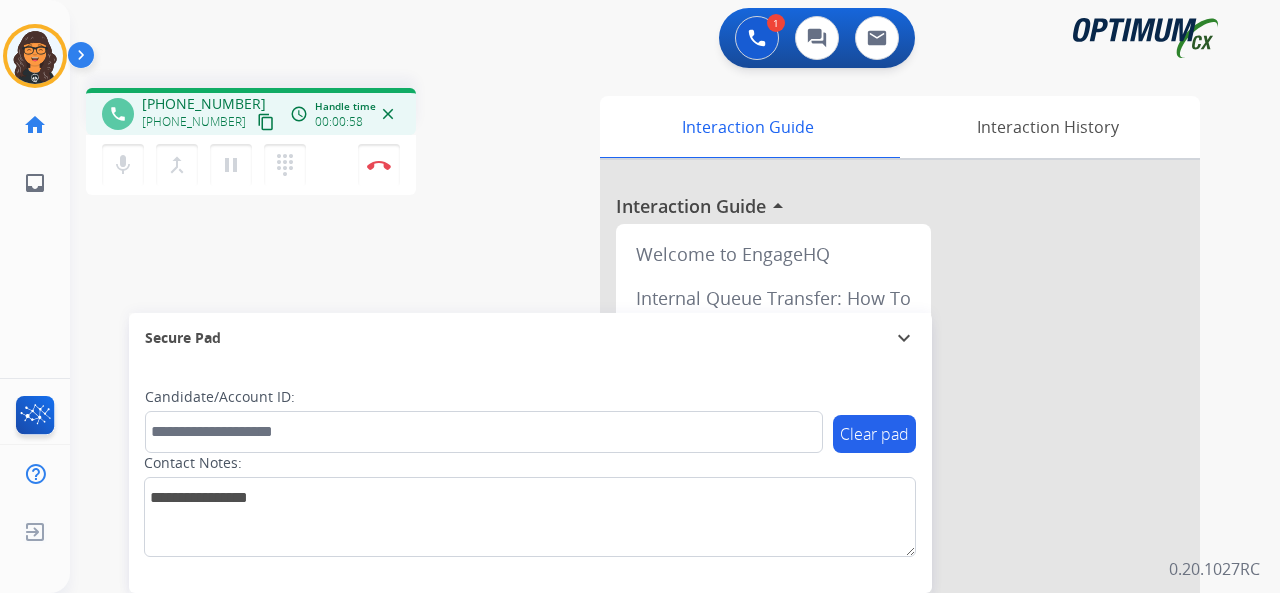 click on "content_copy" at bounding box center (266, 122) 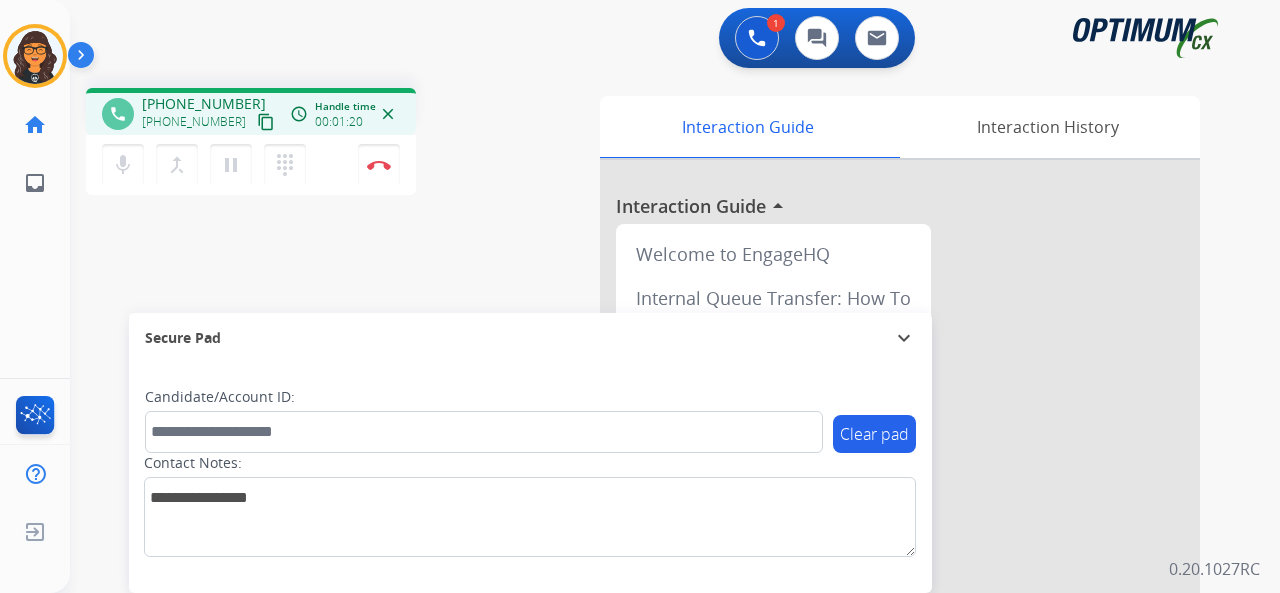 click on "content_copy" at bounding box center (266, 122) 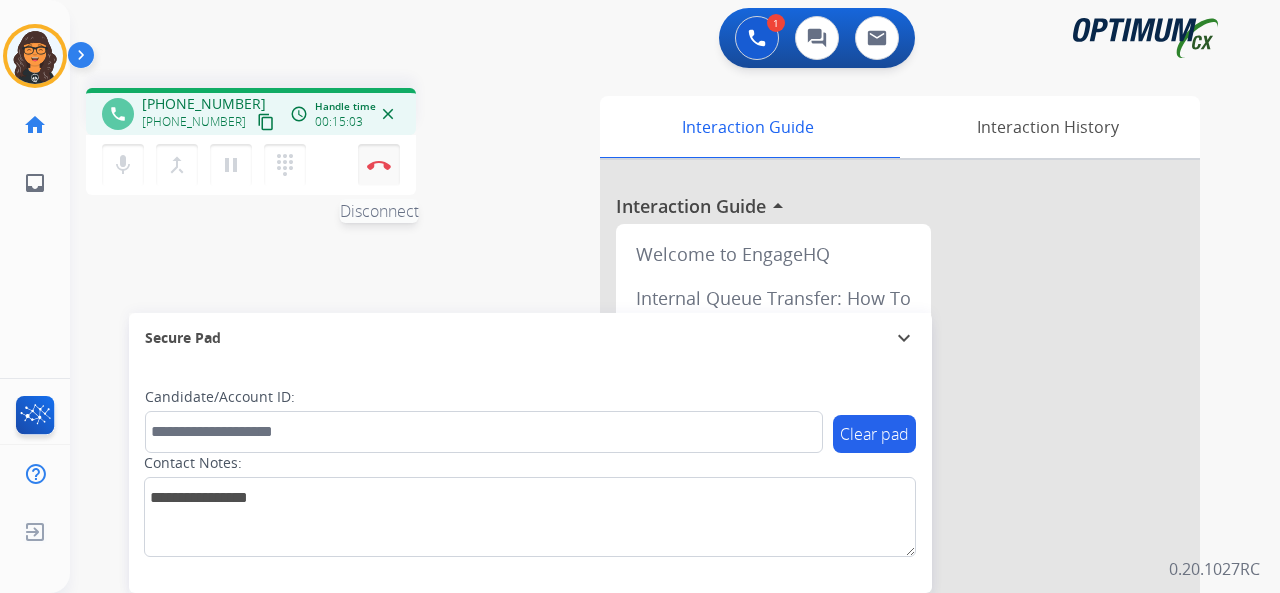 click at bounding box center (379, 165) 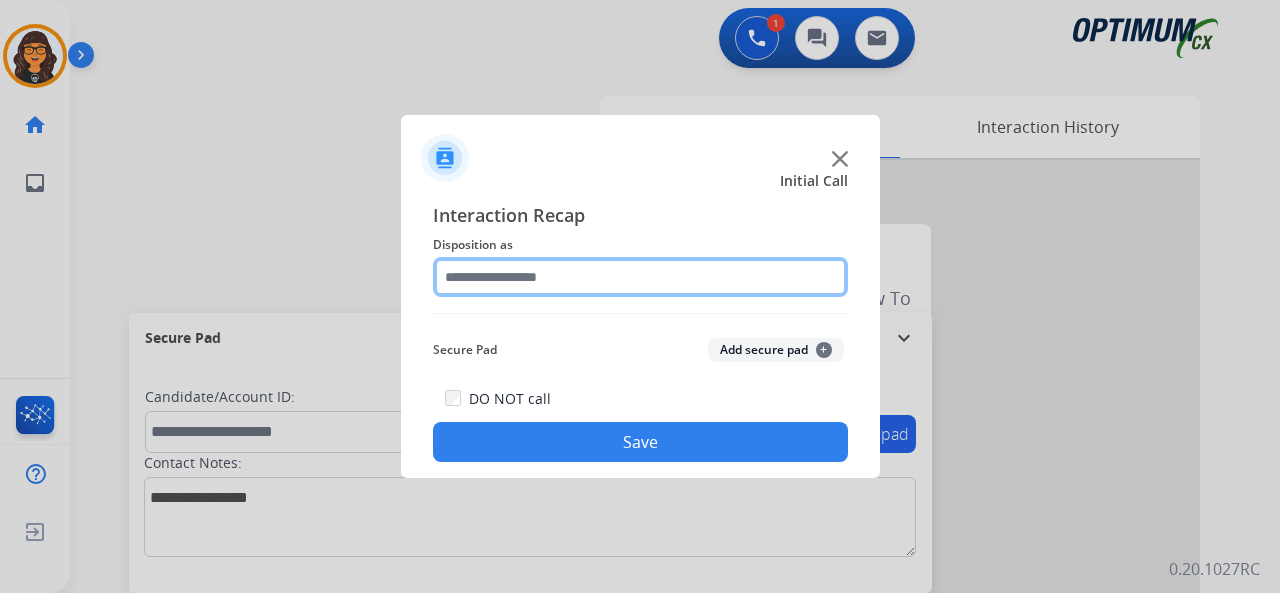 click 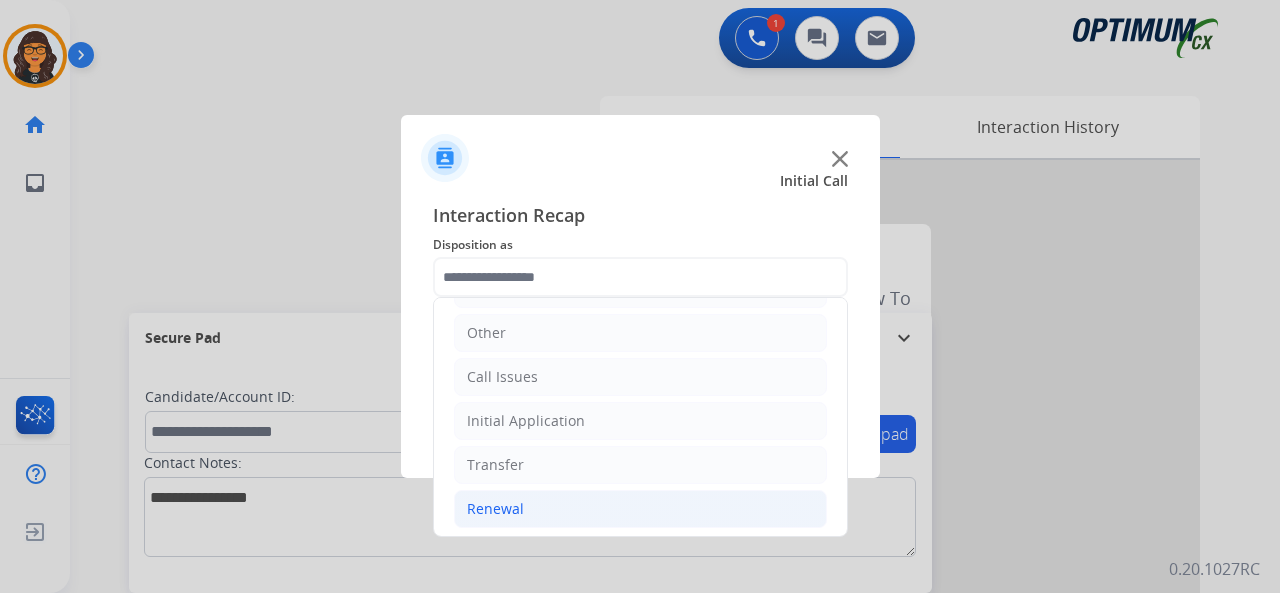 click on "Renewal" 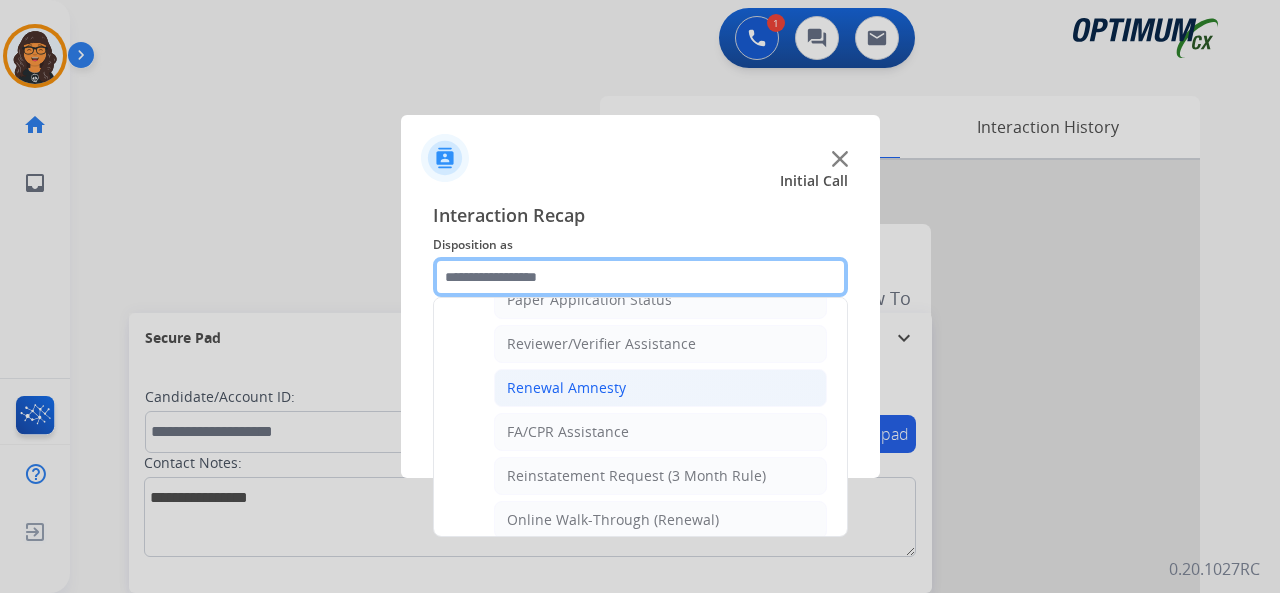 scroll, scrollTop: 756, scrollLeft: 0, axis: vertical 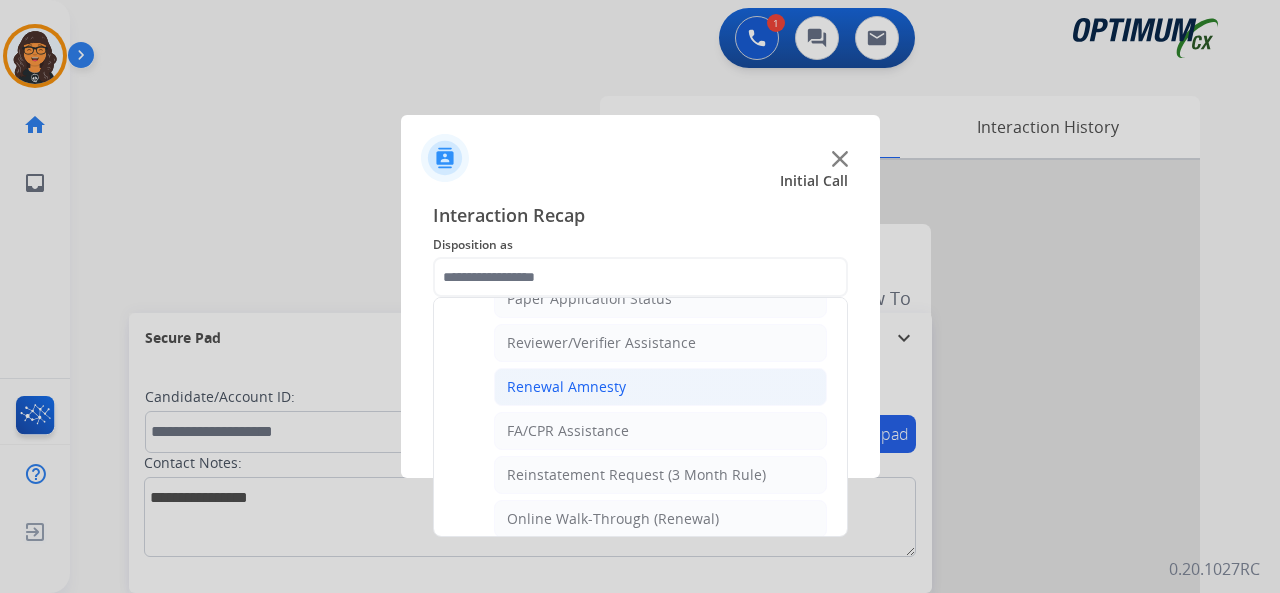 click on "Renewal Amnesty" 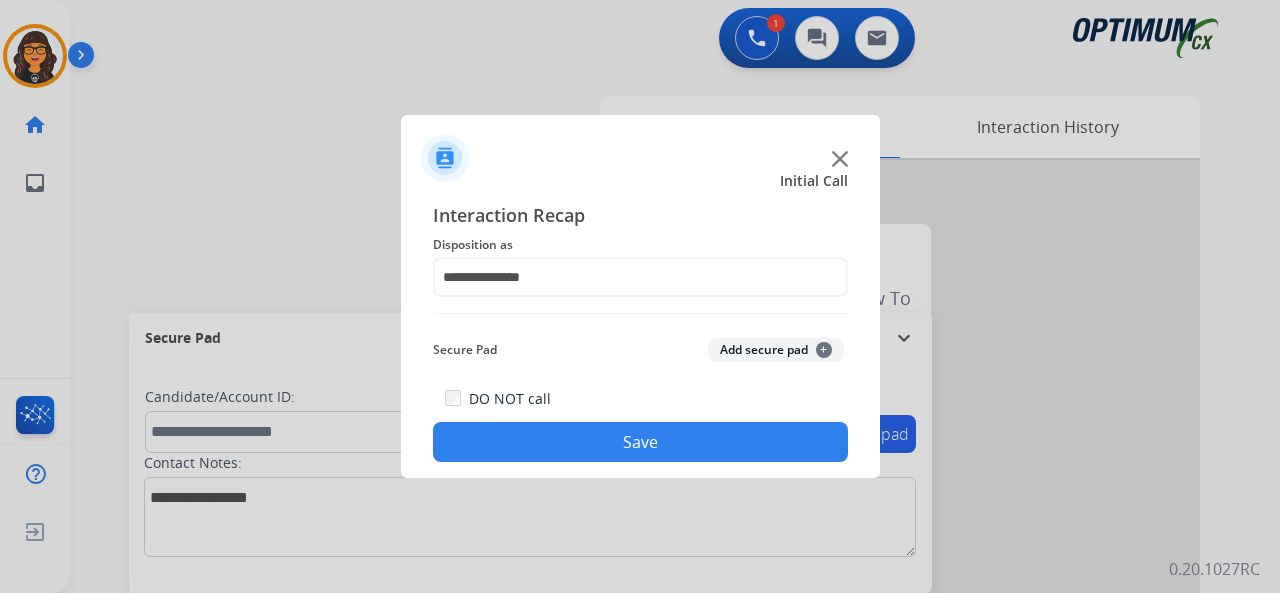 click on "Save" 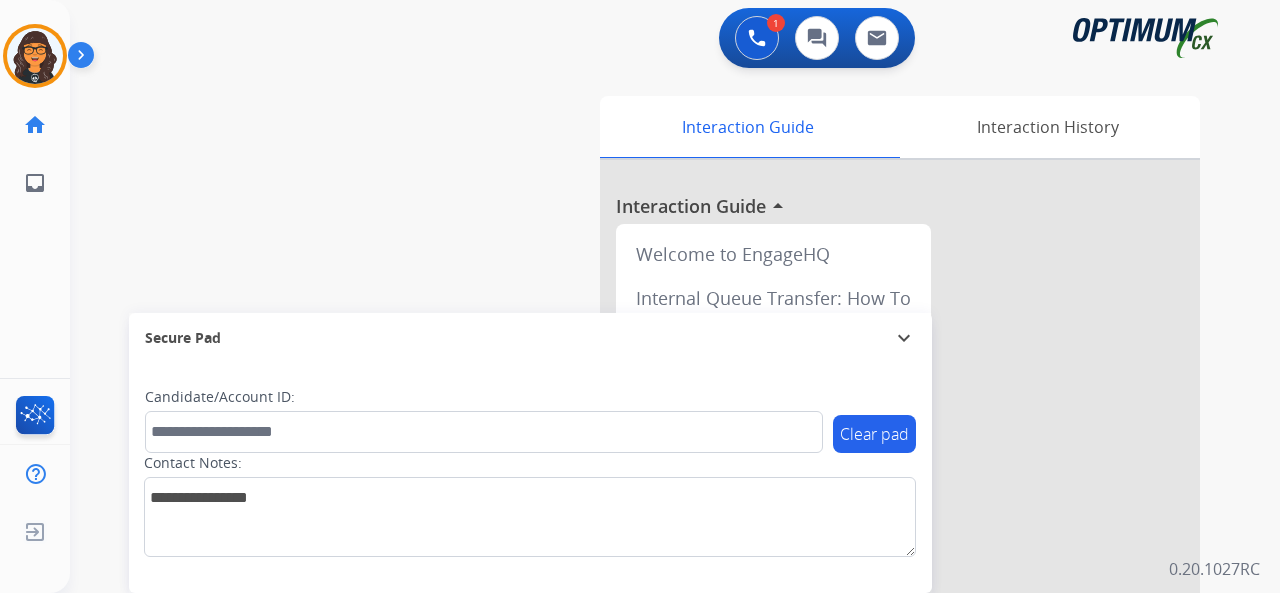 drag, startPoint x: 48, startPoint y: 51, endPoint x: 84, endPoint y: 59, distance: 36.878178 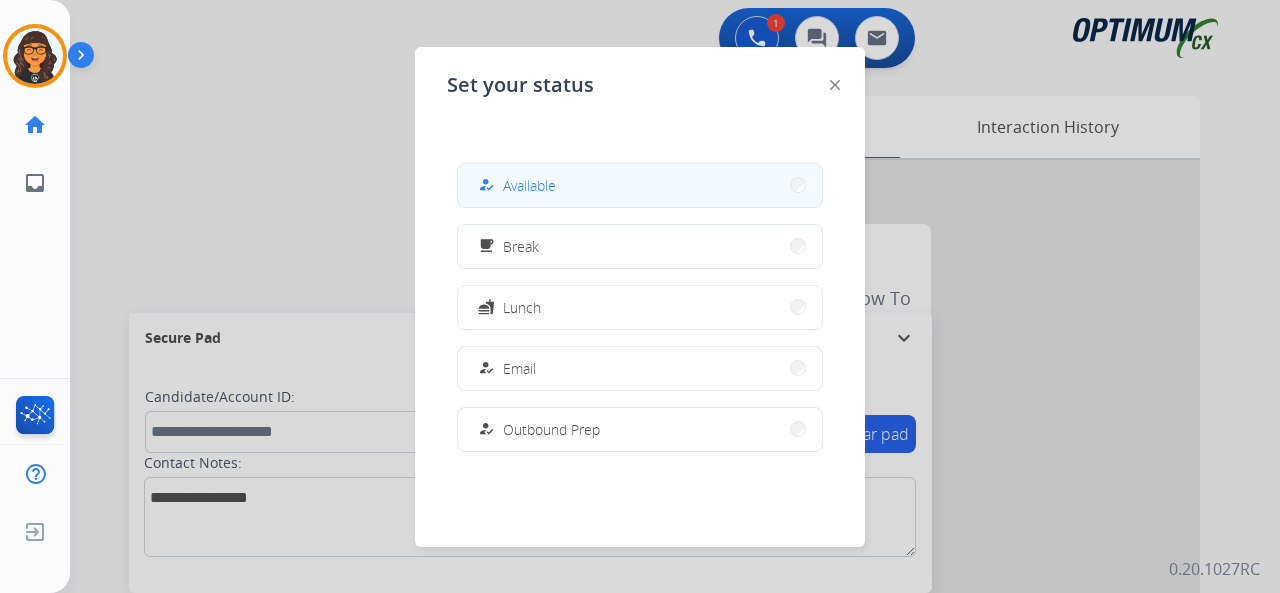 click on "how_to_reg Available" at bounding box center (515, 185) 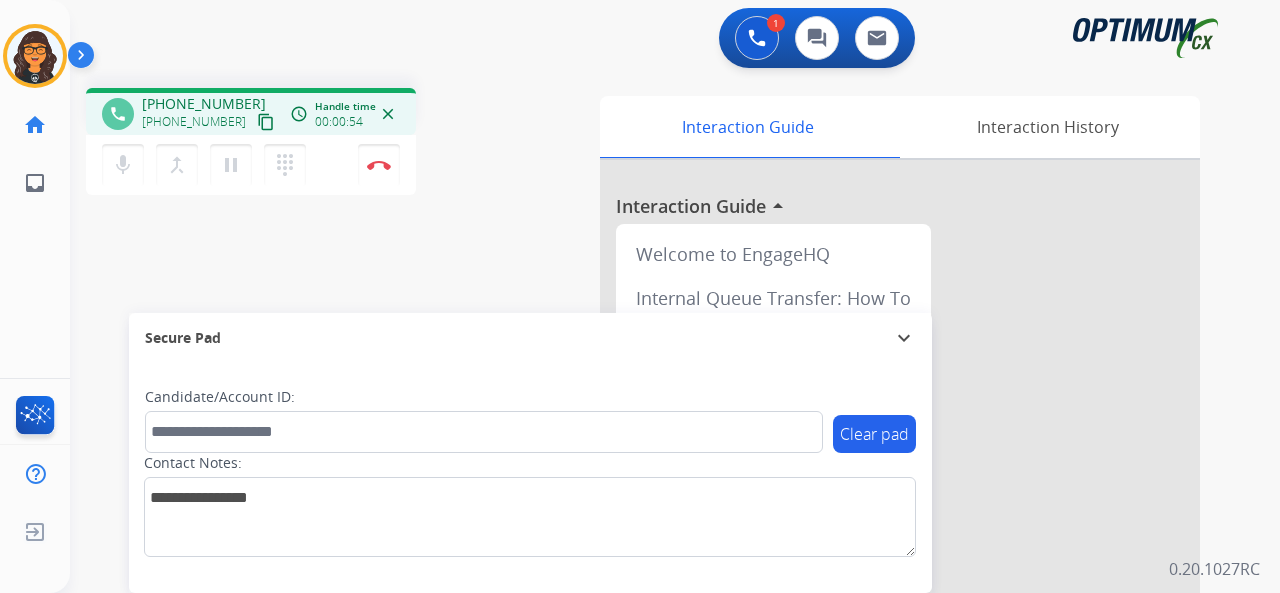 click on "content_copy" at bounding box center [266, 122] 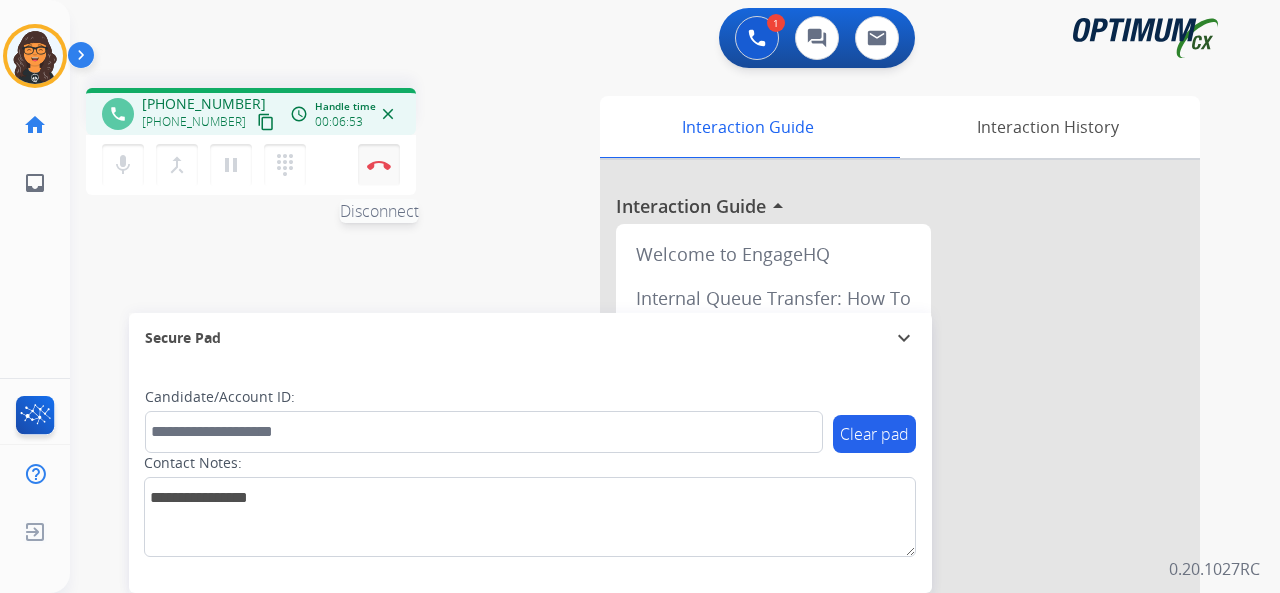 click at bounding box center [379, 165] 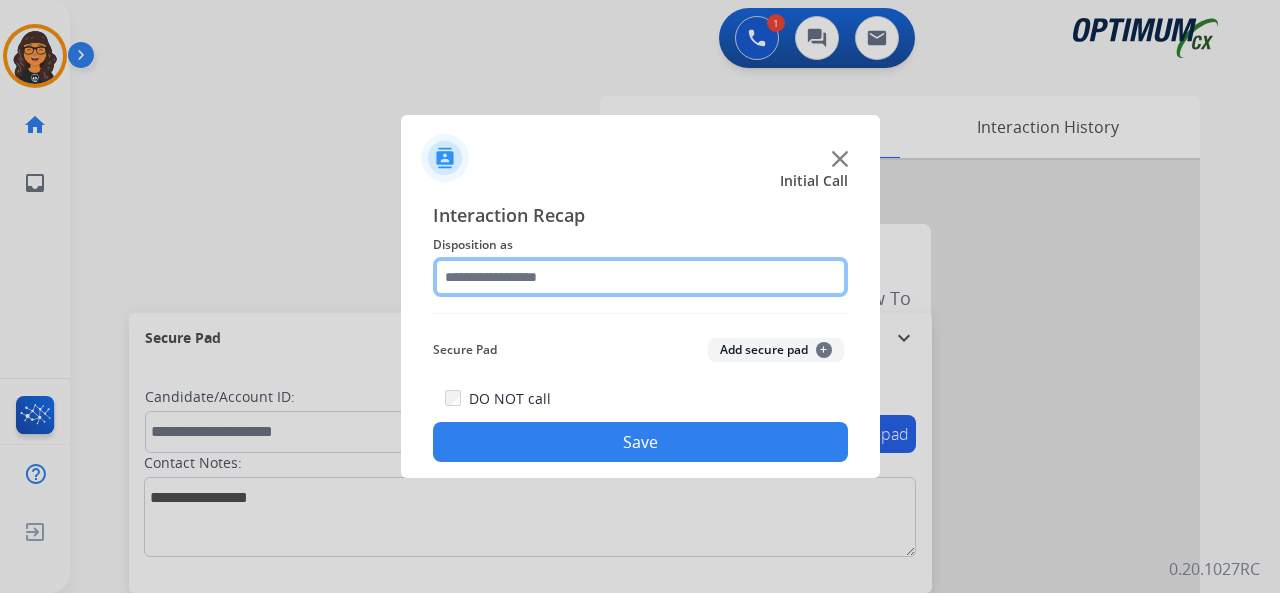 click 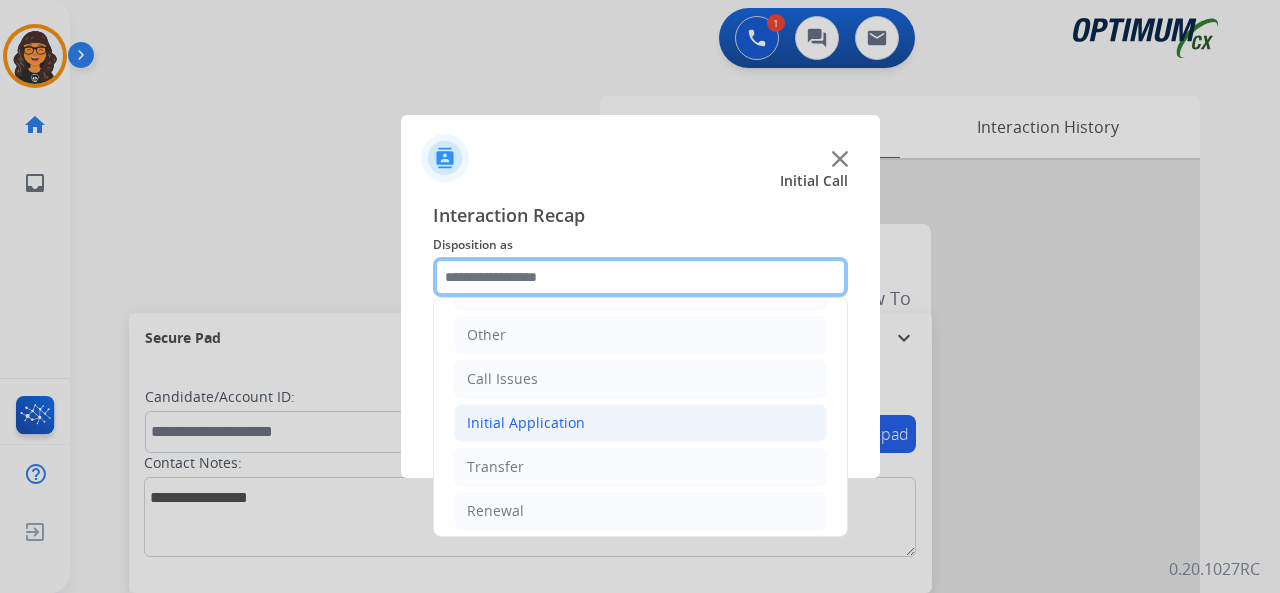 scroll, scrollTop: 130, scrollLeft: 0, axis: vertical 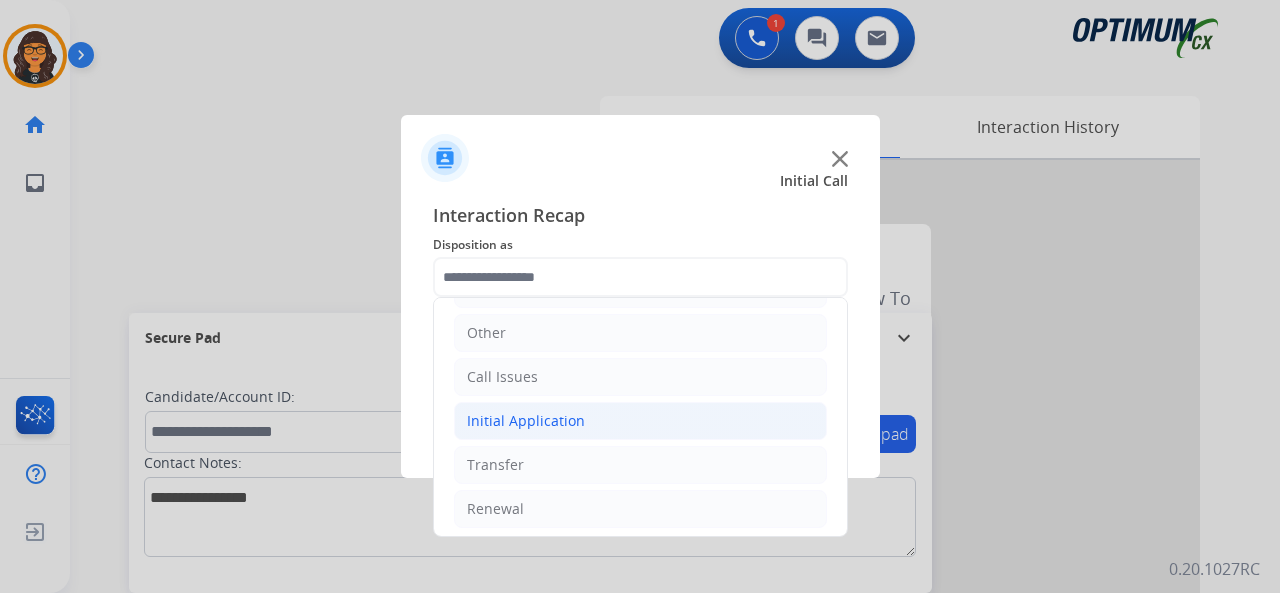 click on "Initial Application" 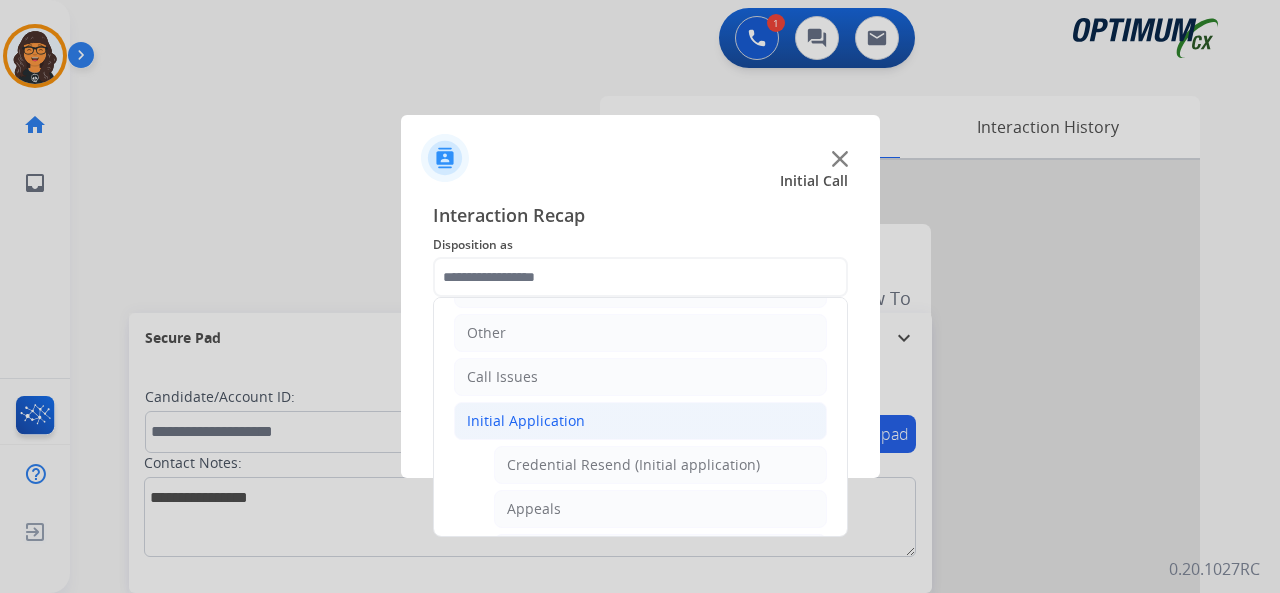 click on "Appeals" 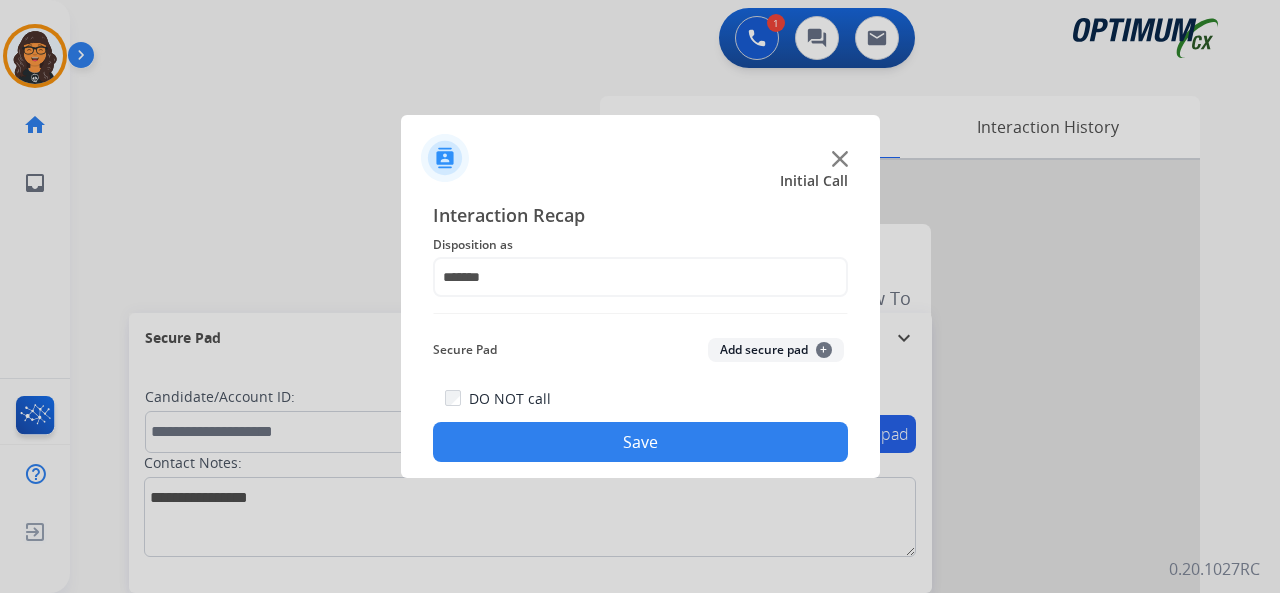 click on "Save" 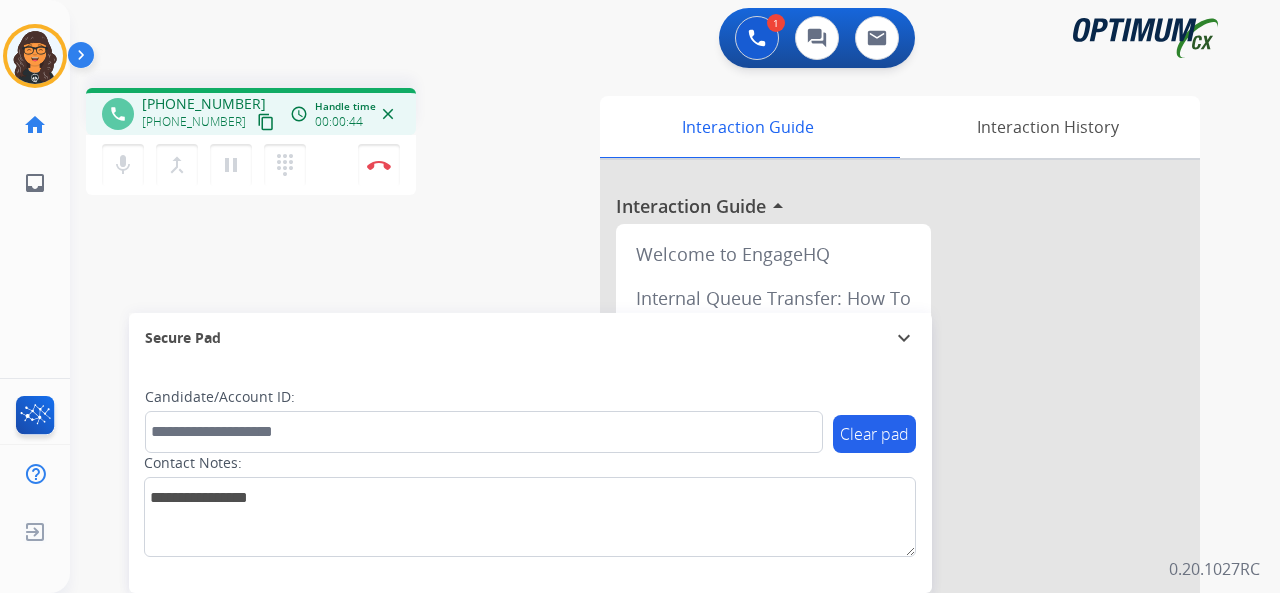 drag, startPoint x: 244, startPoint y: 126, endPoint x: 228, endPoint y: 61, distance: 66.94027 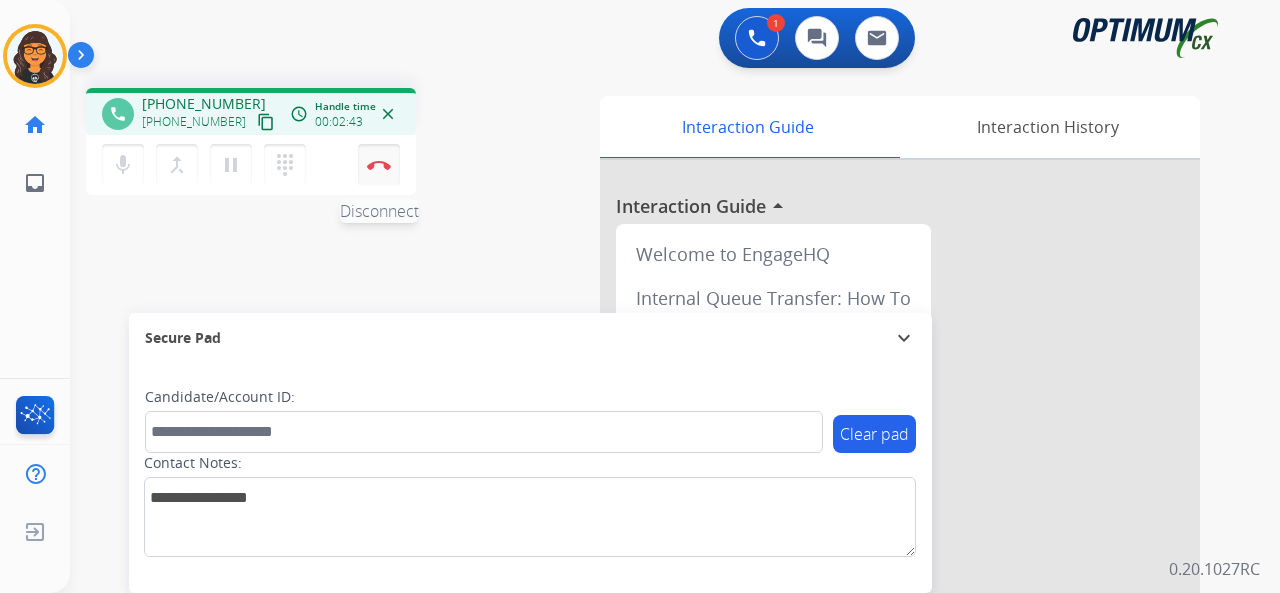click on "Disconnect" at bounding box center [379, 165] 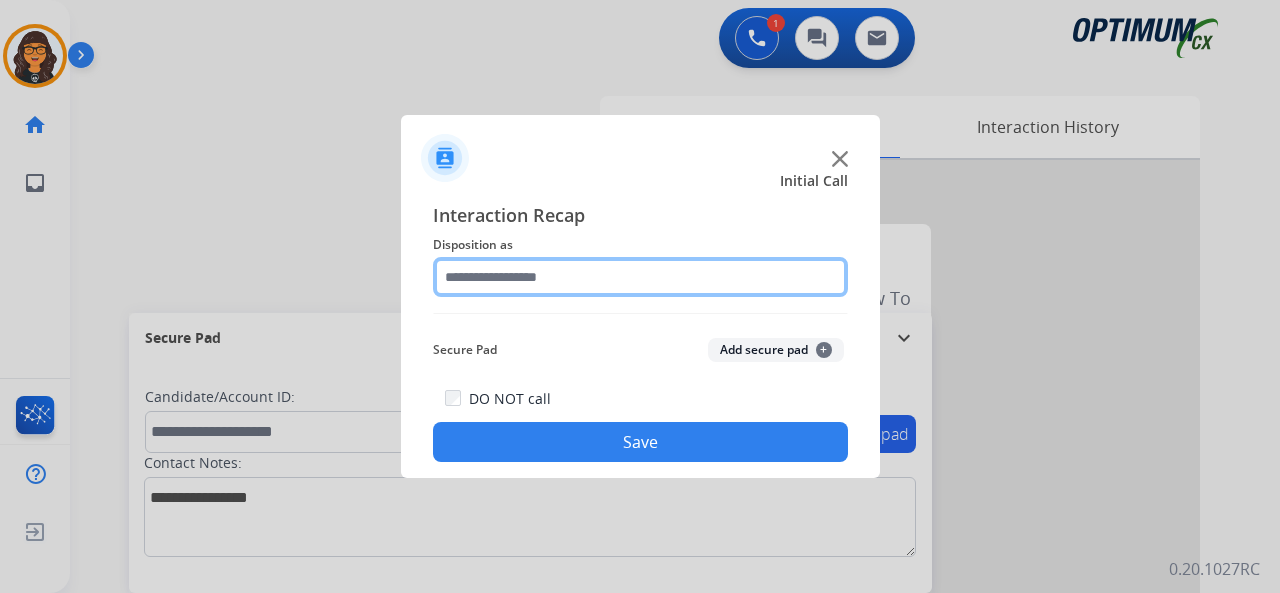 drag, startPoint x: 512, startPoint y: 265, endPoint x: 549, endPoint y: 287, distance: 43.046486 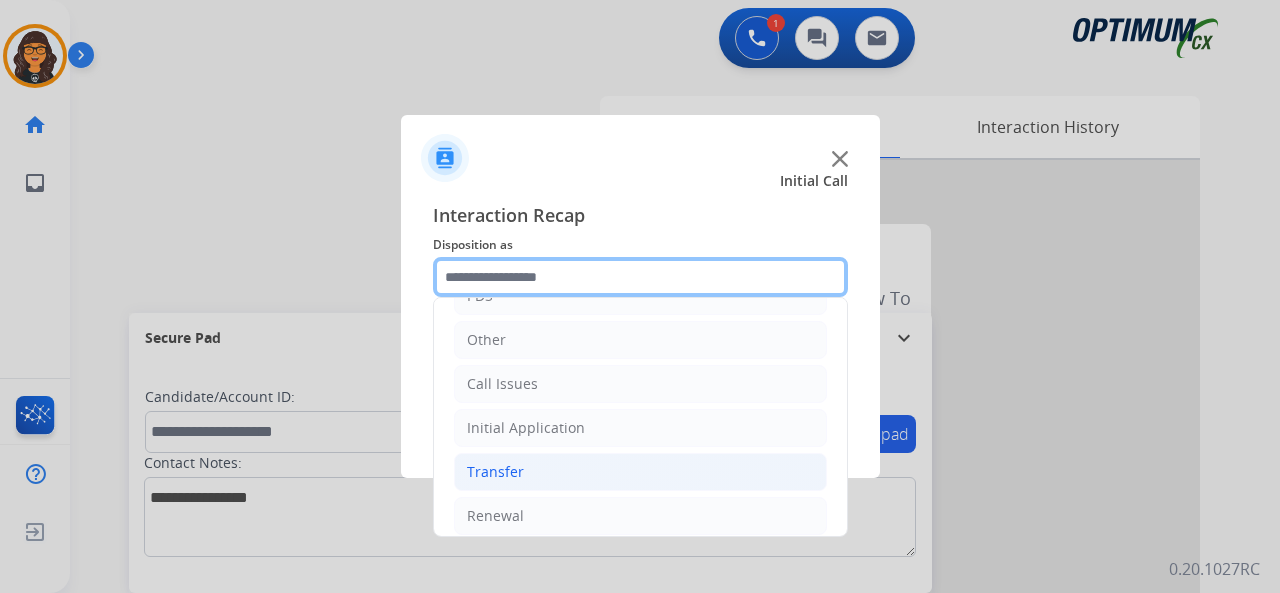 scroll, scrollTop: 130, scrollLeft: 0, axis: vertical 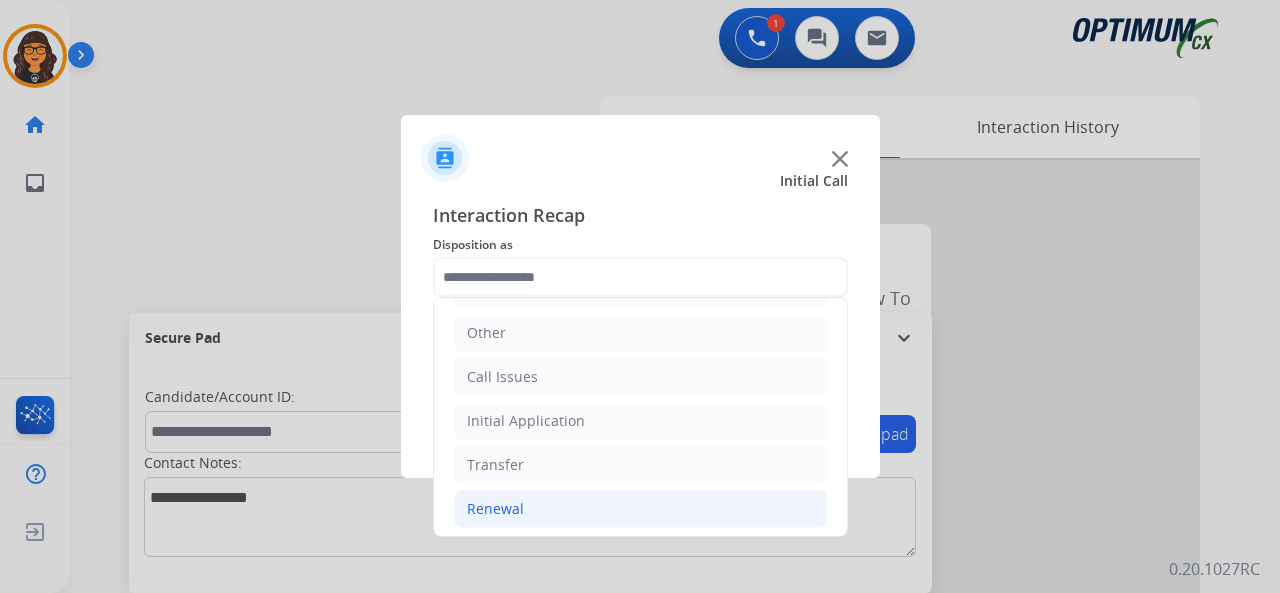 drag, startPoint x: 512, startPoint y: 501, endPoint x: 543, endPoint y: 492, distance: 32.280025 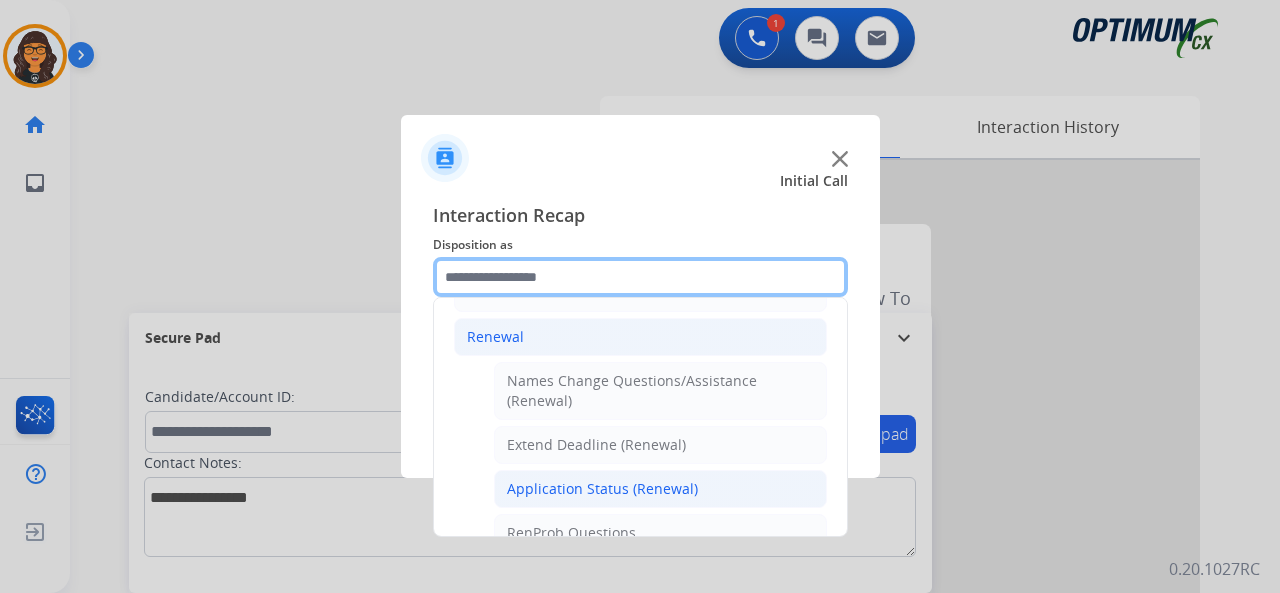 scroll, scrollTop: 330, scrollLeft: 0, axis: vertical 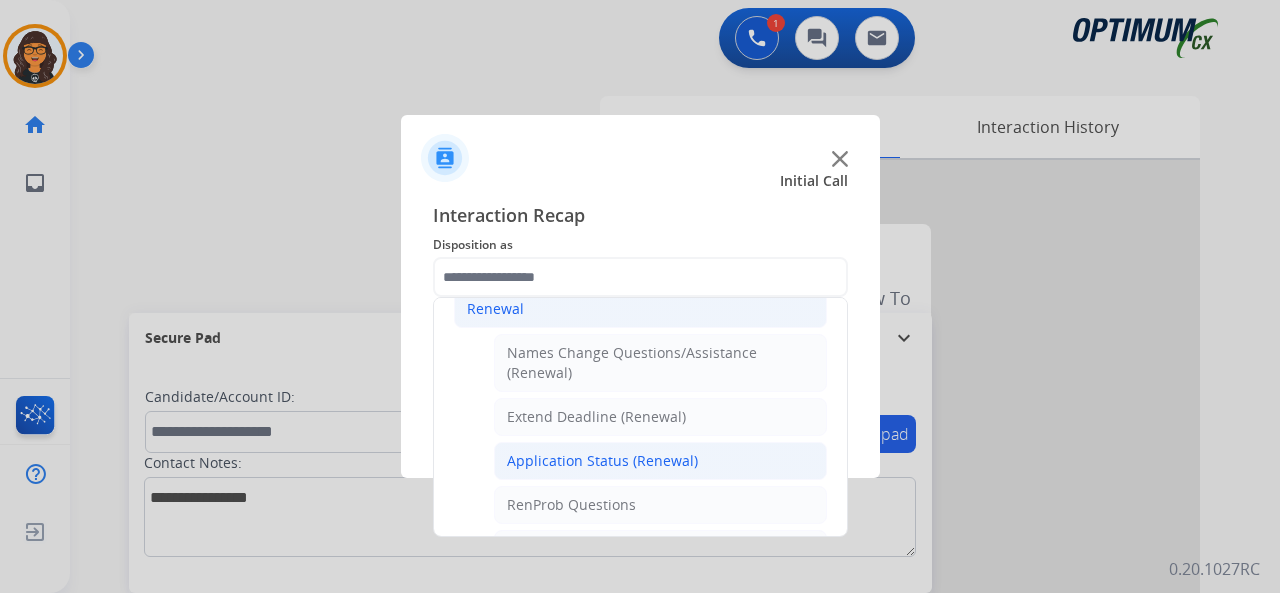 click on "Application Status (Renewal)" 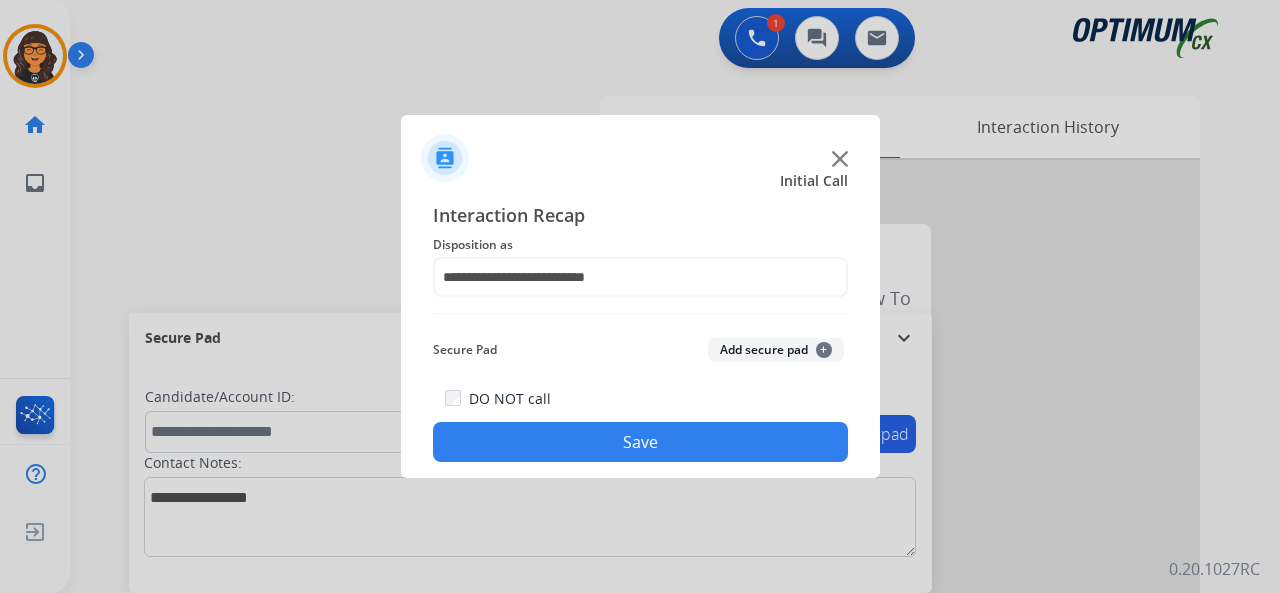 click on "Save" 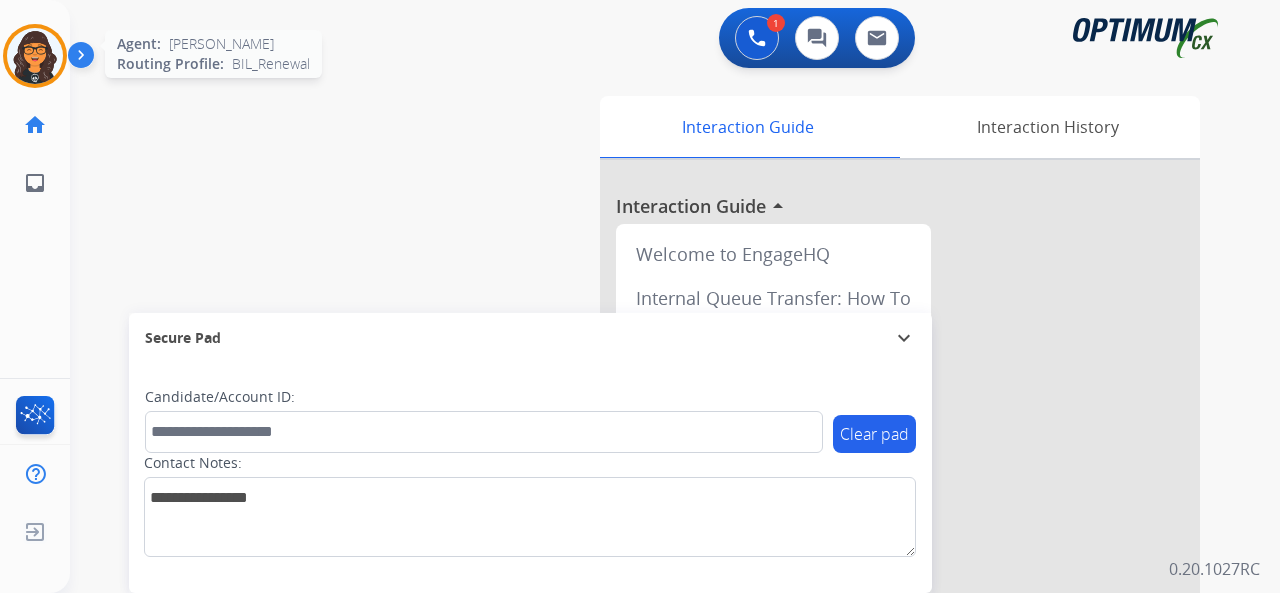 click at bounding box center [35, 56] 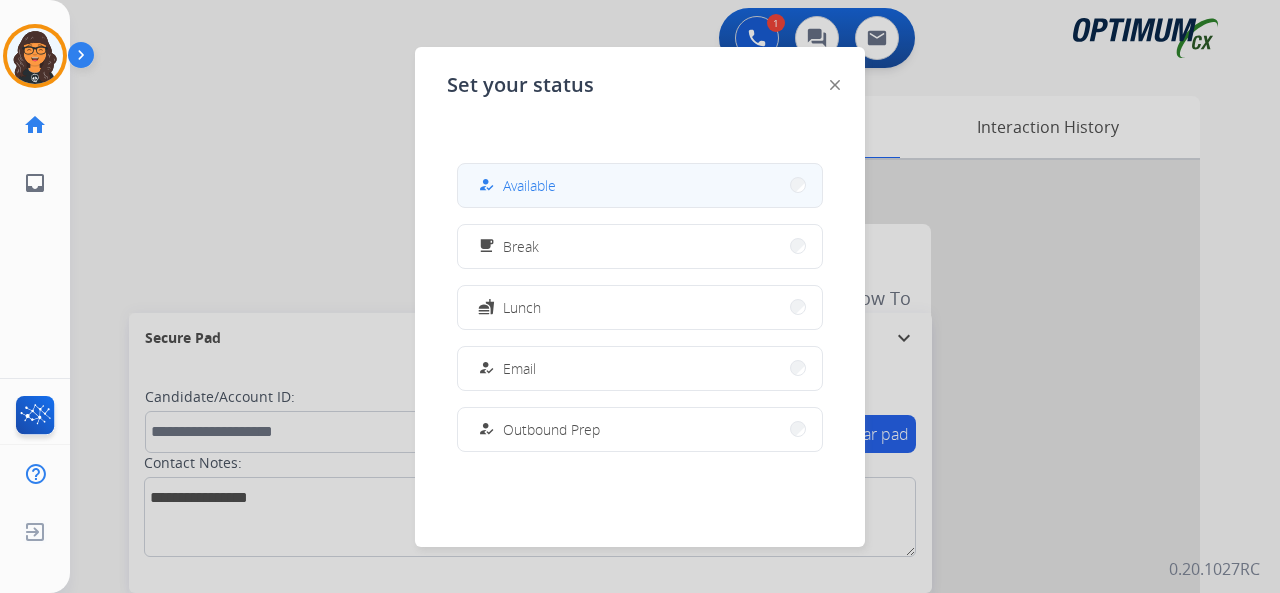 click on "how_to_reg" at bounding box center [488, 185] 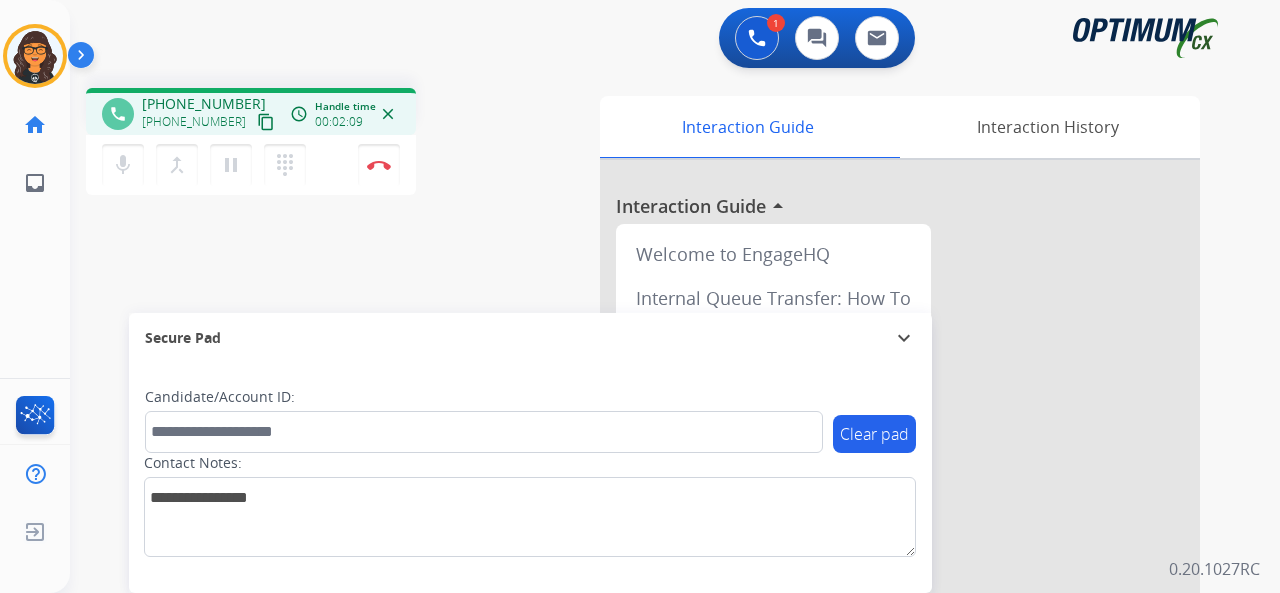 drag, startPoint x: 245, startPoint y: 125, endPoint x: 241, endPoint y: 101, distance: 24.33105 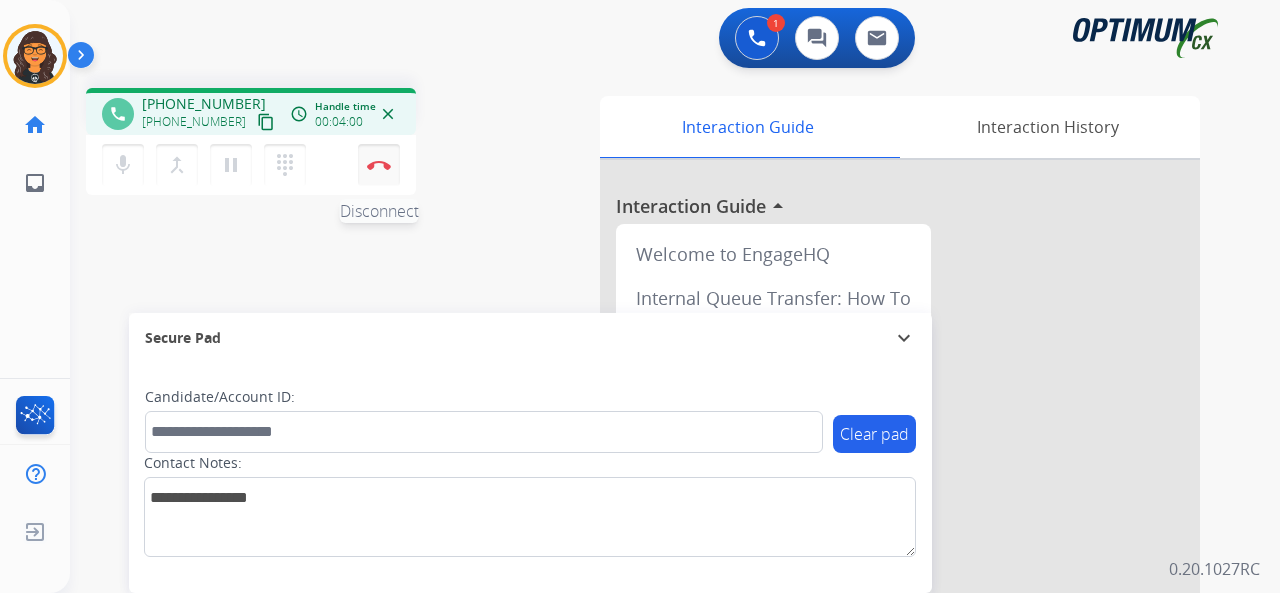 click at bounding box center (379, 165) 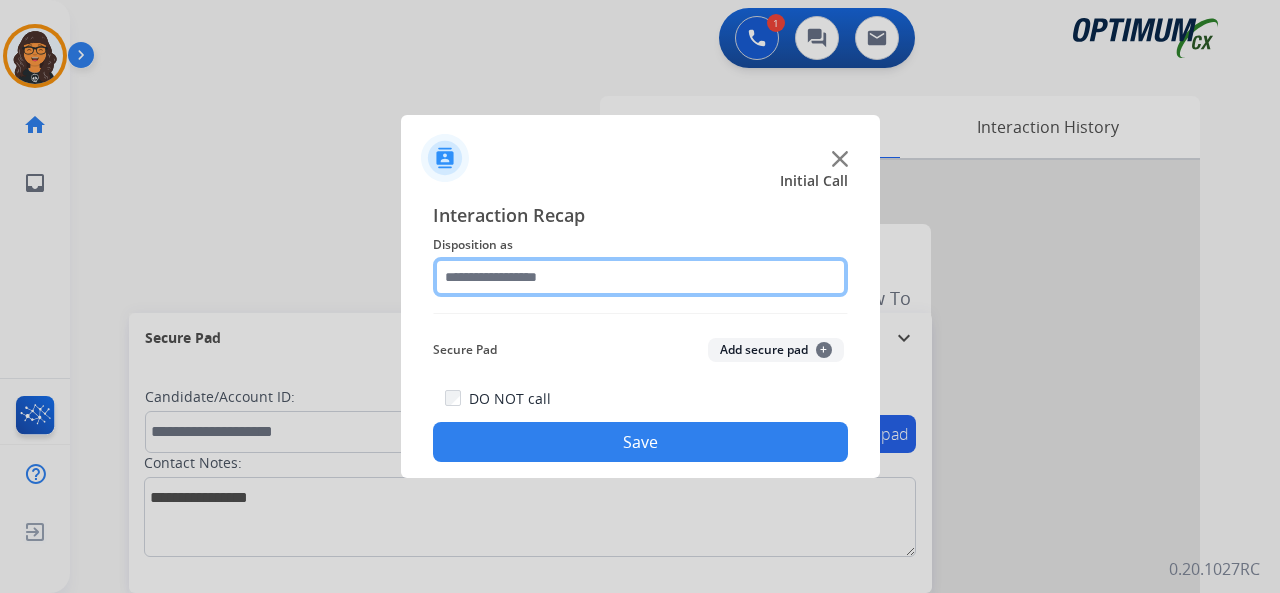 click 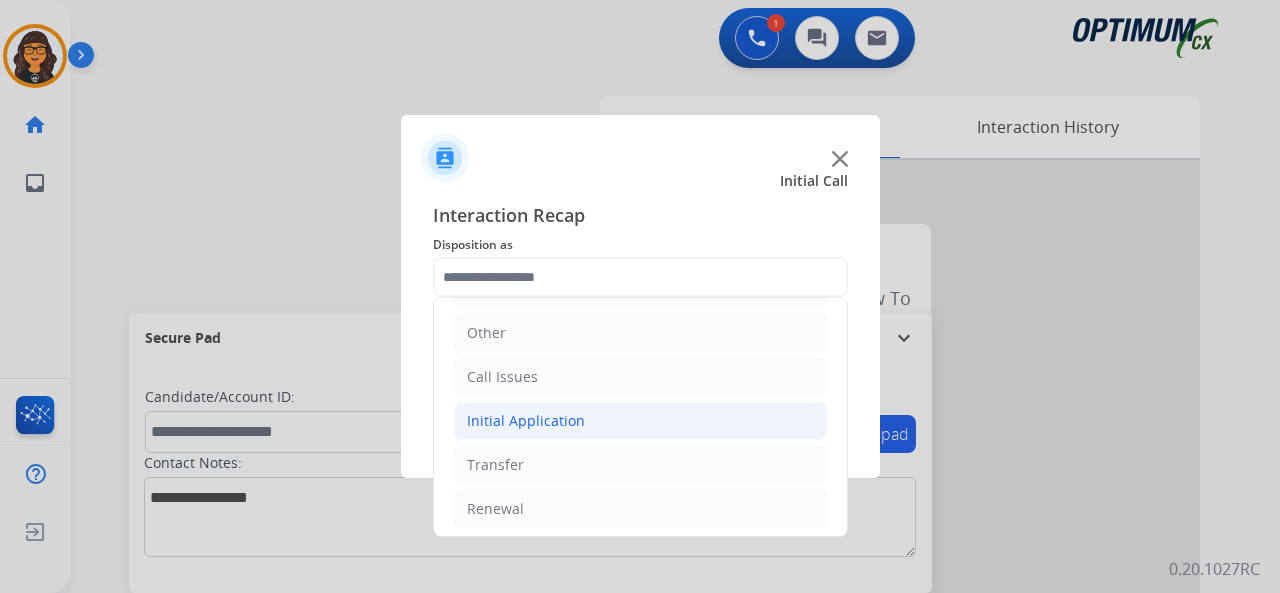 click on "Initial Application" 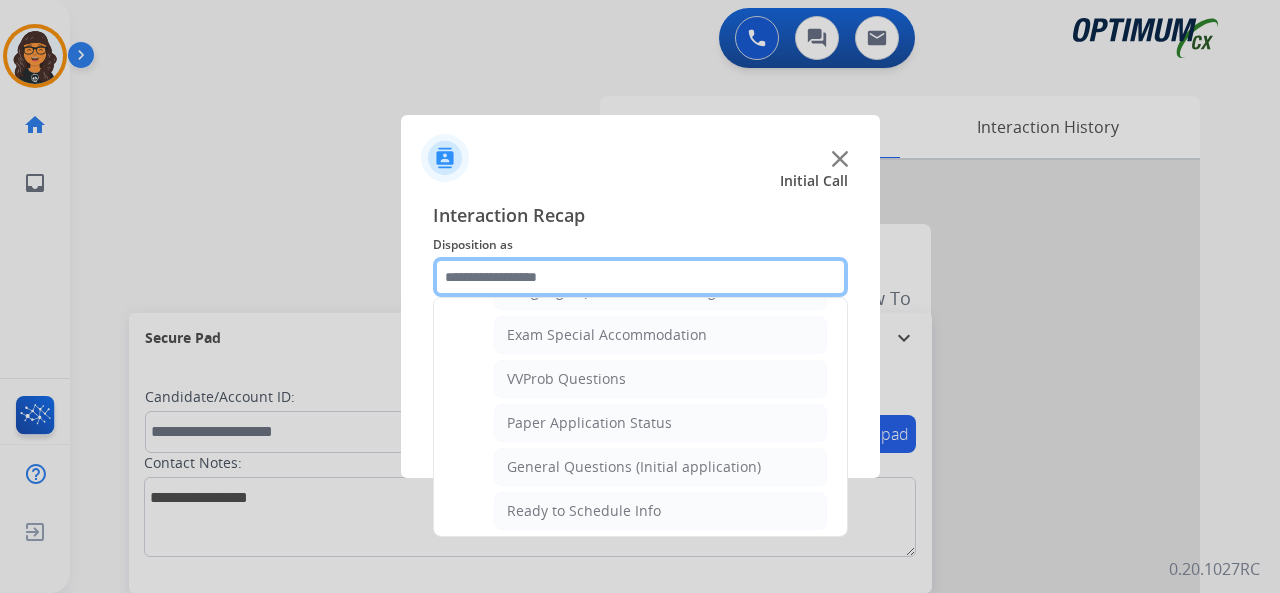 scroll, scrollTop: 1030, scrollLeft: 0, axis: vertical 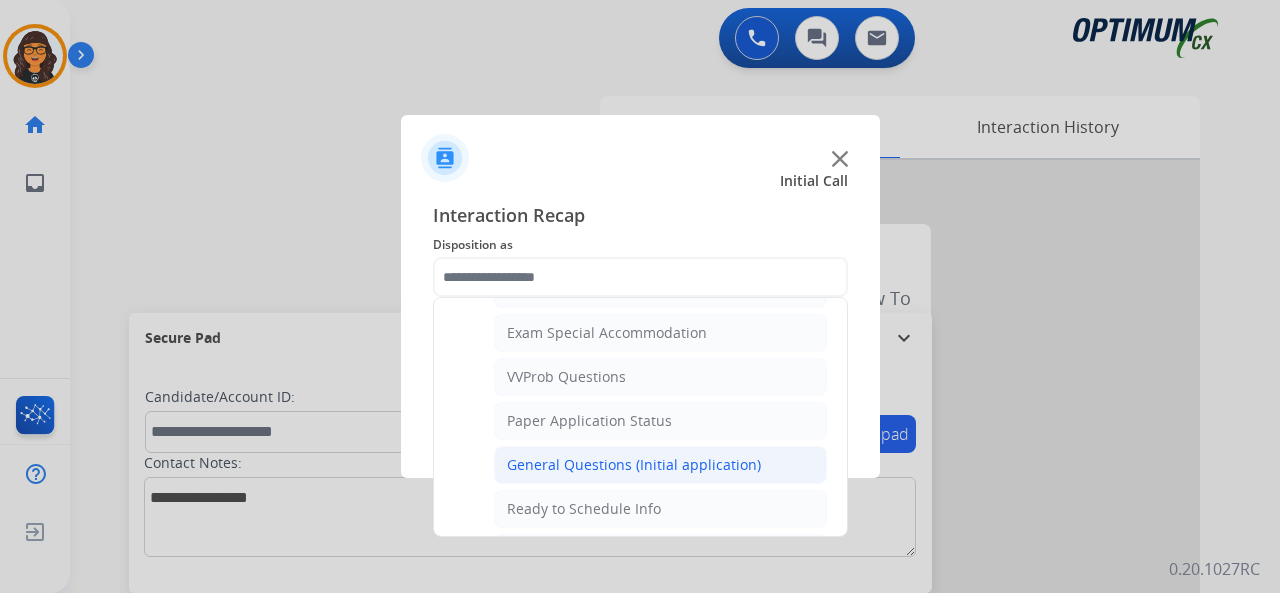 click on "General Questions (Initial application)" 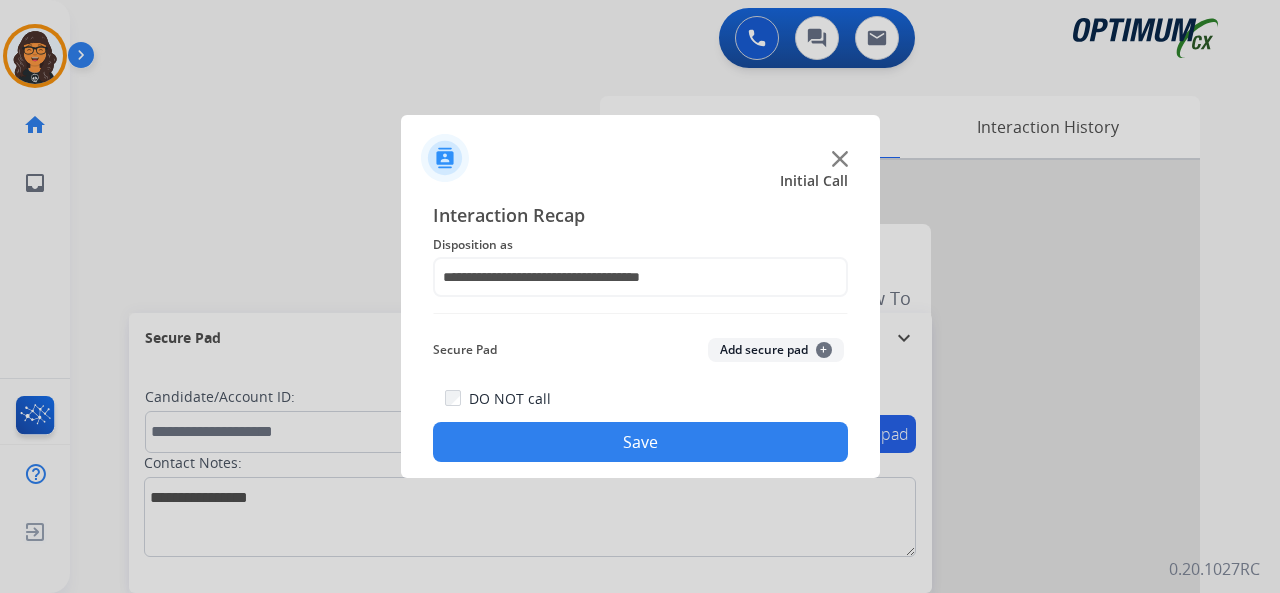 click on "Save" 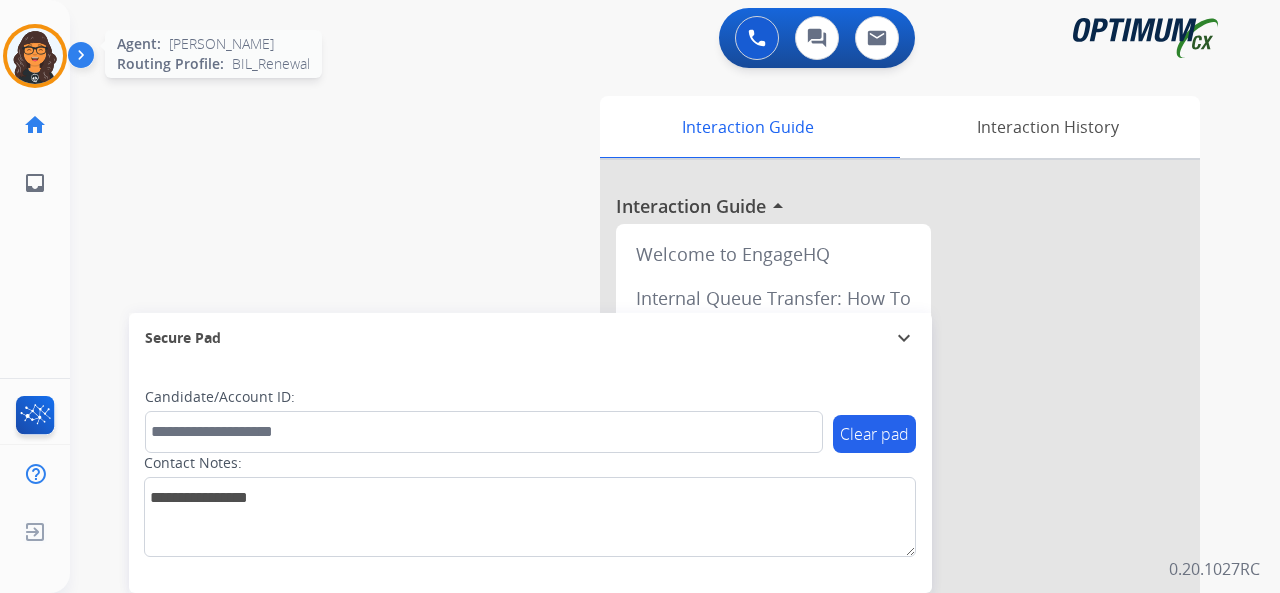 click at bounding box center (35, 56) 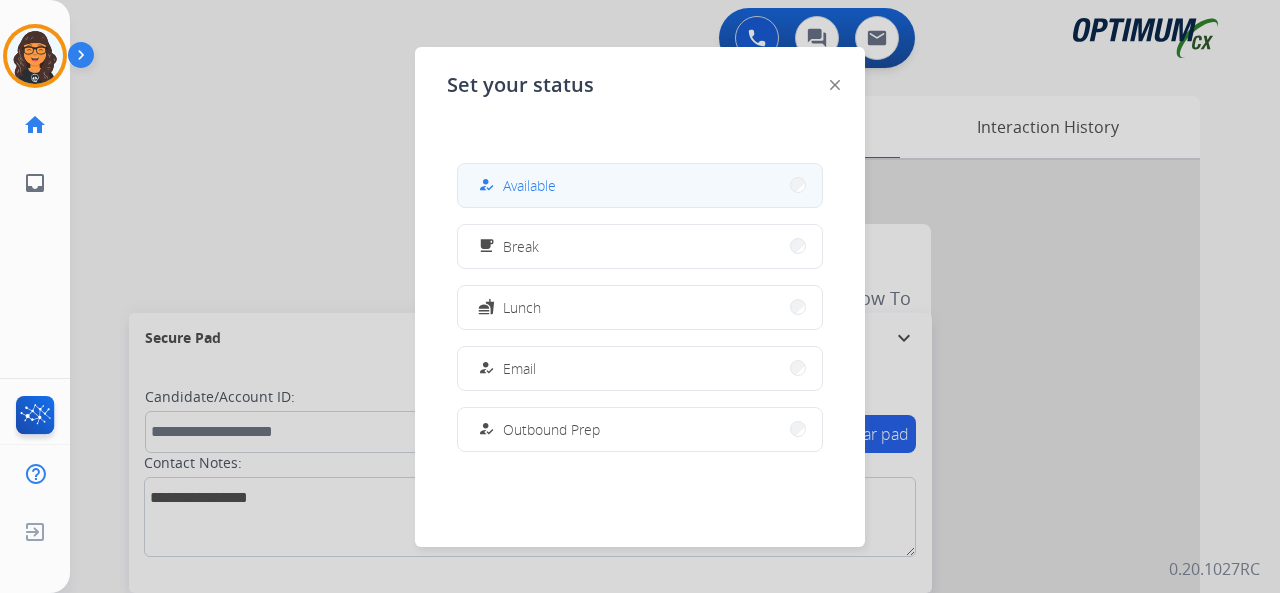 click on "Available" at bounding box center [529, 185] 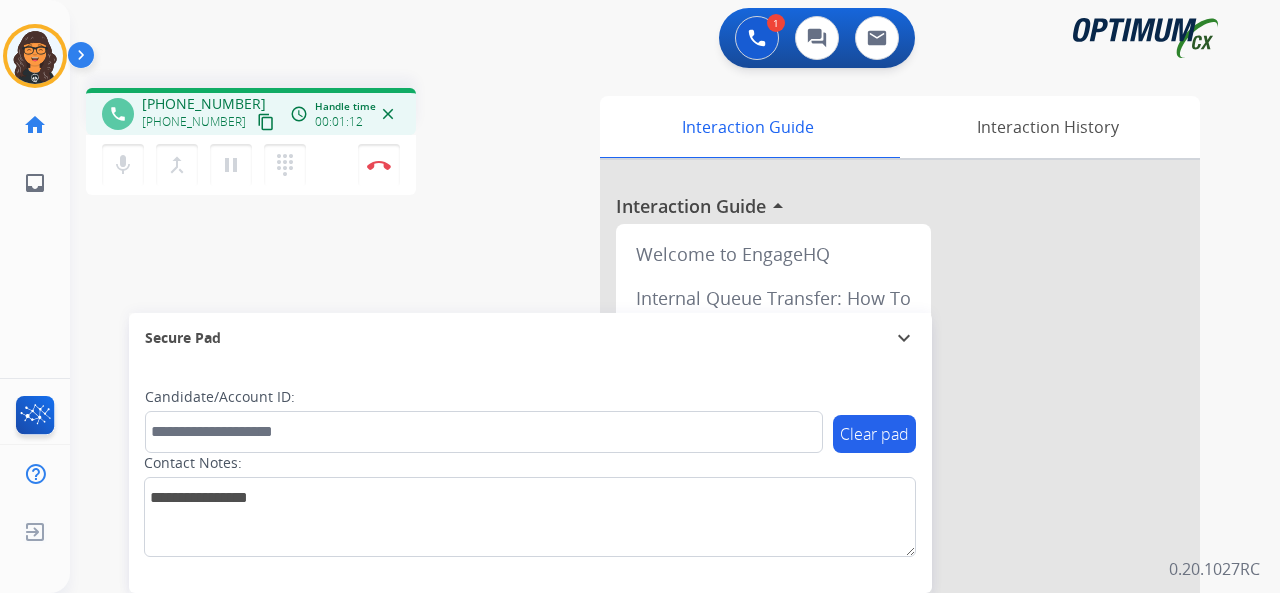 click on "content_copy" at bounding box center (266, 122) 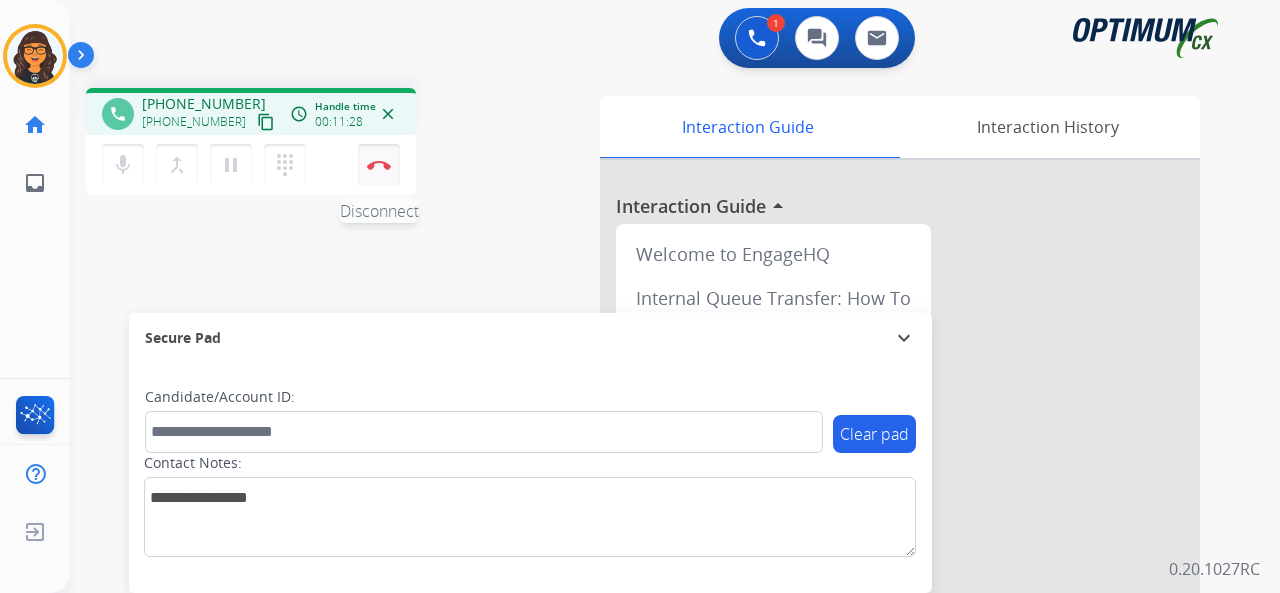 click at bounding box center [379, 165] 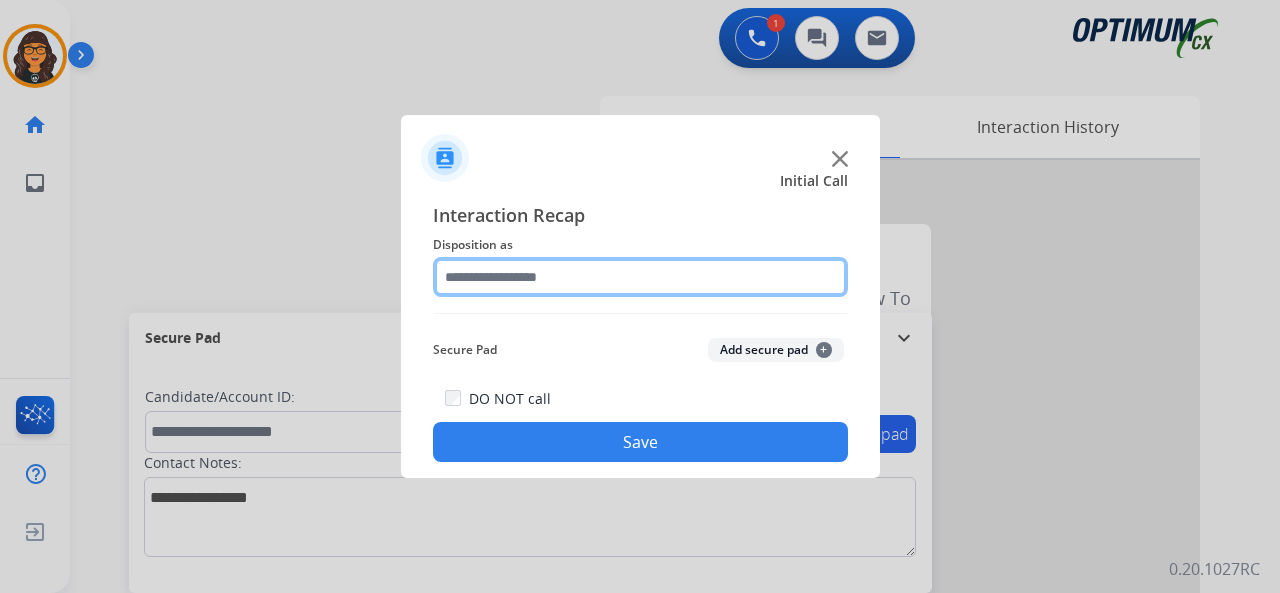 click 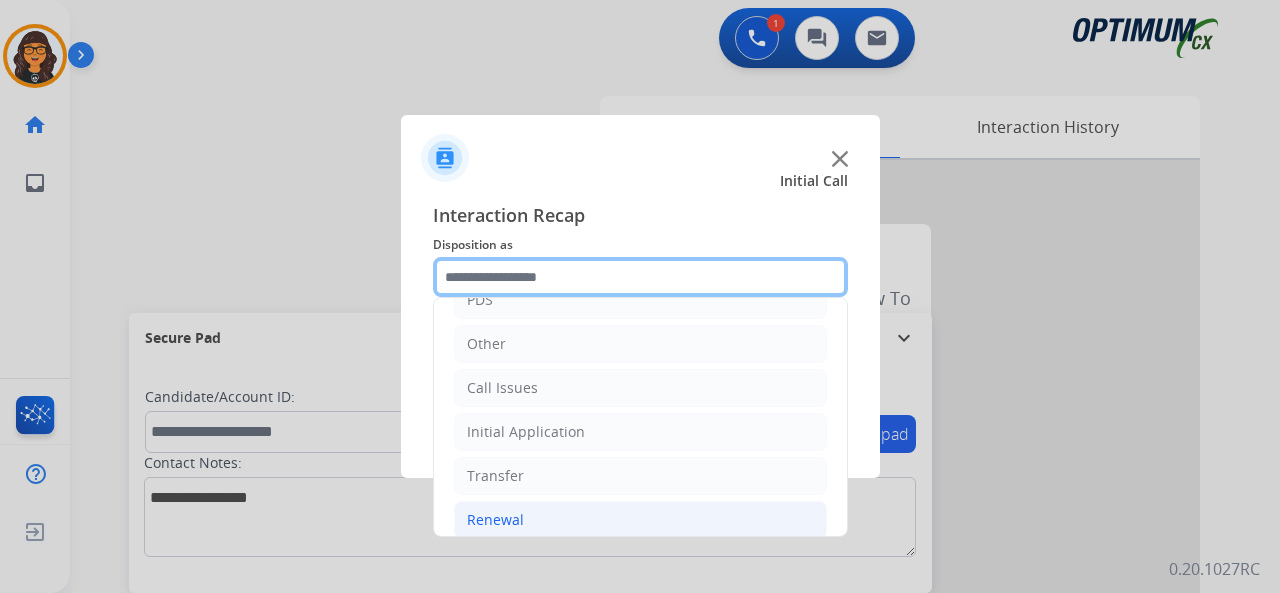 scroll, scrollTop: 130, scrollLeft: 0, axis: vertical 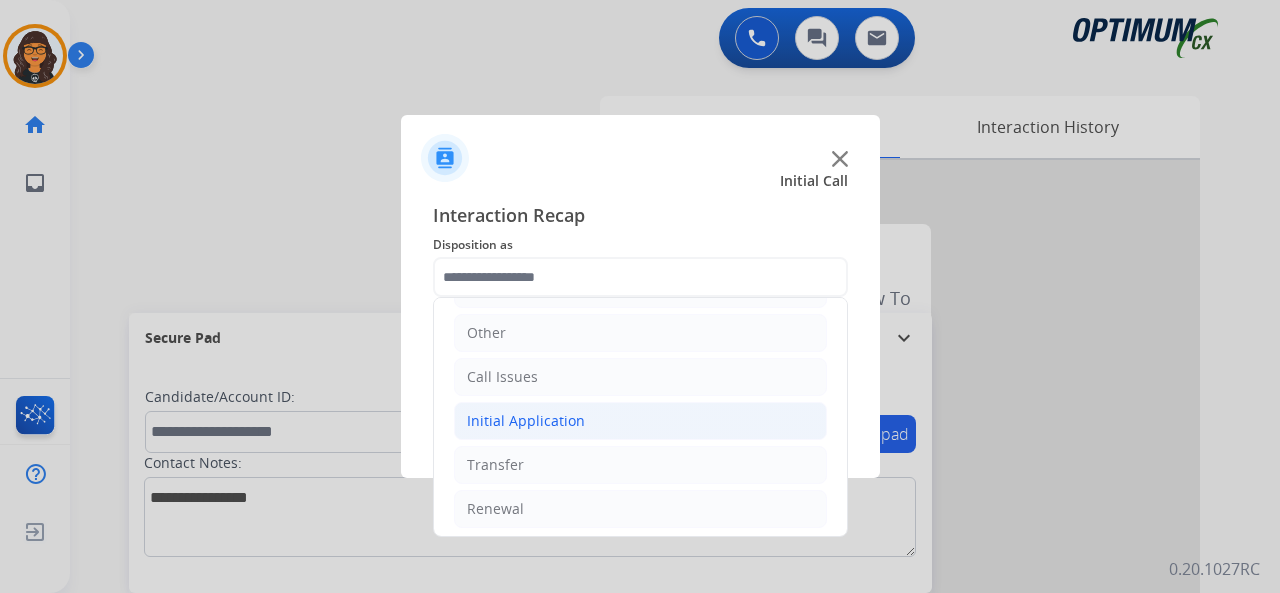 click on "Initial Application" 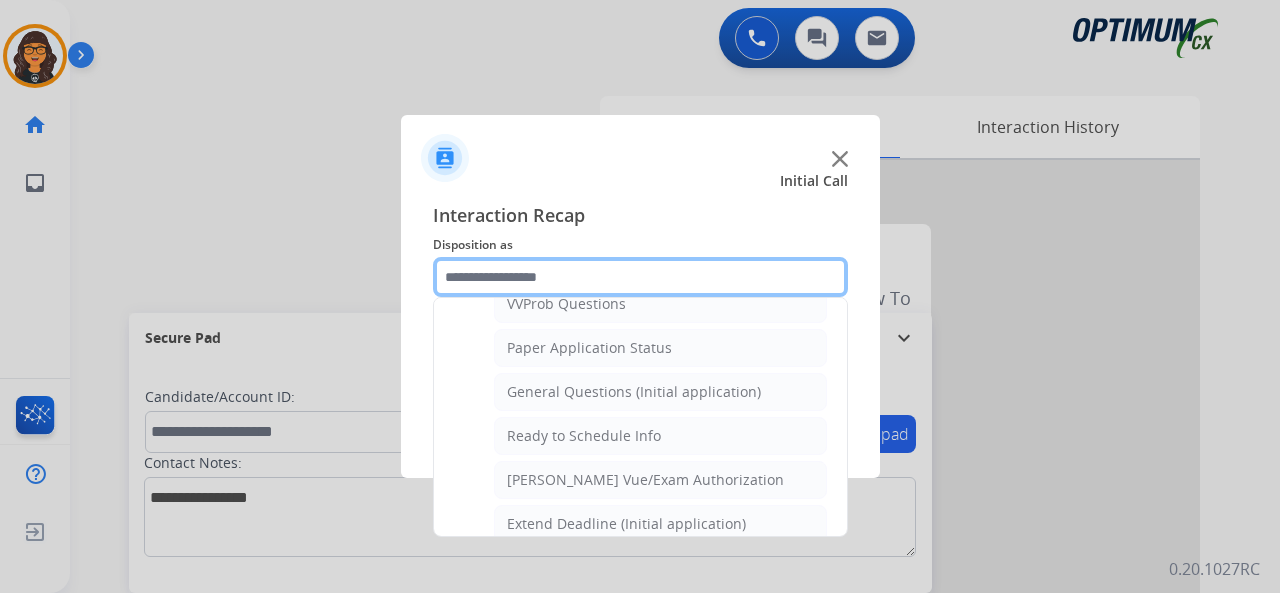 scroll, scrollTop: 1130, scrollLeft: 0, axis: vertical 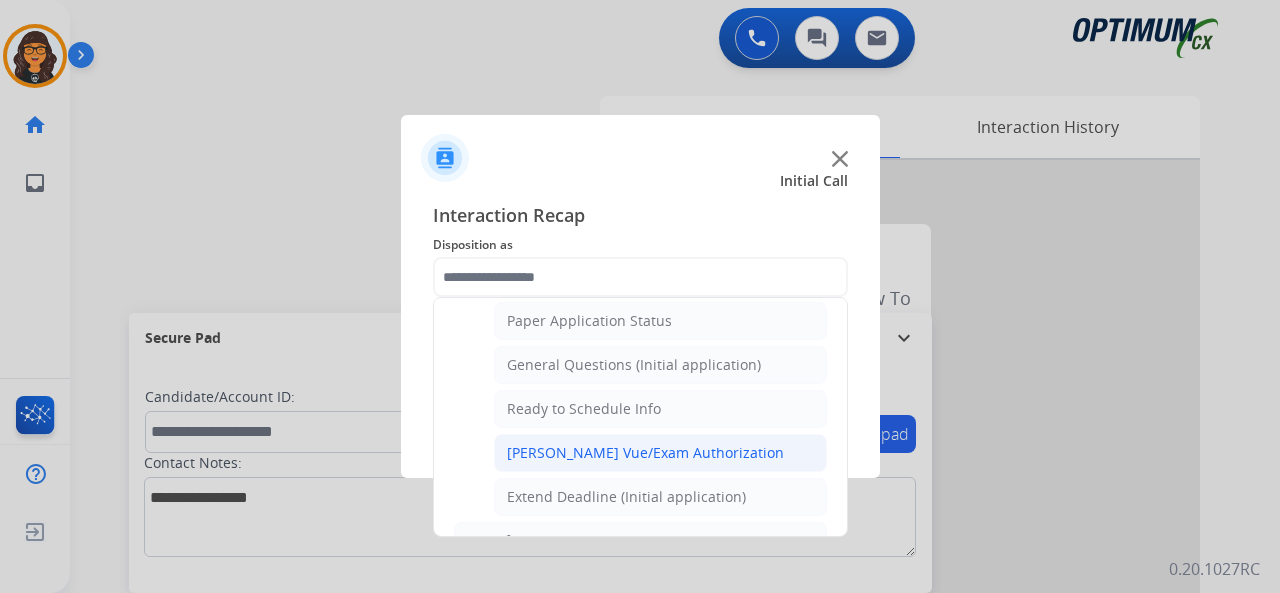 click on "Pearson Vue/Exam Authorization" 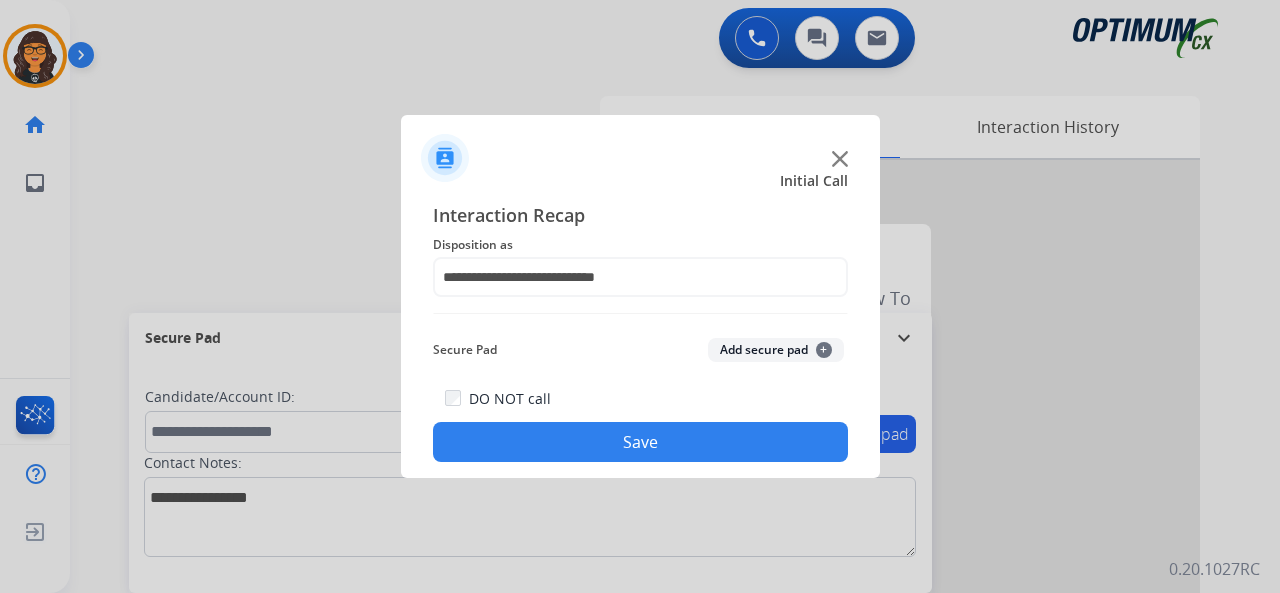 click on "Save" 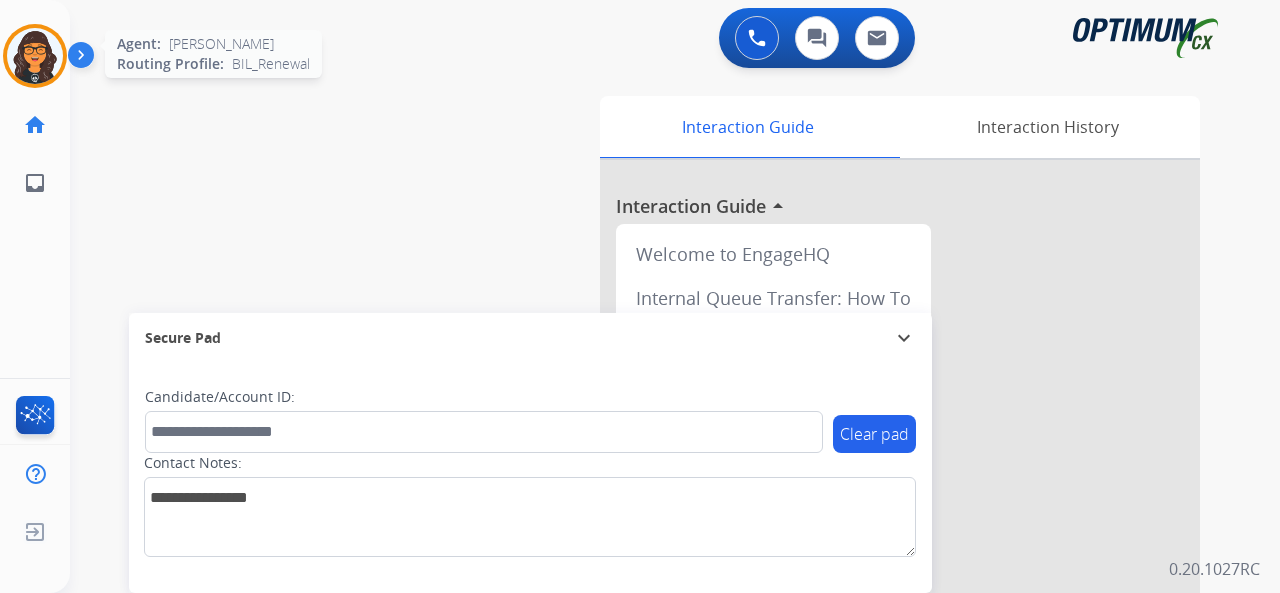 click at bounding box center [35, 56] 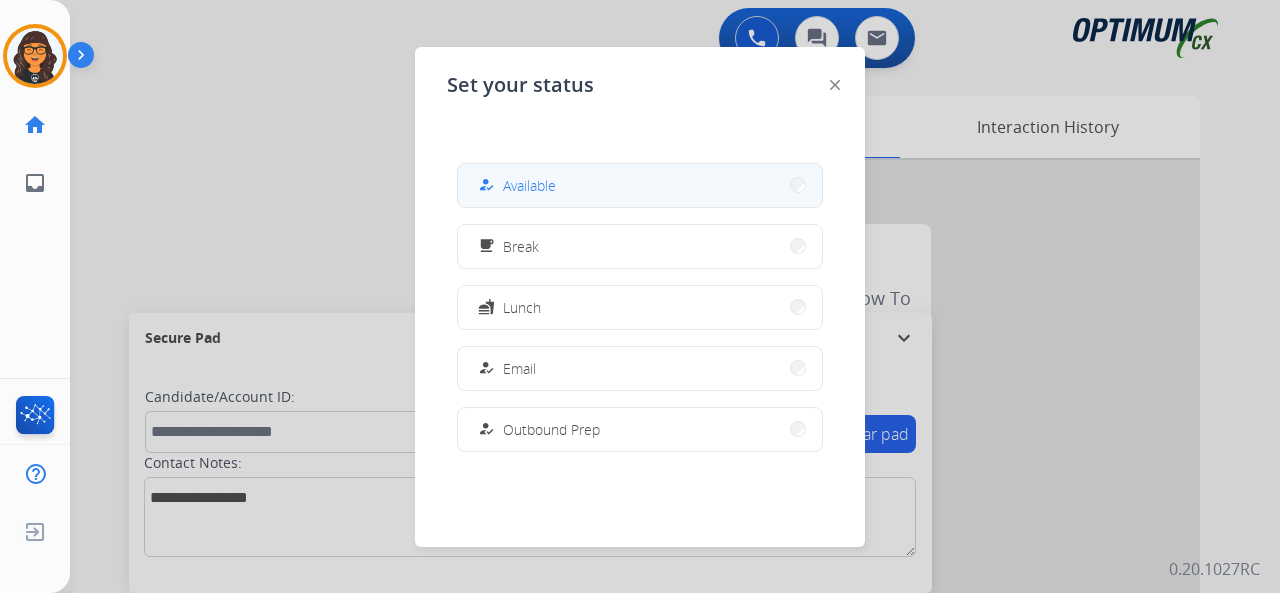 click on "how_to_reg" at bounding box center [488, 185] 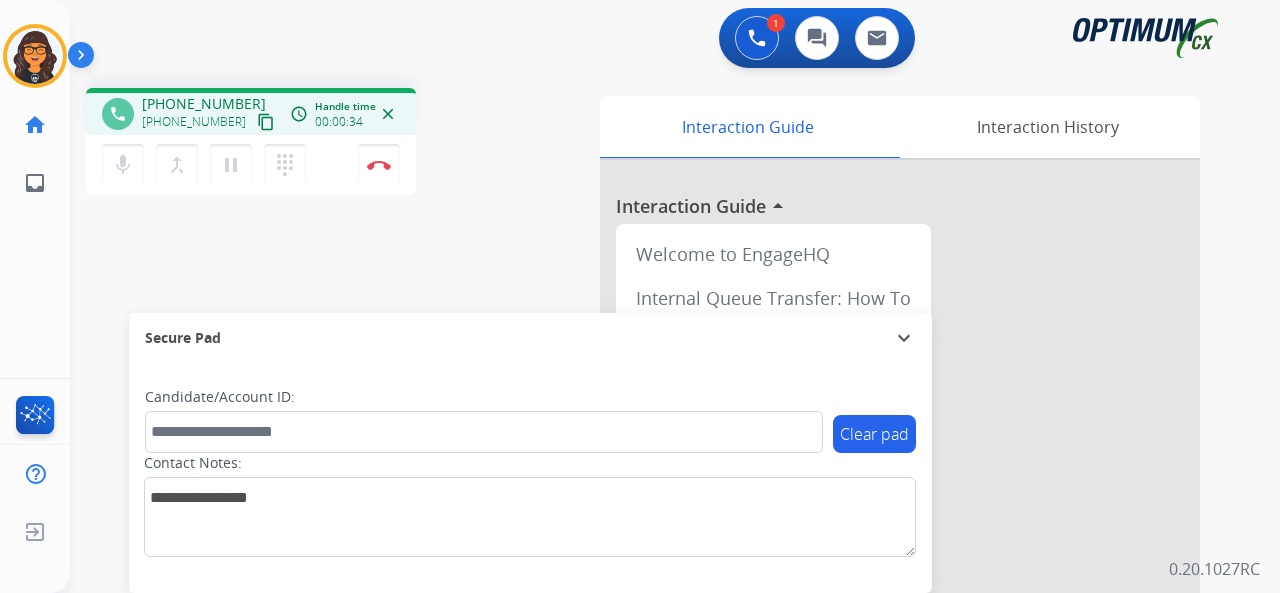 drag, startPoint x: 247, startPoint y: 123, endPoint x: 240, endPoint y: 94, distance: 29.832869 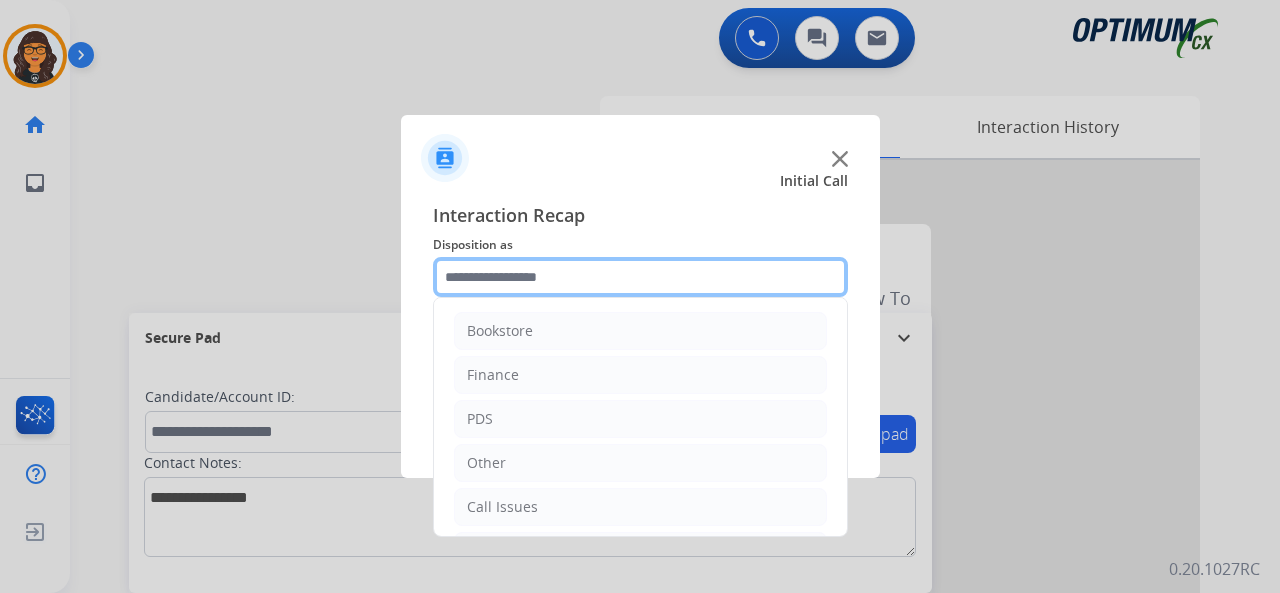 click 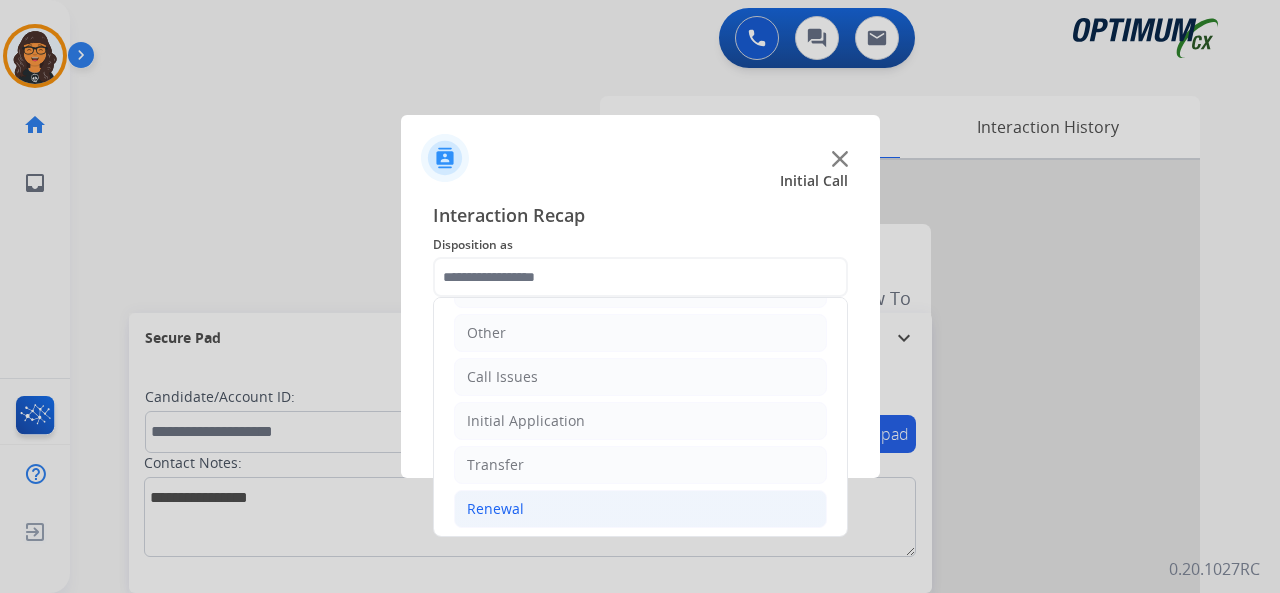 click on "Renewal" 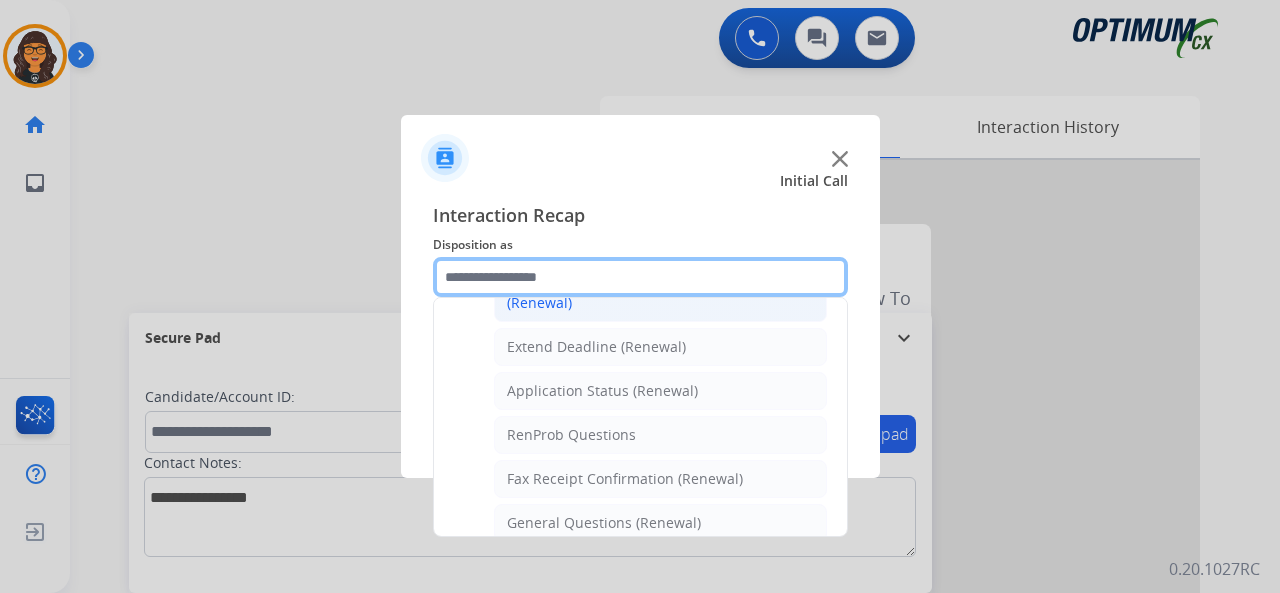 scroll, scrollTop: 430, scrollLeft: 0, axis: vertical 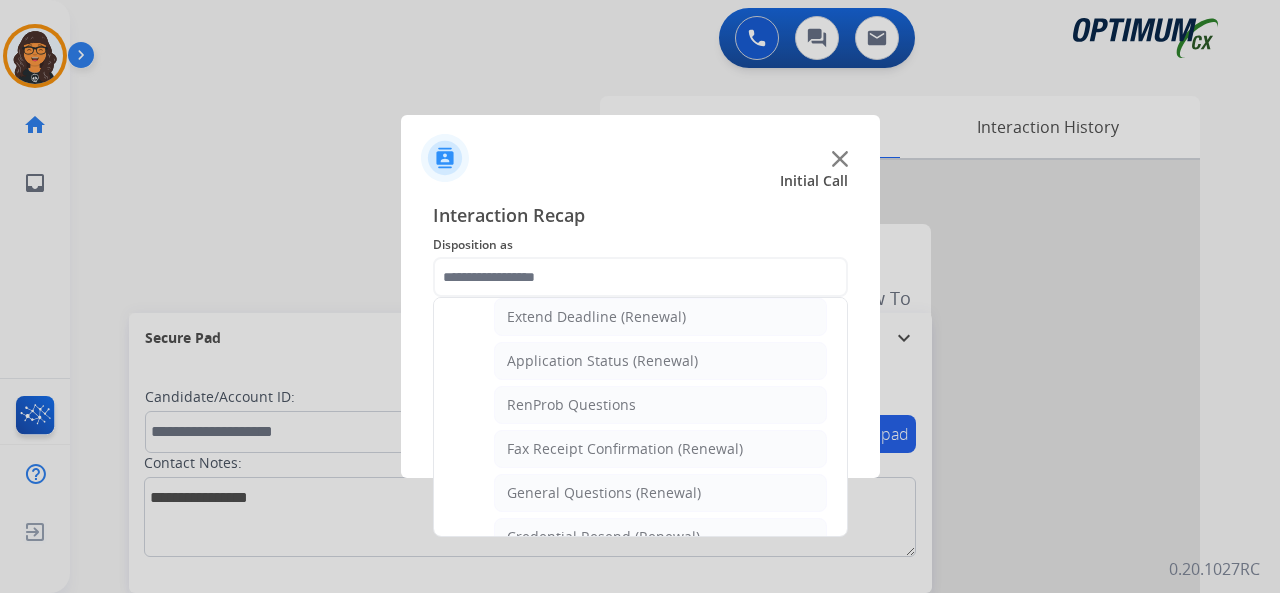 click on "Application Status (Renewal)" 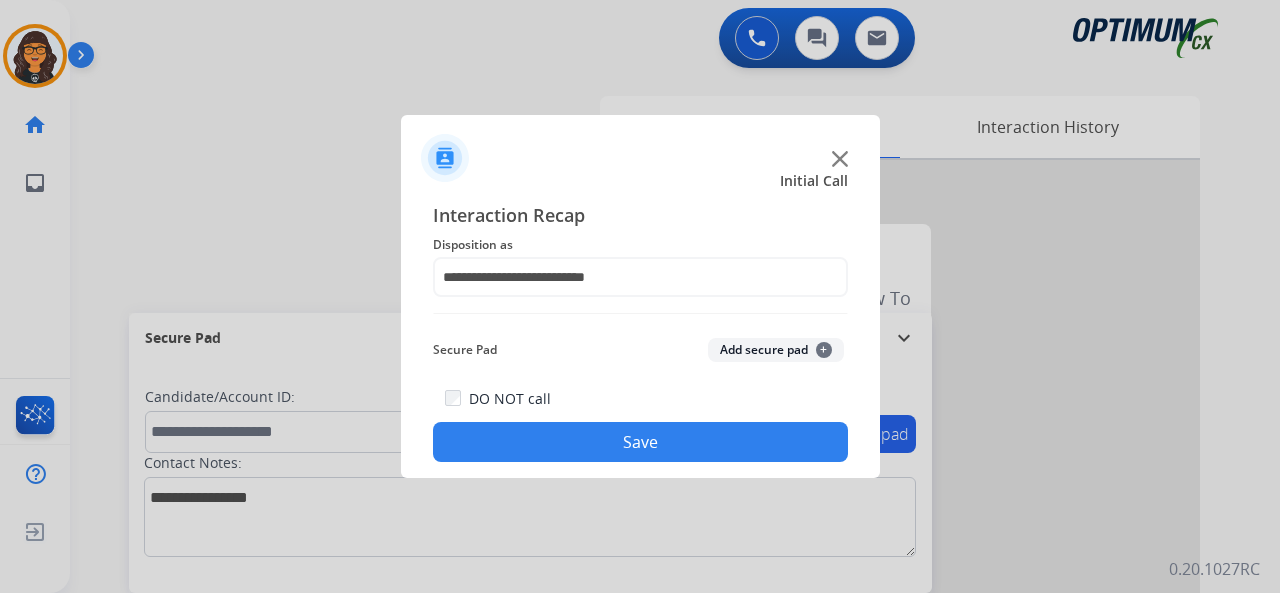 click on "Save" 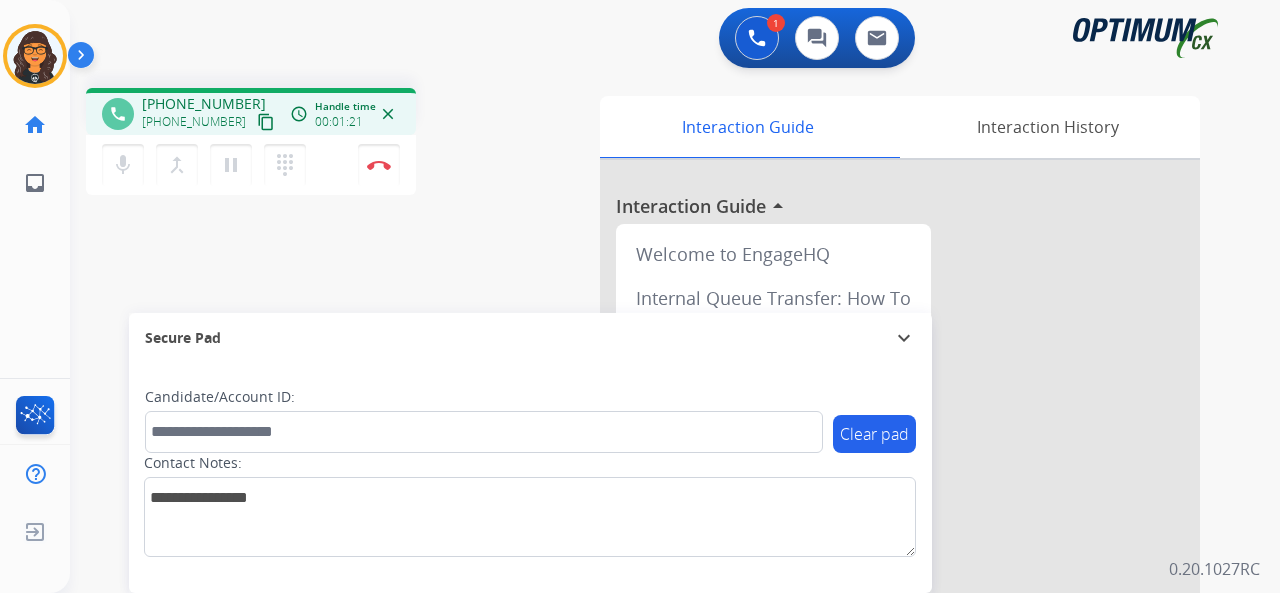 click on "content_copy" at bounding box center [266, 122] 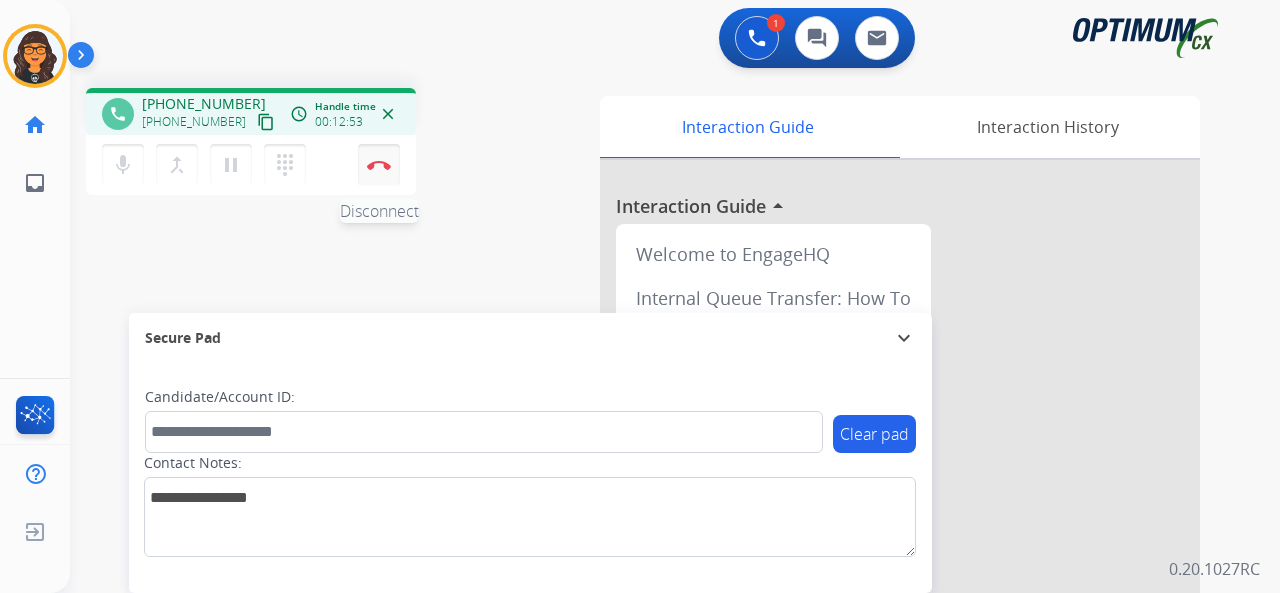 click at bounding box center (379, 165) 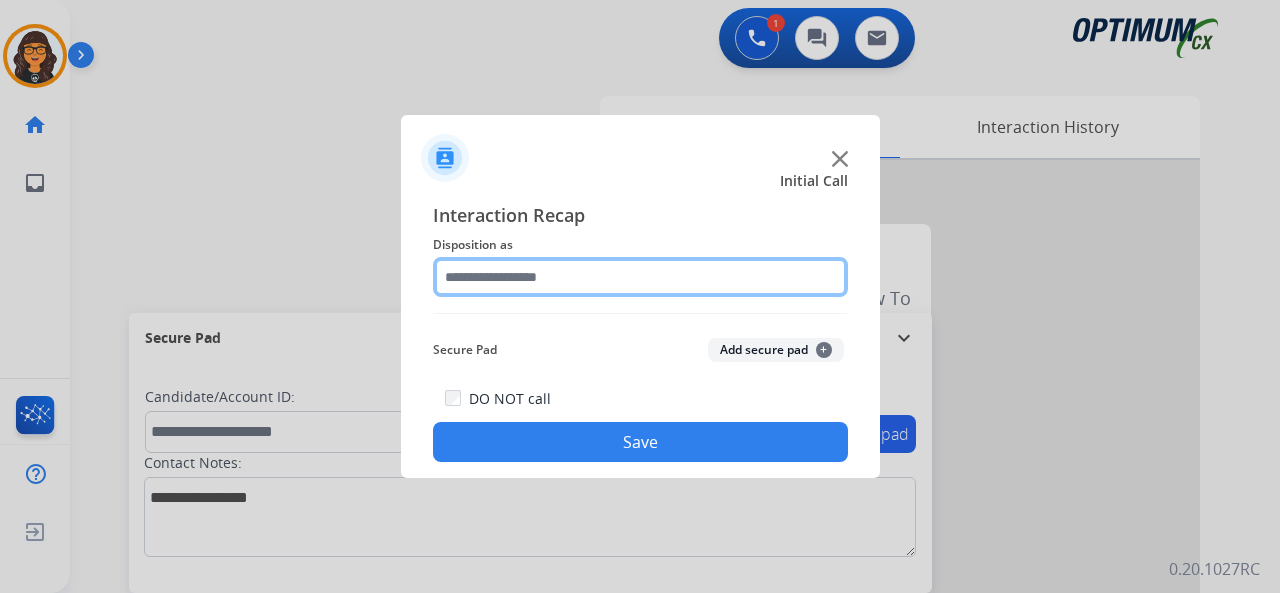 click 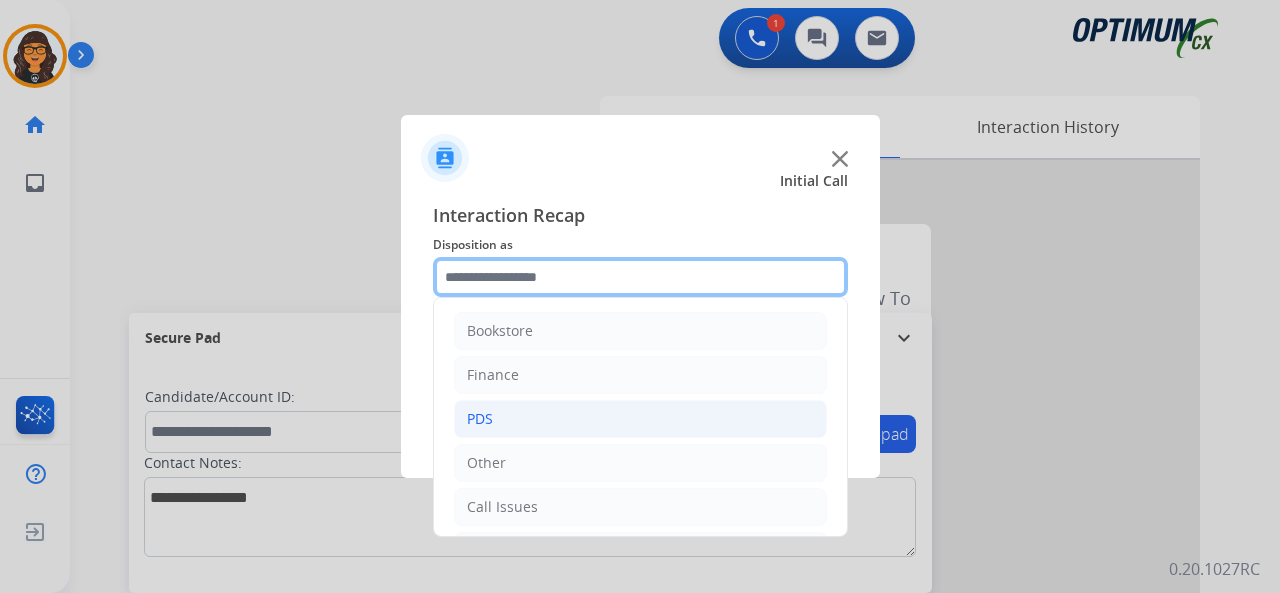 scroll, scrollTop: 100, scrollLeft: 0, axis: vertical 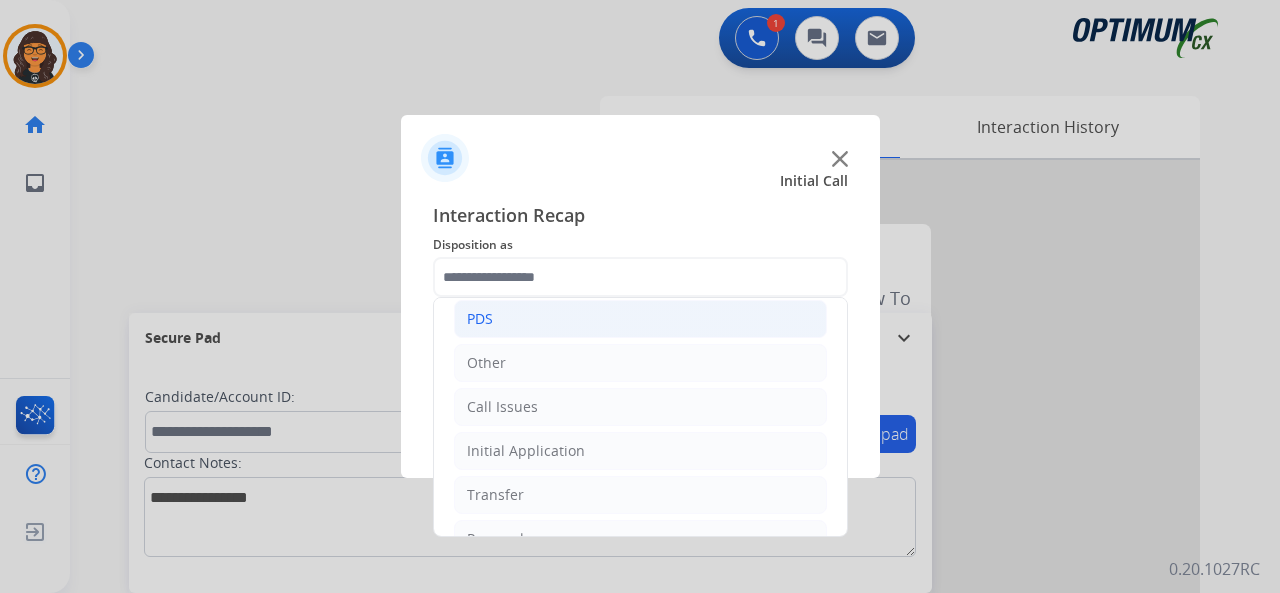 click on "PDS" 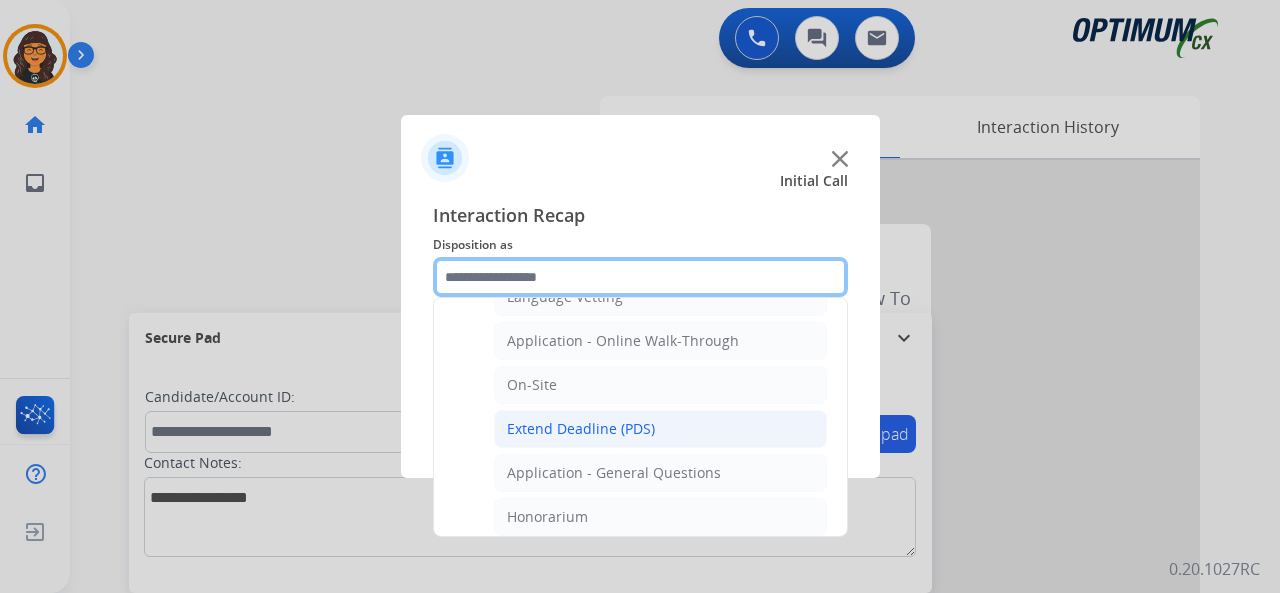 scroll, scrollTop: 500, scrollLeft: 0, axis: vertical 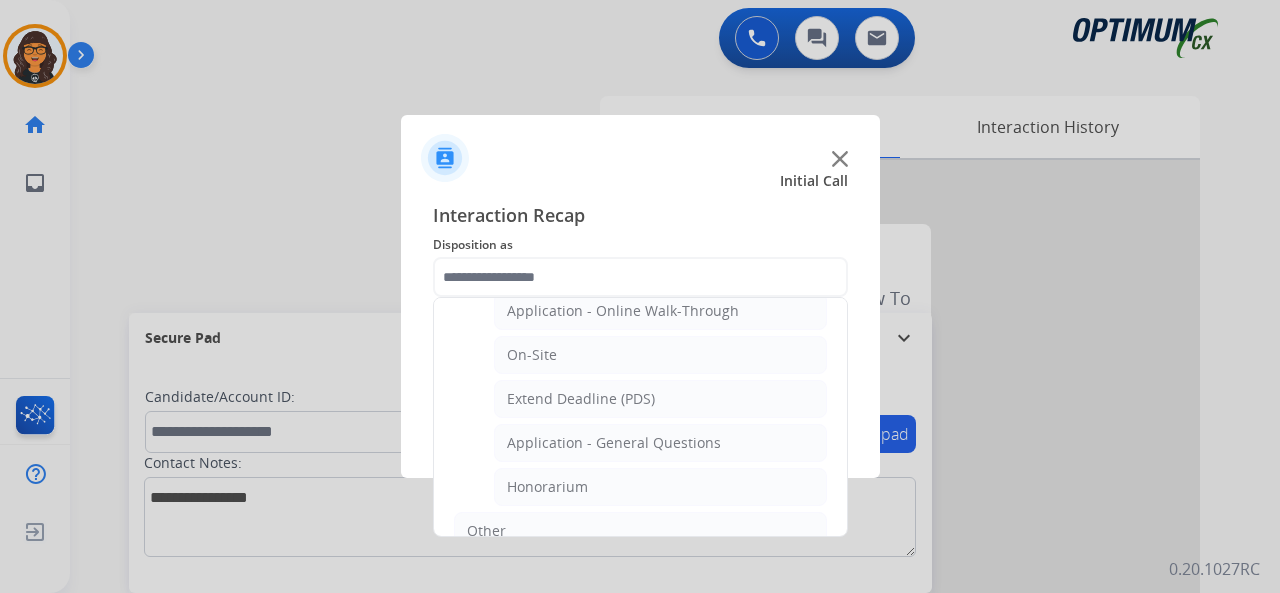 click on "Honorarium" 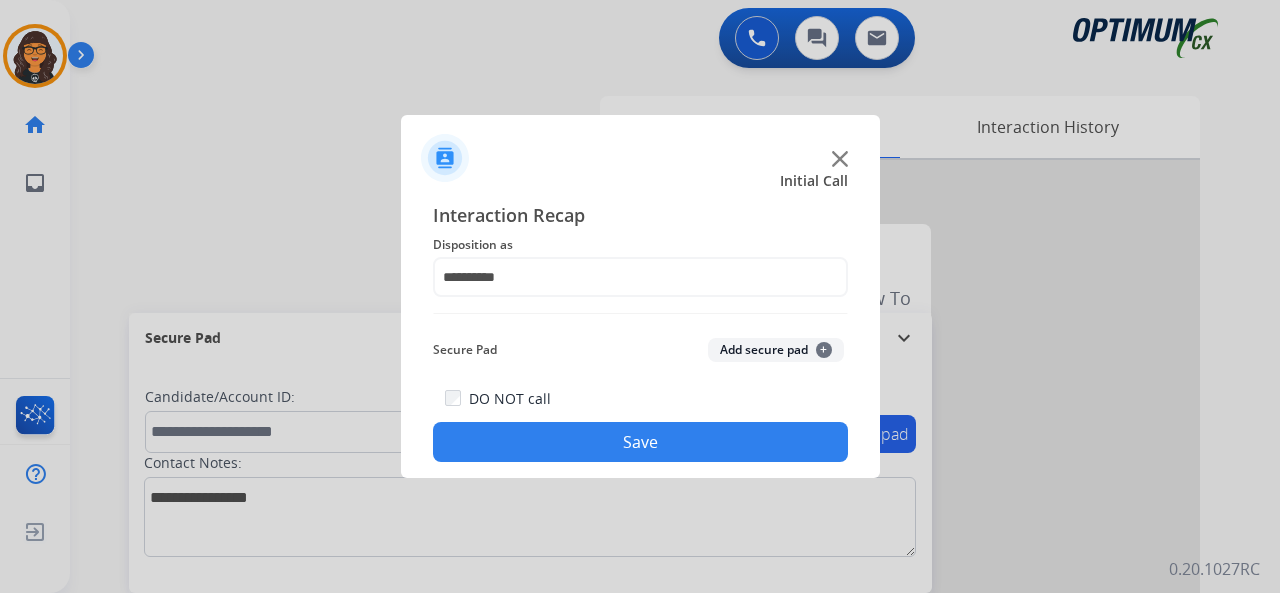 click on "Save" 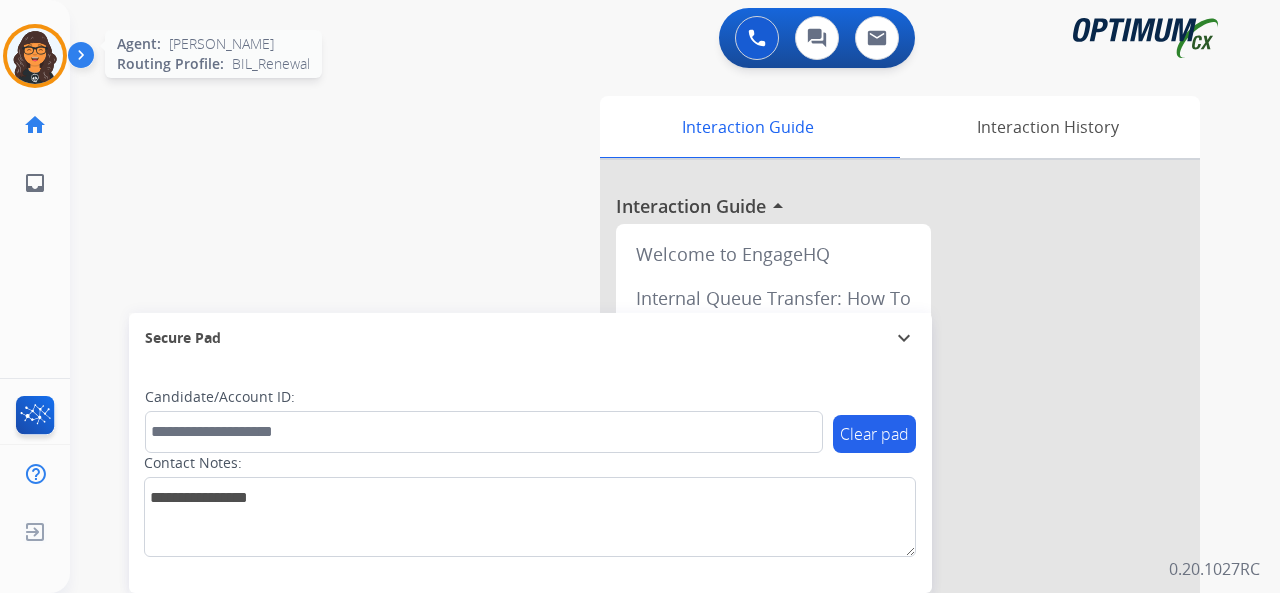 click at bounding box center (35, 56) 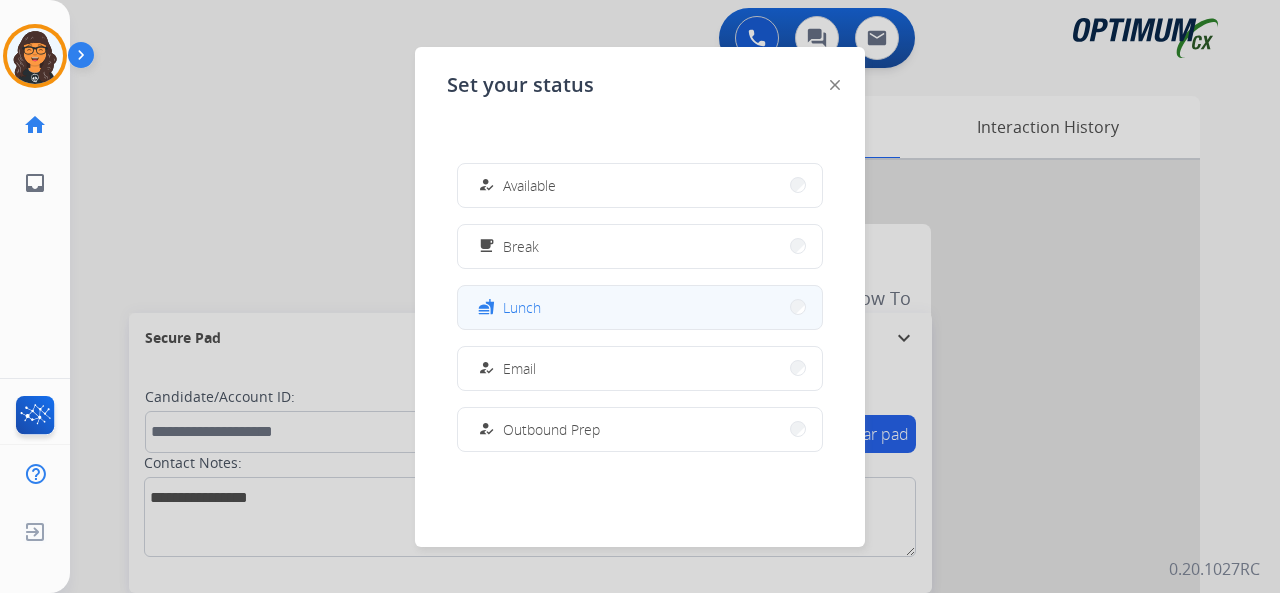 click on "Lunch" at bounding box center [522, 307] 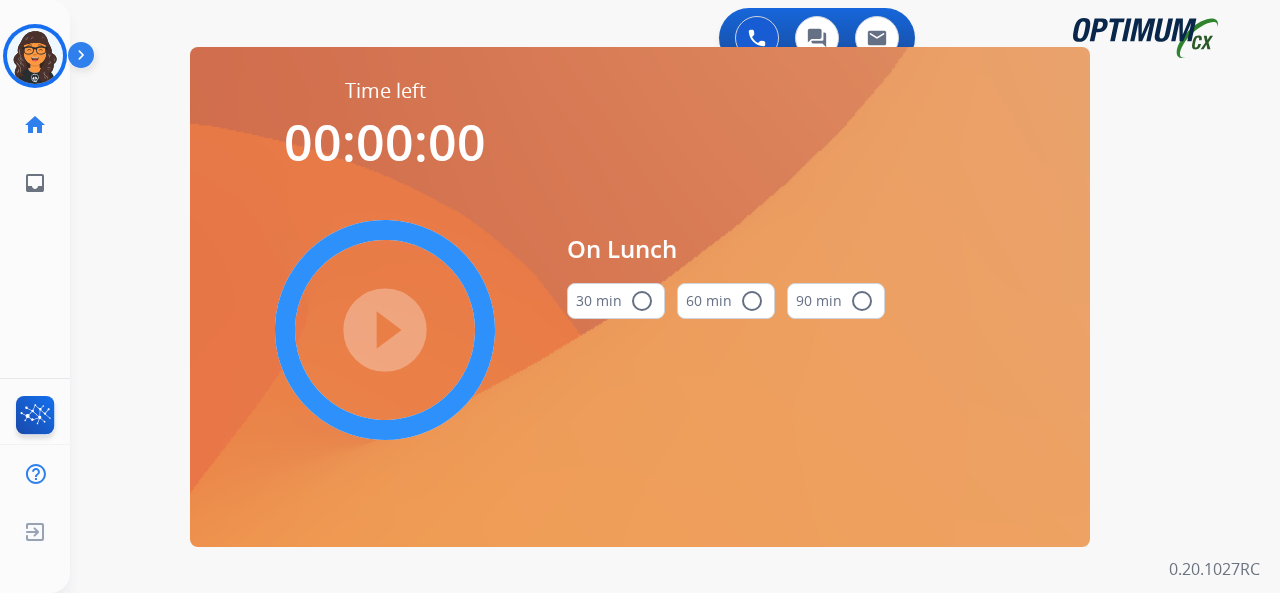 drag, startPoint x: 590, startPoint y: 297, endPoint x: 572, endPoint y: 302, distance: 18.681541 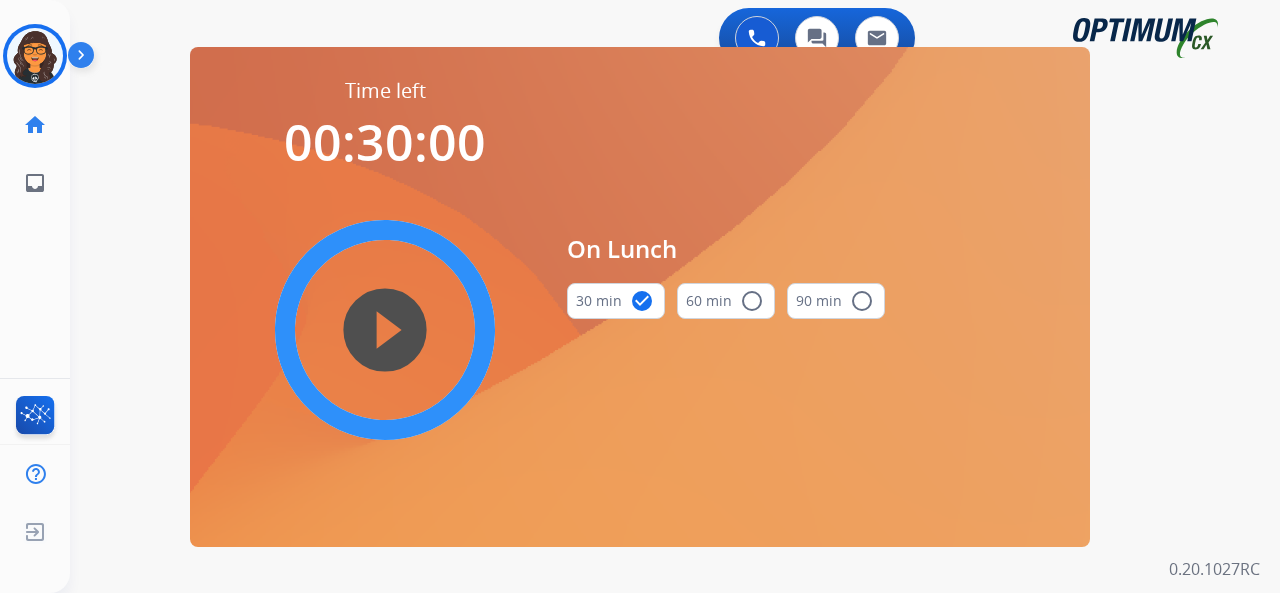 click on "play_circle_filled" at bounding box center [385, 330] 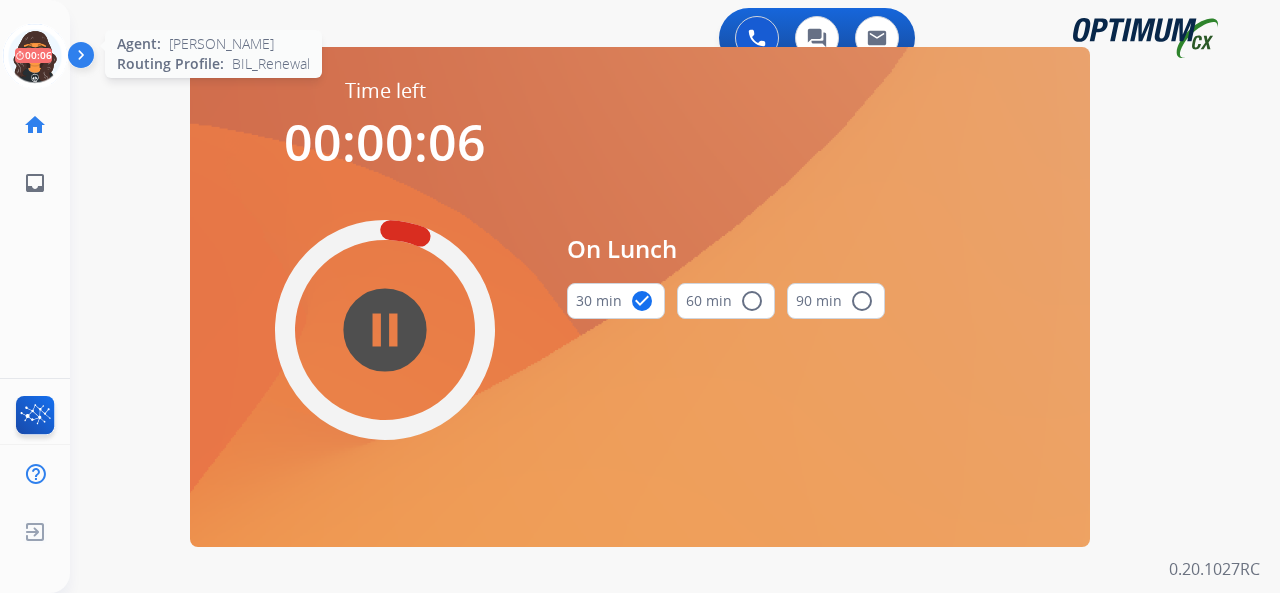 drag, startPoint x: 32, startPoint y: 57, endPoint x: 58, endPoint y: 58, distance: 26.019224 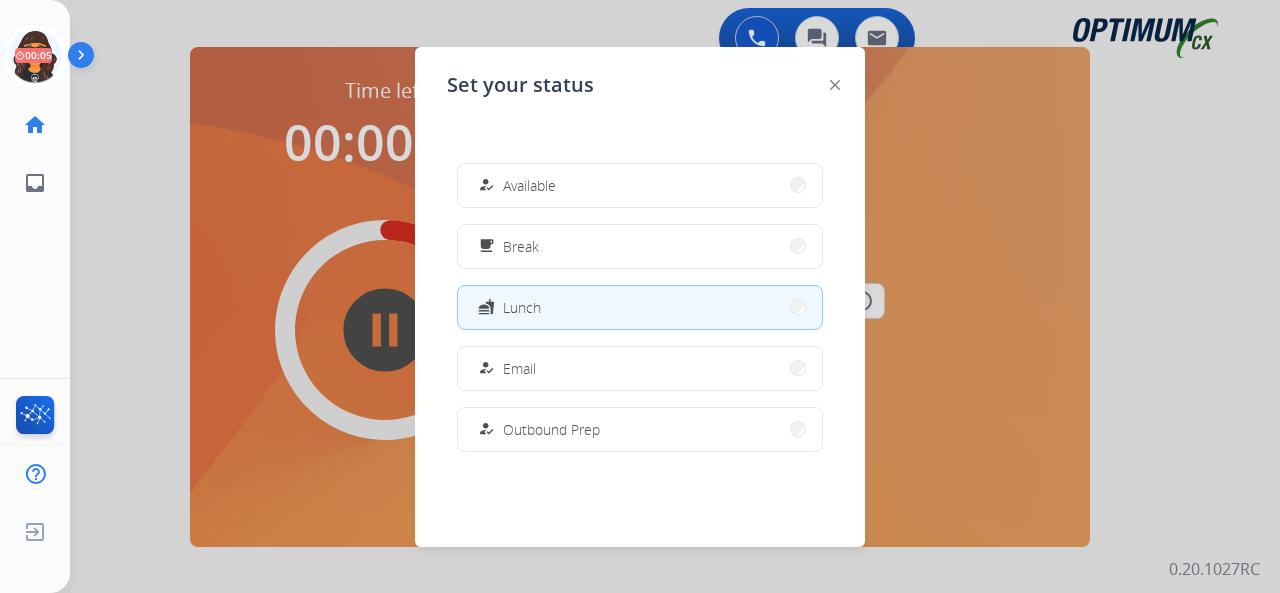 drag, startPoint x: 538, startPoint y: 189, endPoint x: 578, endPoint y: 197, distance: 40.792156 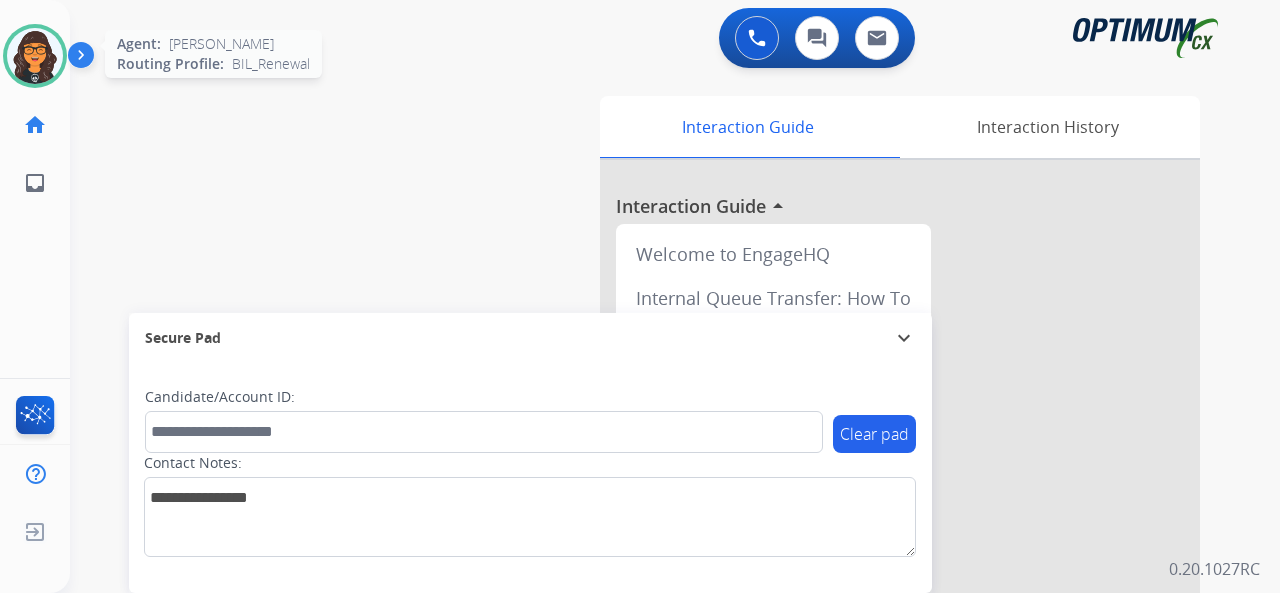click at bounding box center (35, 56) 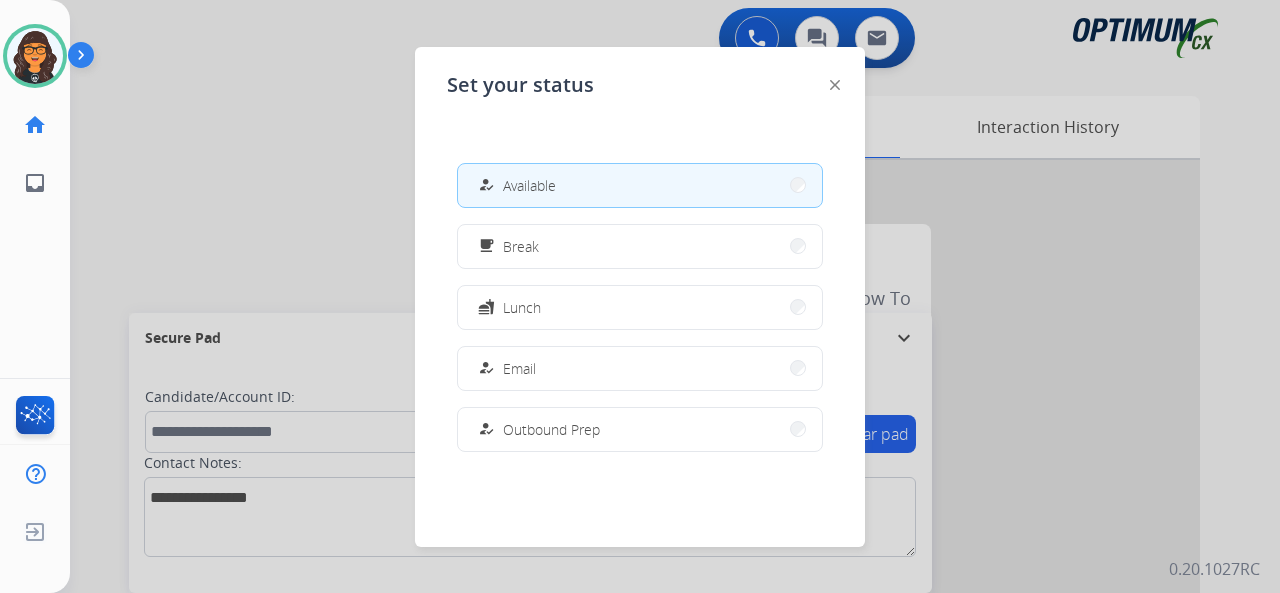 click 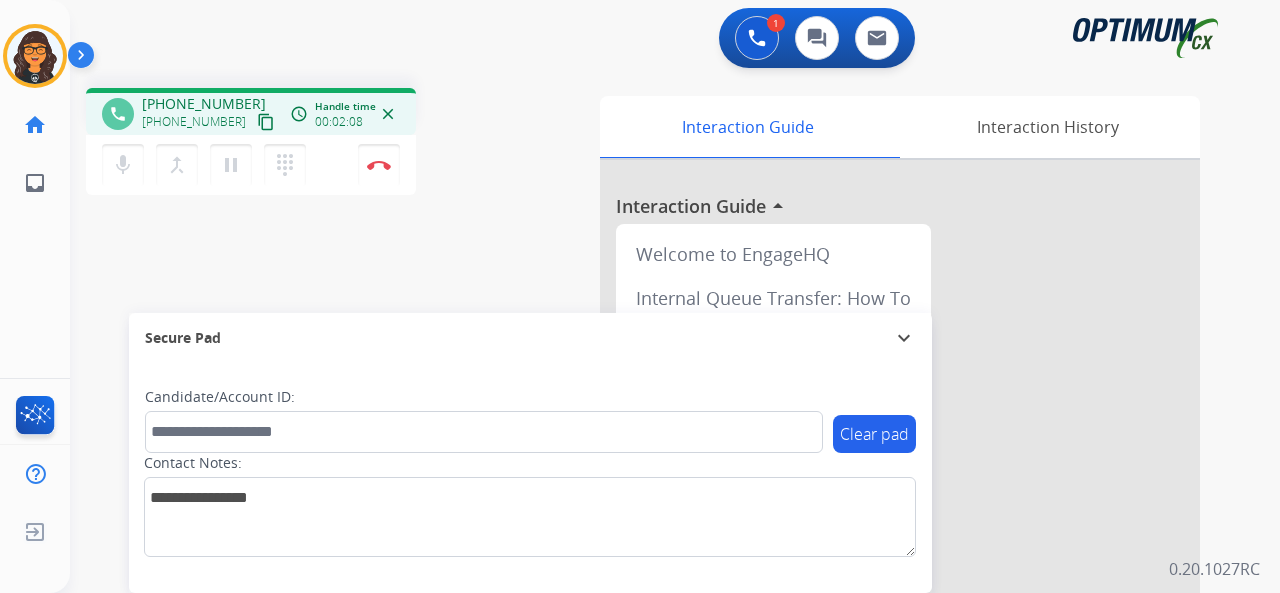 click on "content_copy" at bounding box center (266, 122) 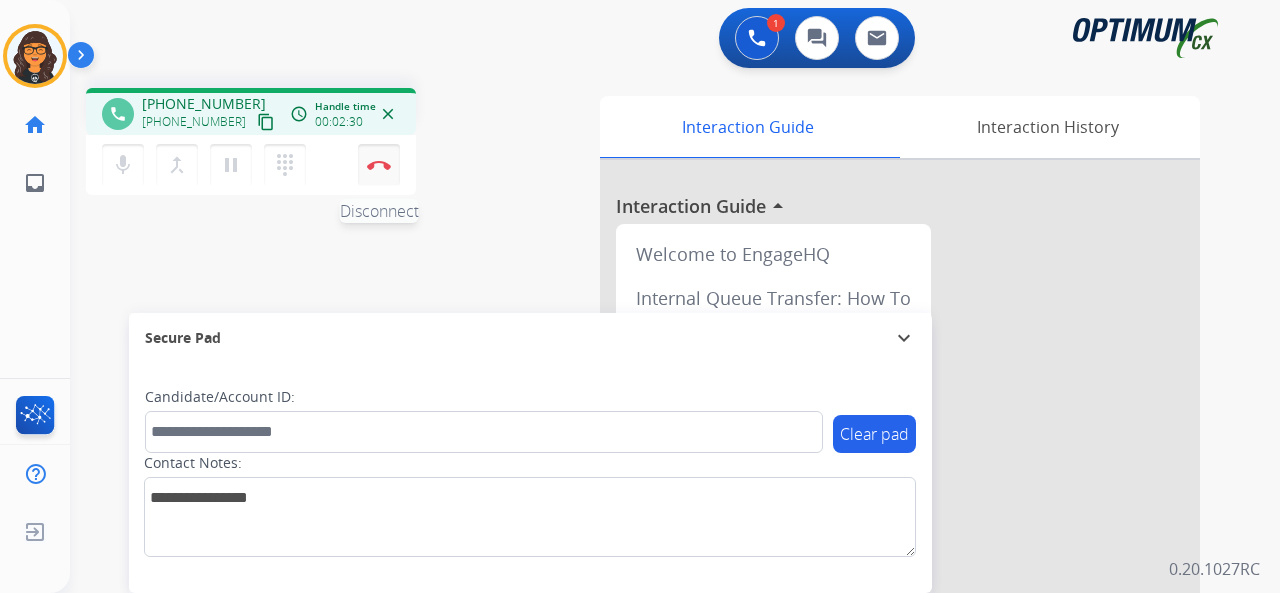 click on "Disconnect" at bounding box center [379, 165] 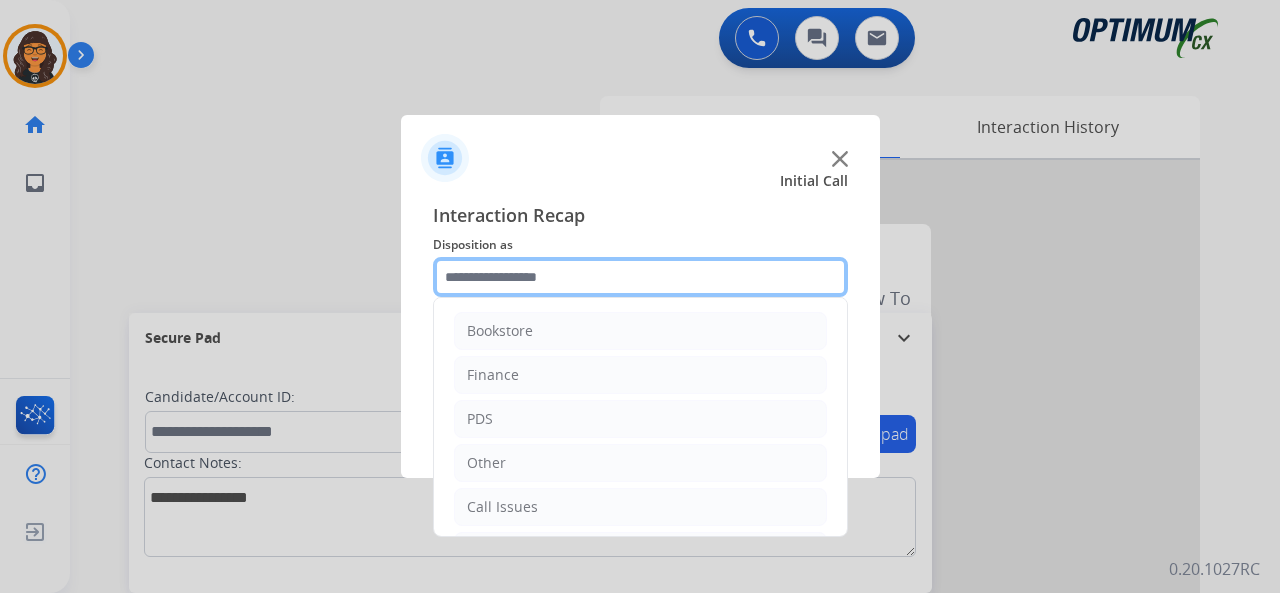 click 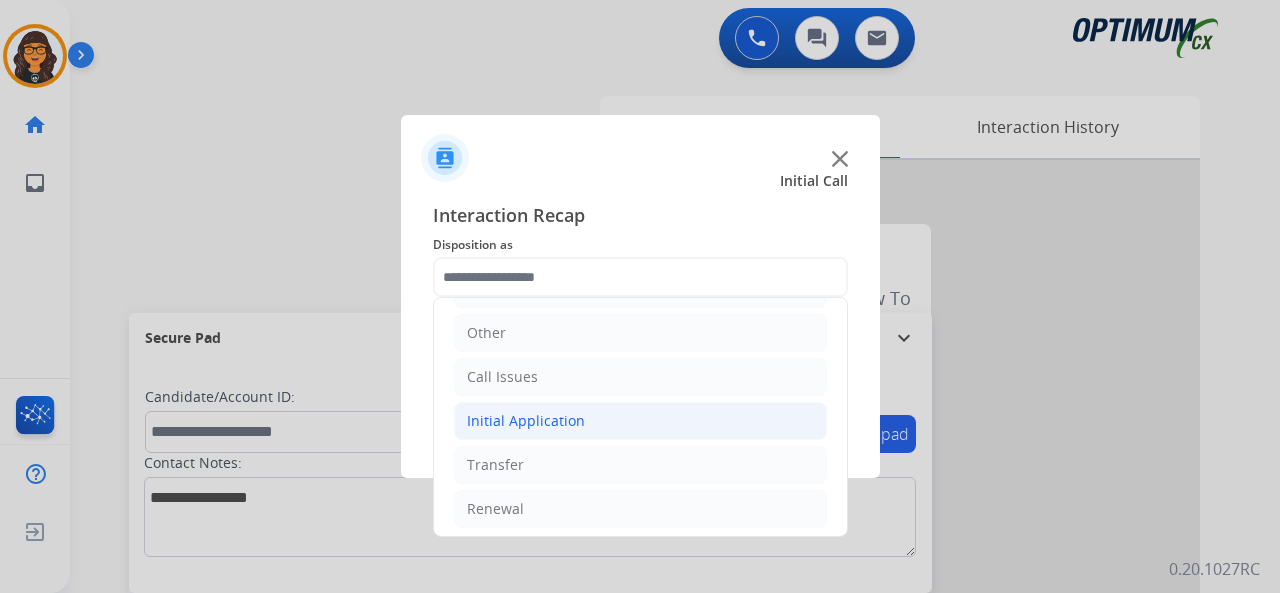 click on "Initial Application" 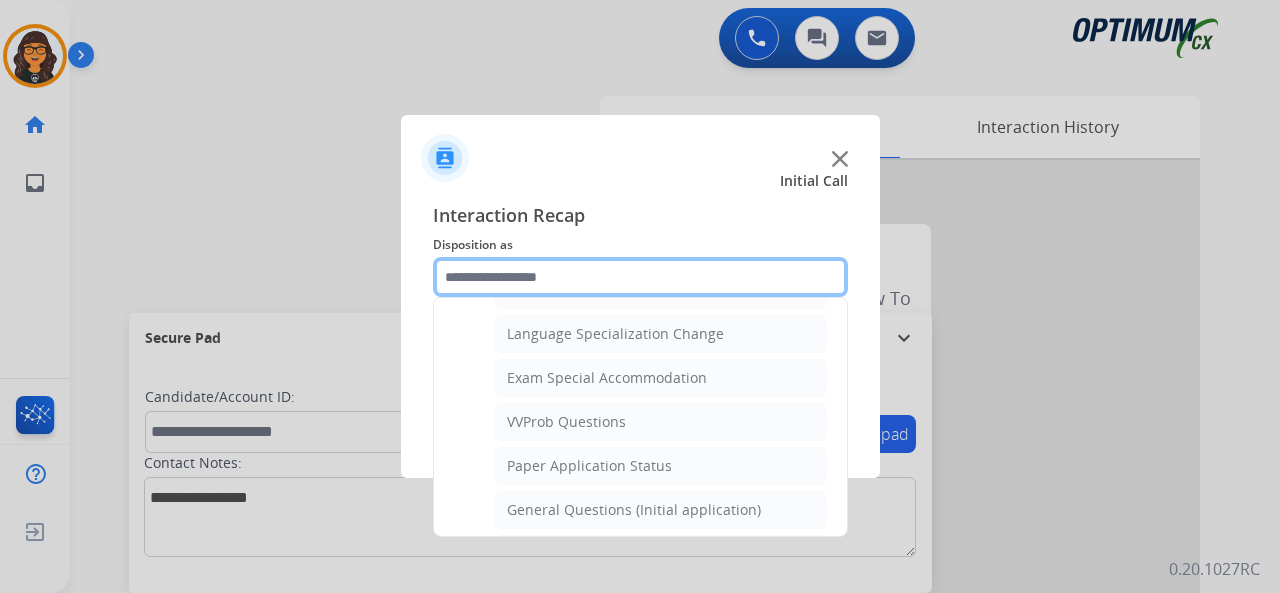 scroll, scrollTop: 1030, scrollLeft: 0, axis: vertical 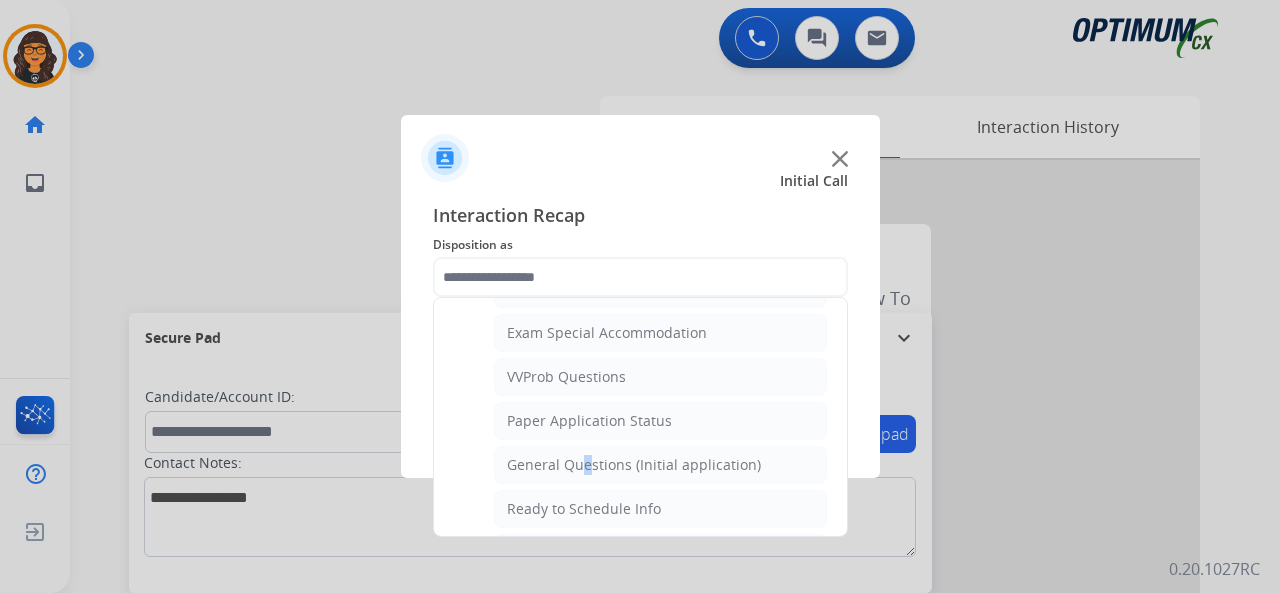 click on "General Questions (Initial application)" 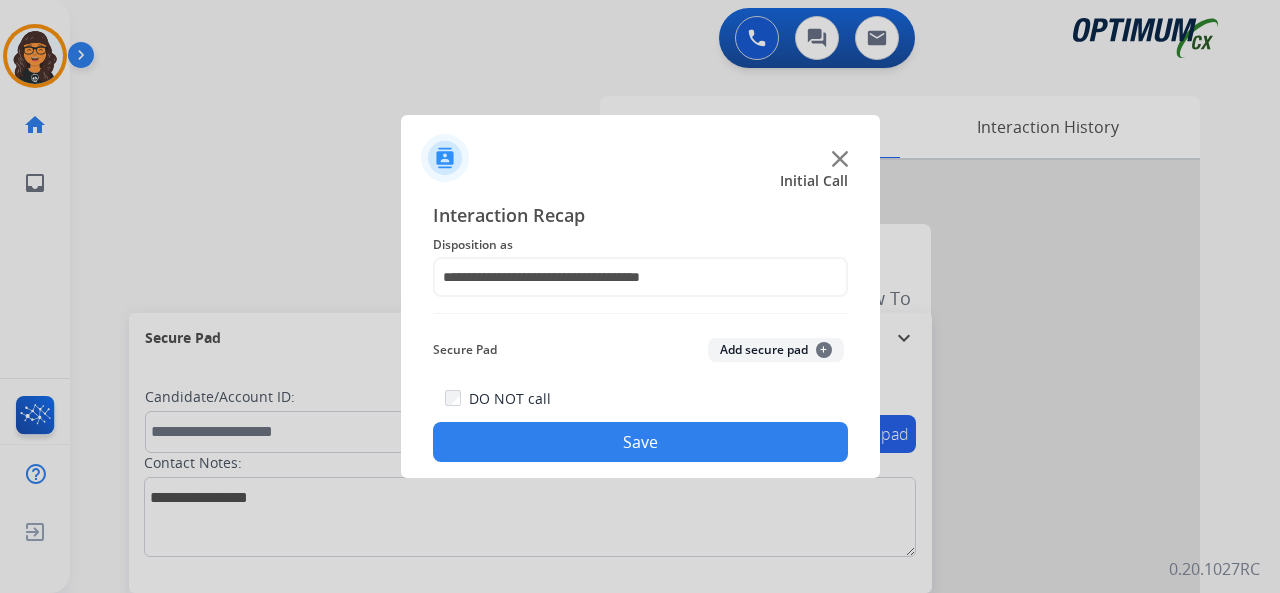 drag, startPoint x: 581, startPoint y: 457, endPoint x: 564, endPoint y: 427, distance: 34.48188 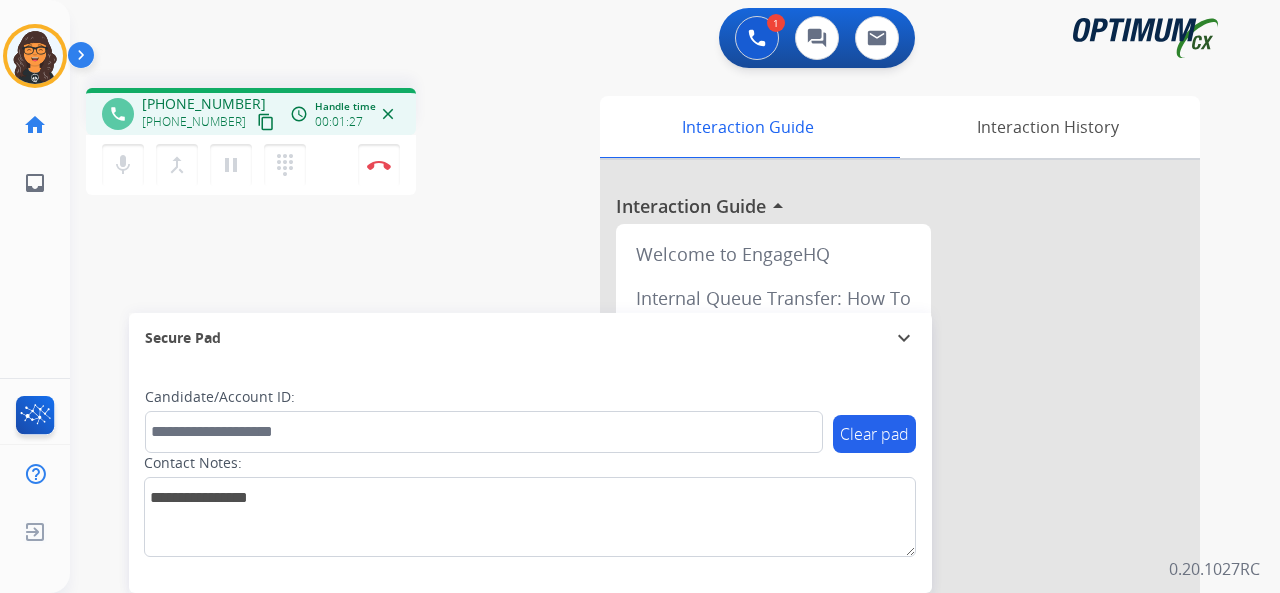 drag, startPoint x: 248, startPoint y: 119, endPoint x: 241, endPoint y: 53, distance: 66.37017 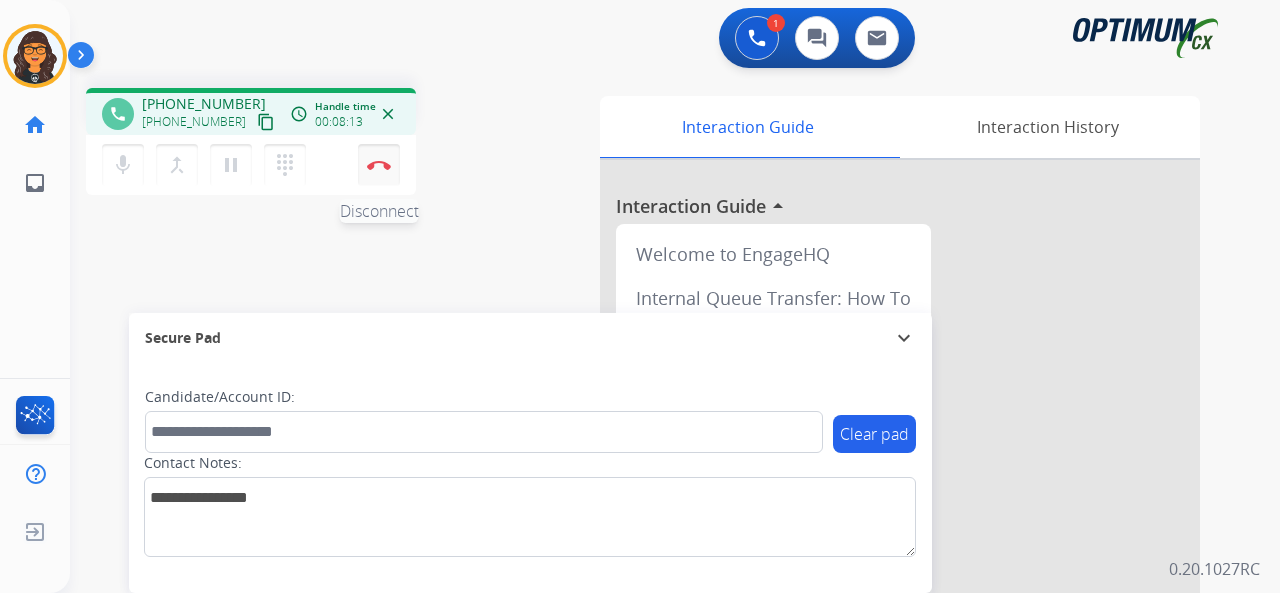 click at bounding box center (379, 165) 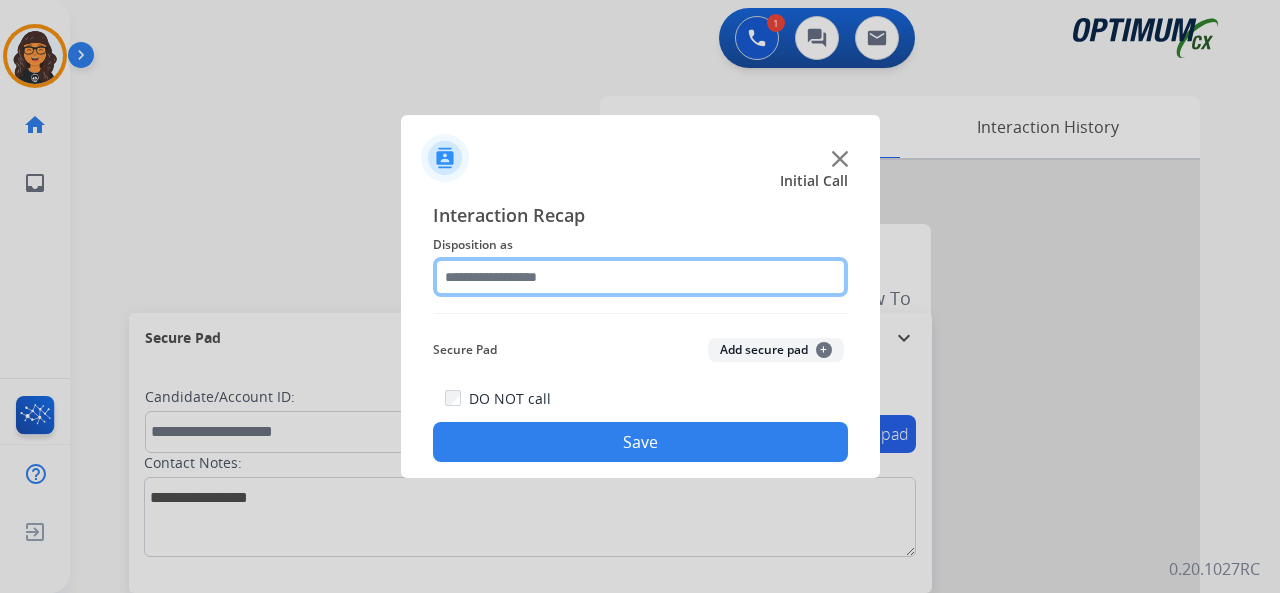 click 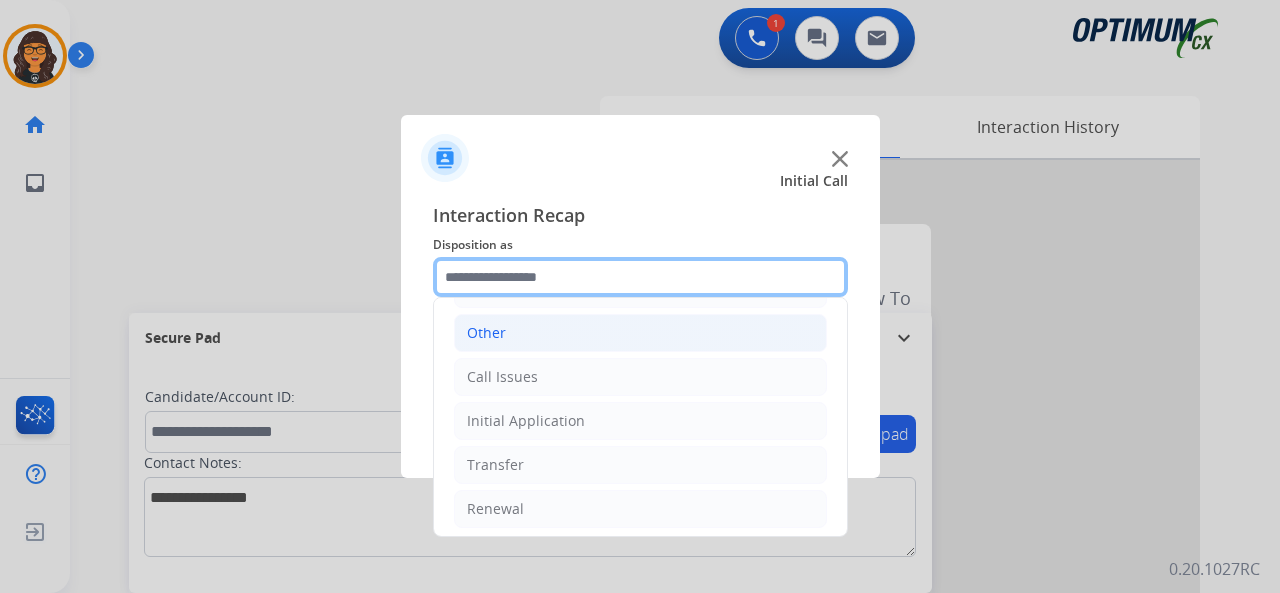 scroll, scrollTop: 30, scrollLeft: 0, axis: vertical 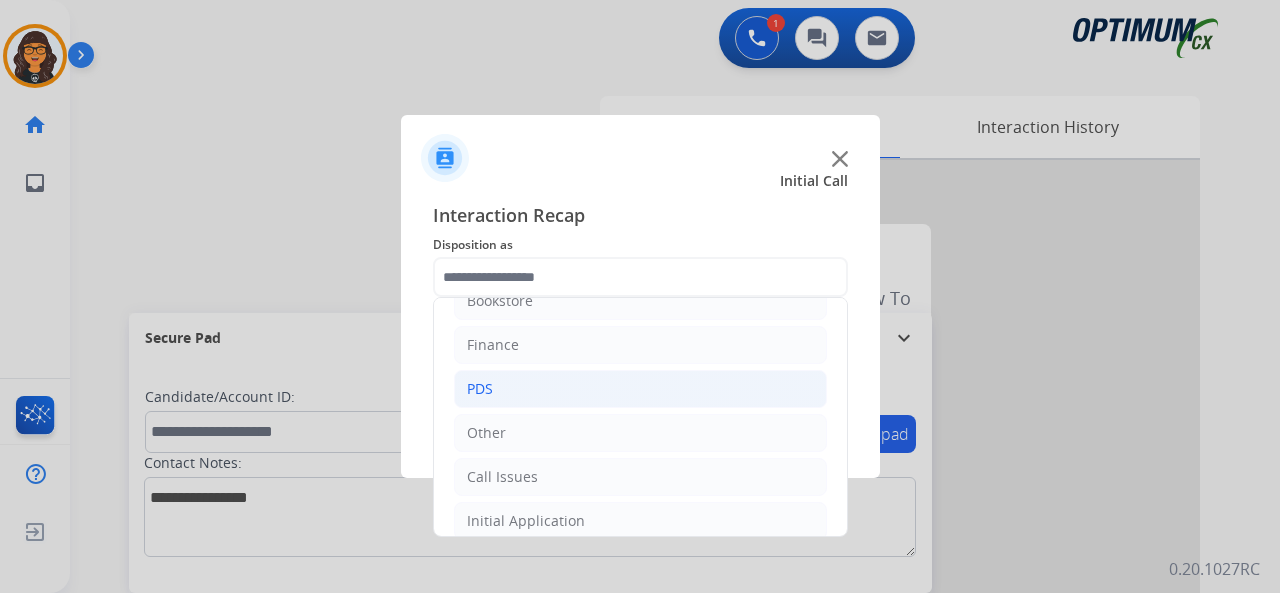 click on "PDS" 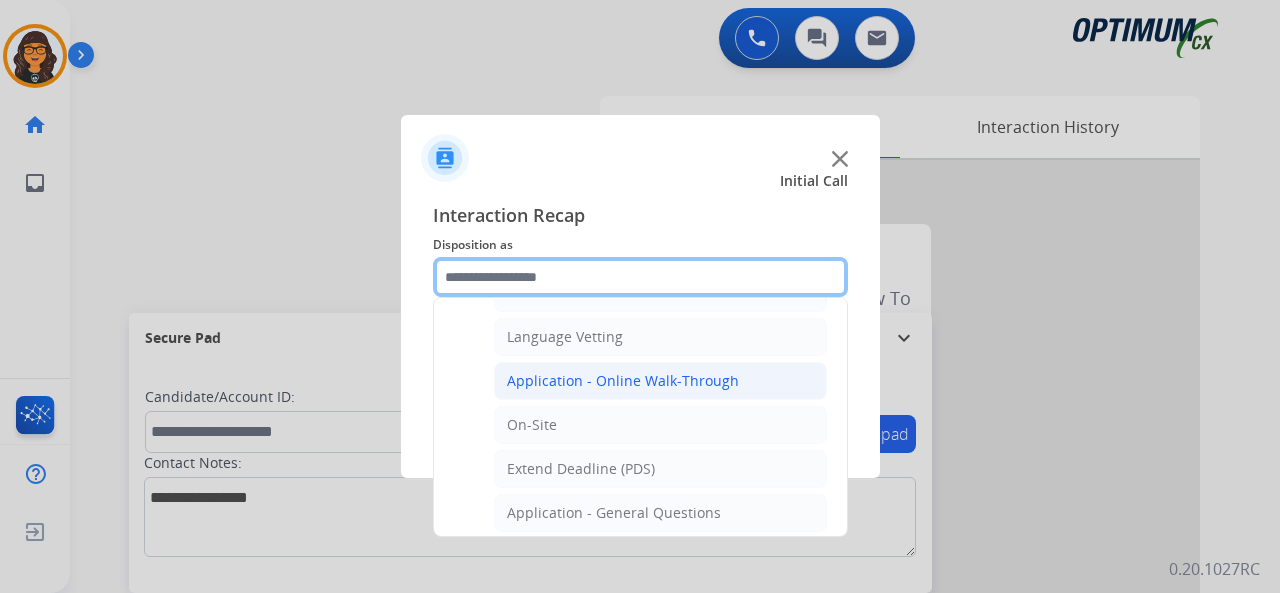 scroll, scrollTop: 530, scrollLeft: 0, axis: vertical 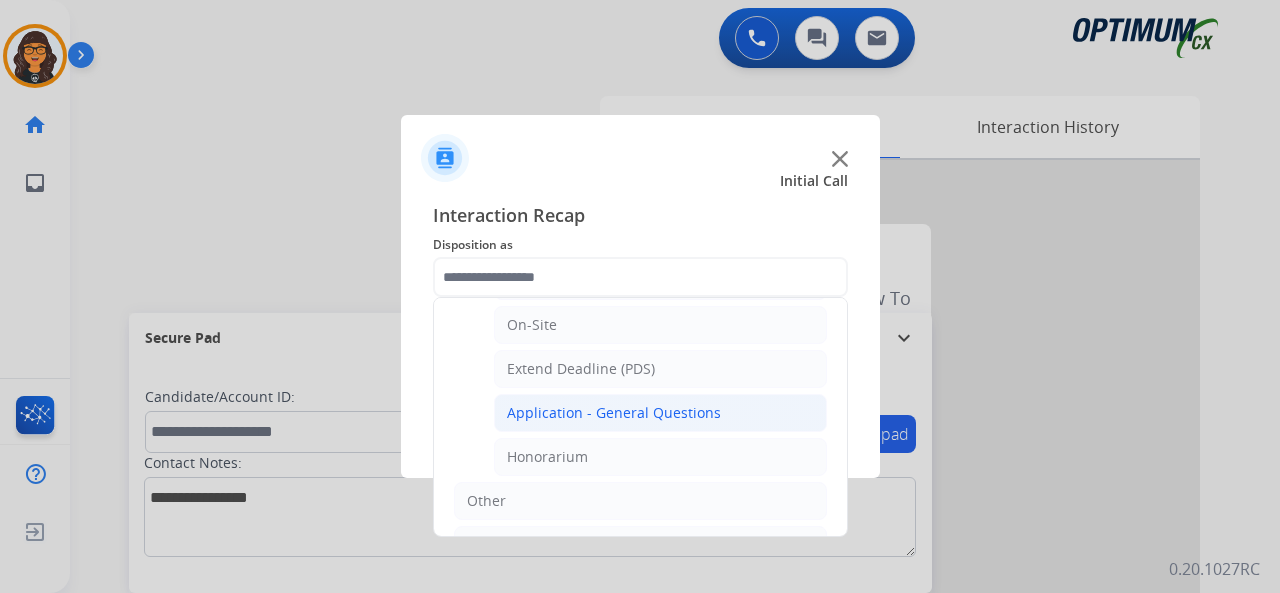 click on "Application - General Questions" 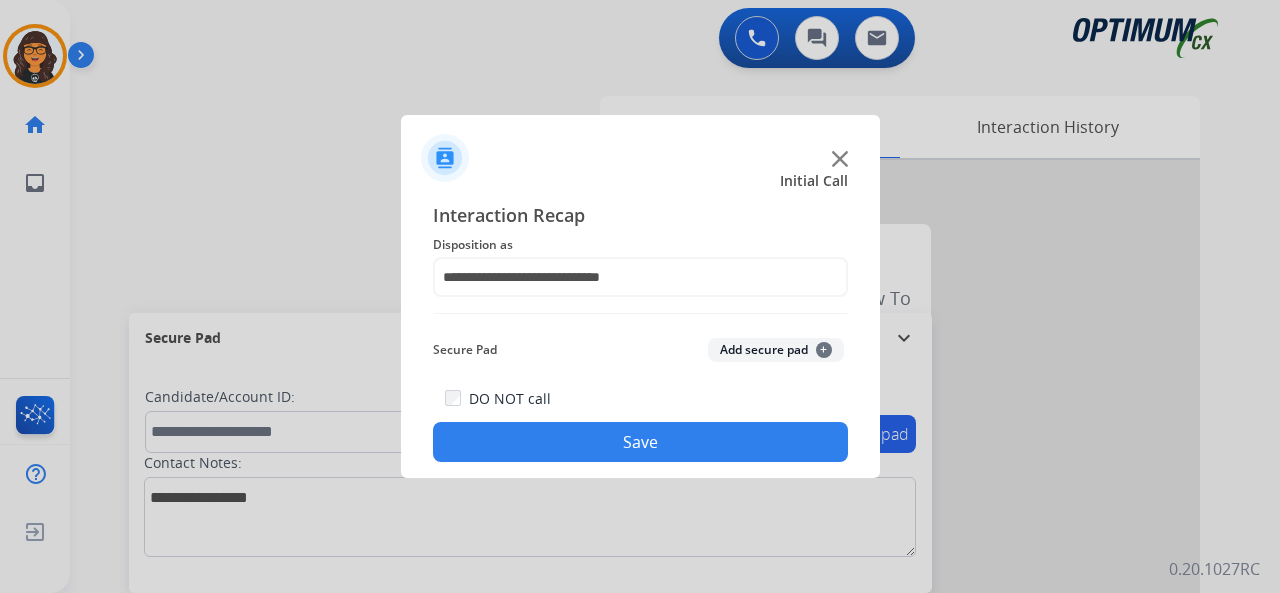click on "Save" 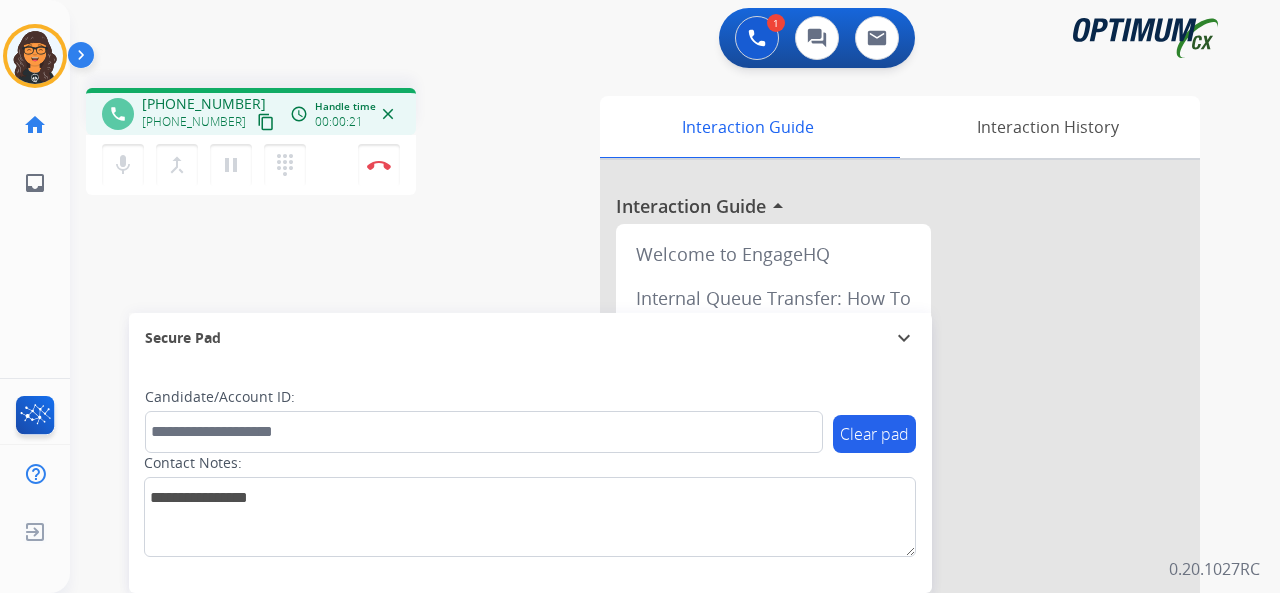 click on "content_copy" at bounding box center [266, 122] 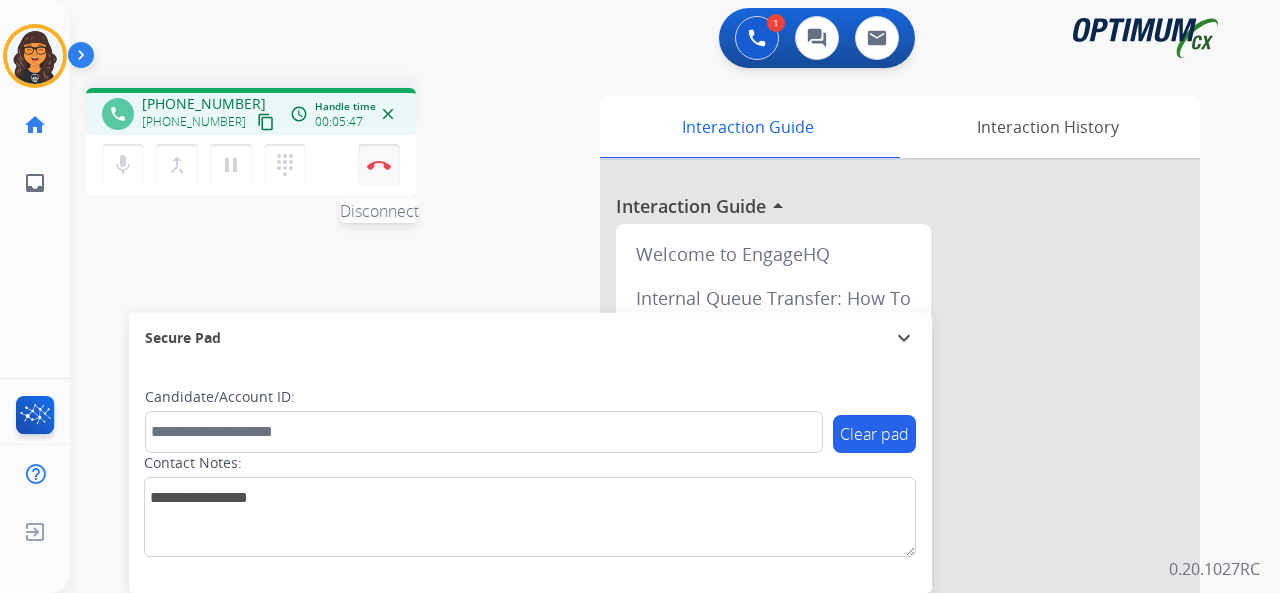 click at bounding box center [379, 165] 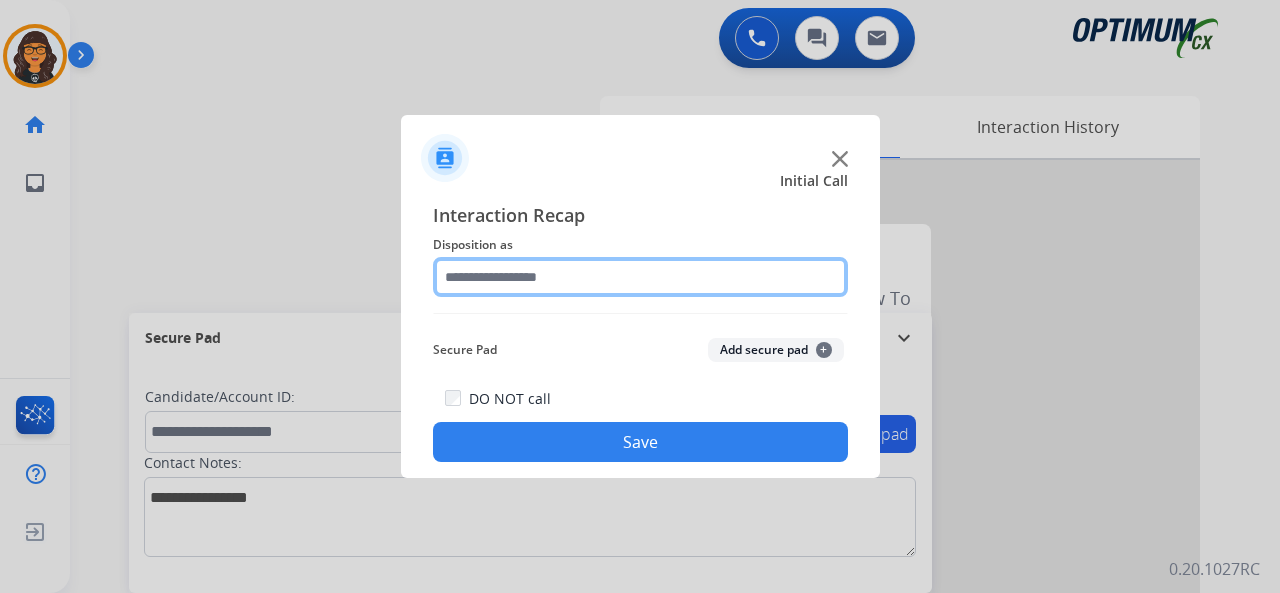 click 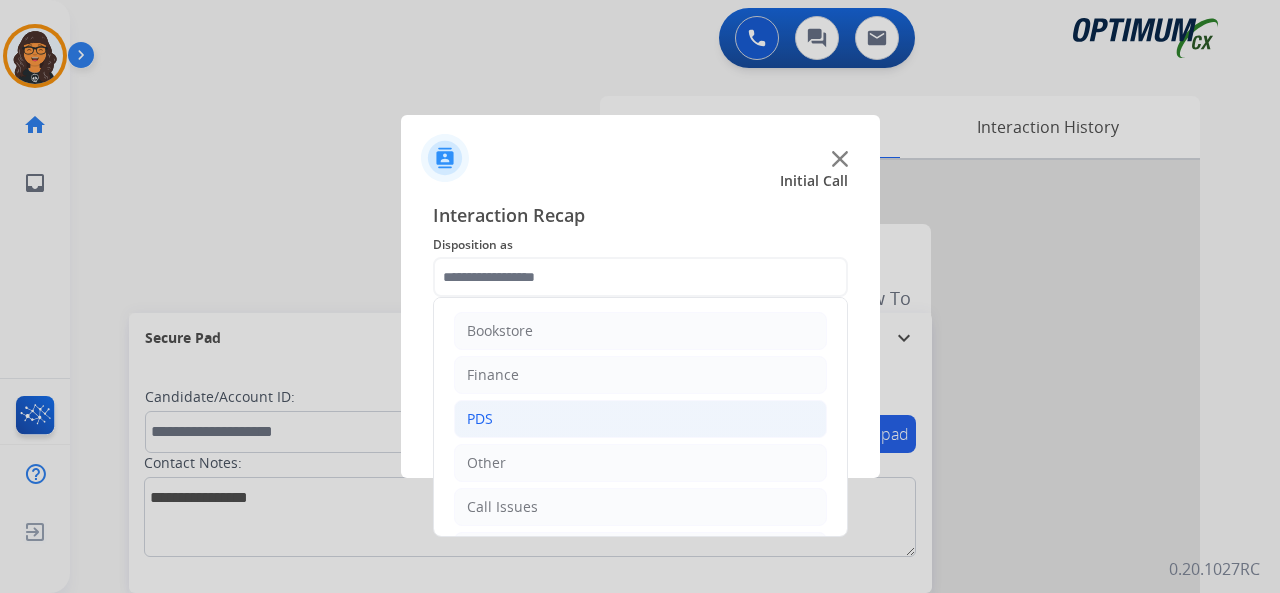 click on "PDS" 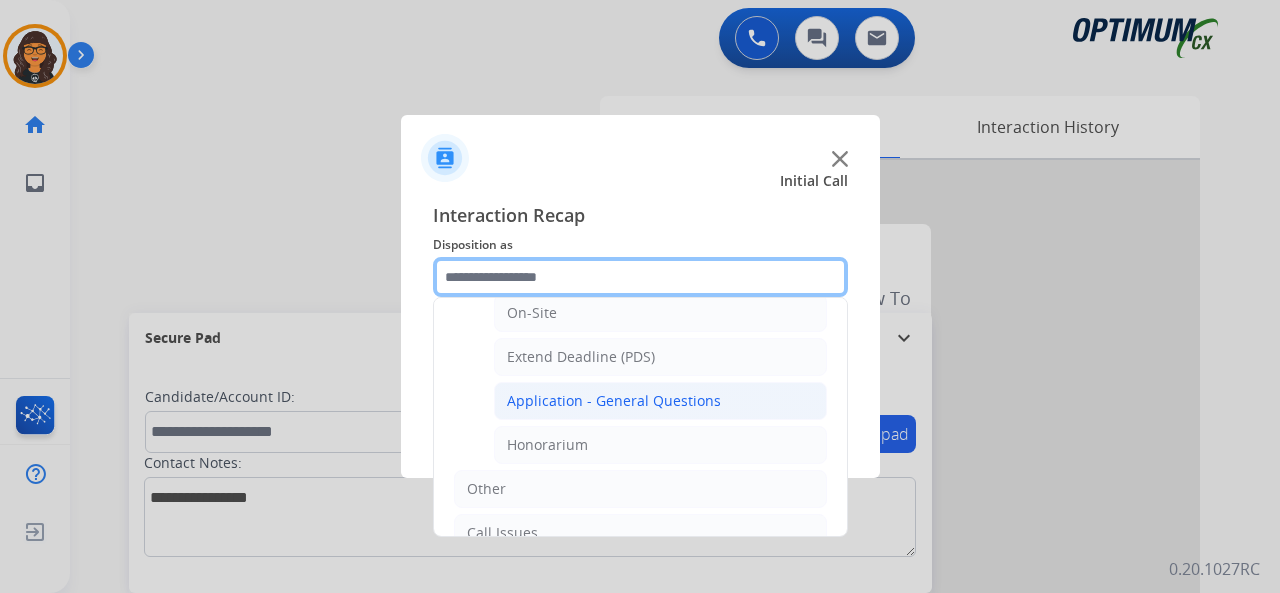 scroll, scrollTop: 500, scrollLeft: 0, axis: vertical 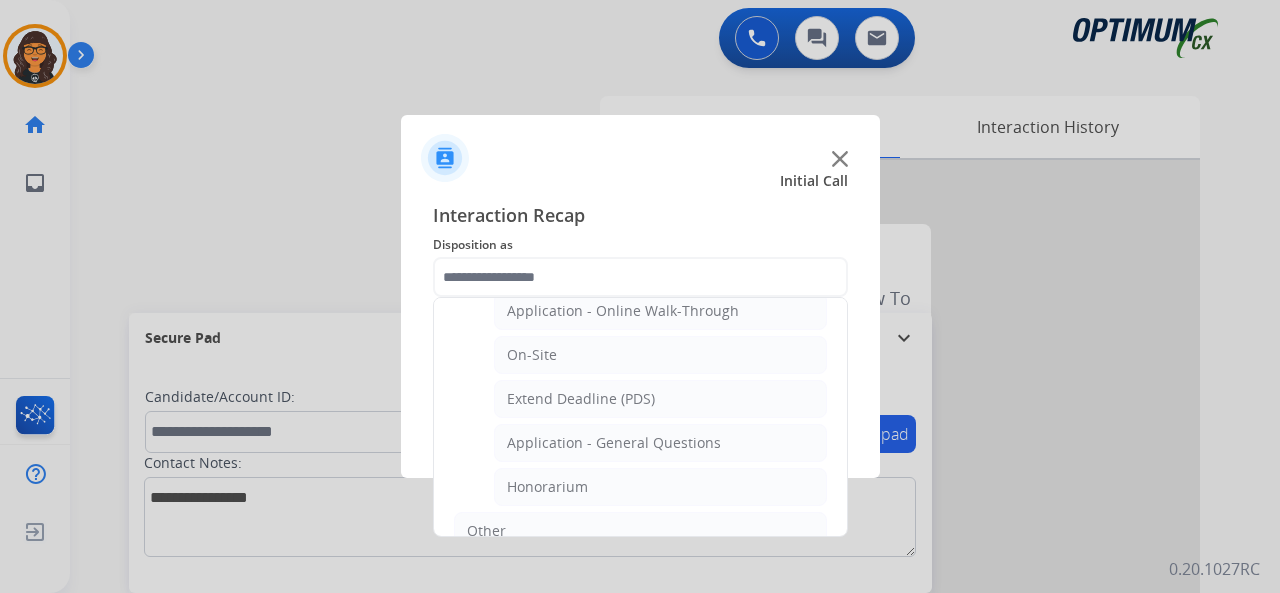 click on "Application - Online Walk-Through" 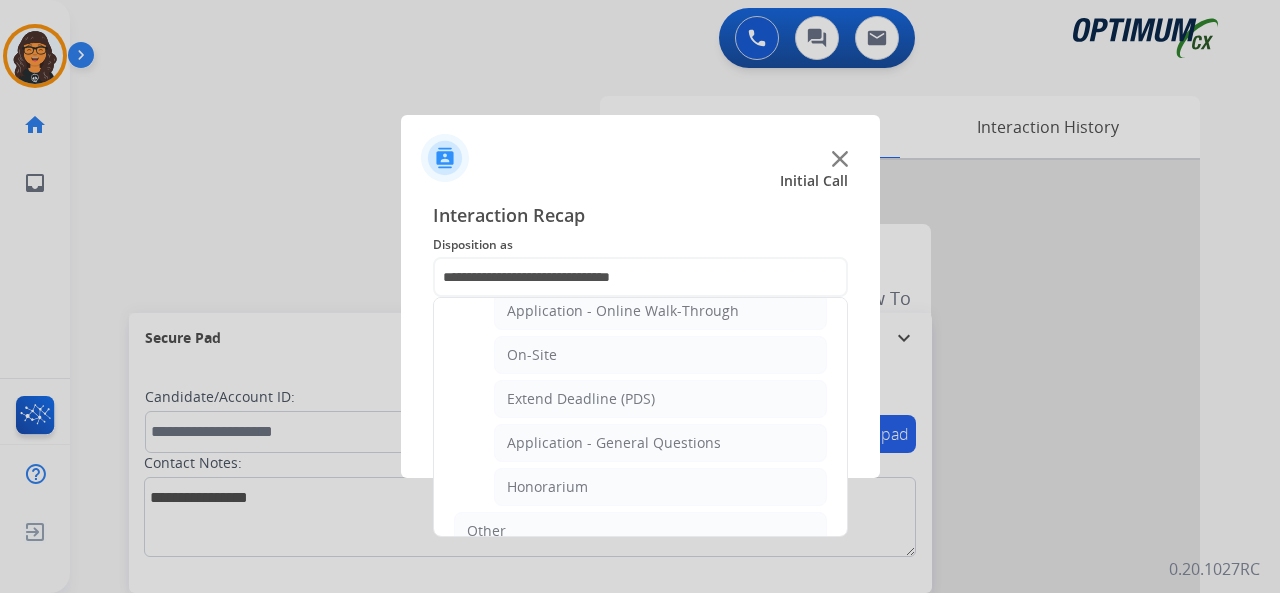 scroll, scrollTop: 0, scrollLeft: 0, axis: both 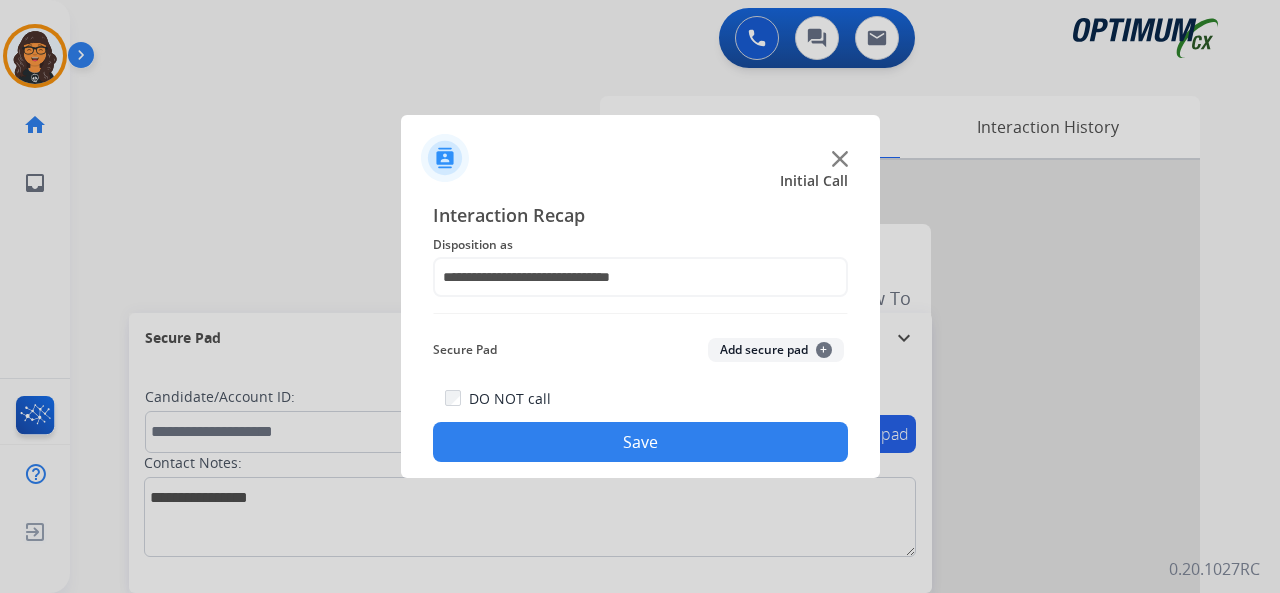 click on "Save" 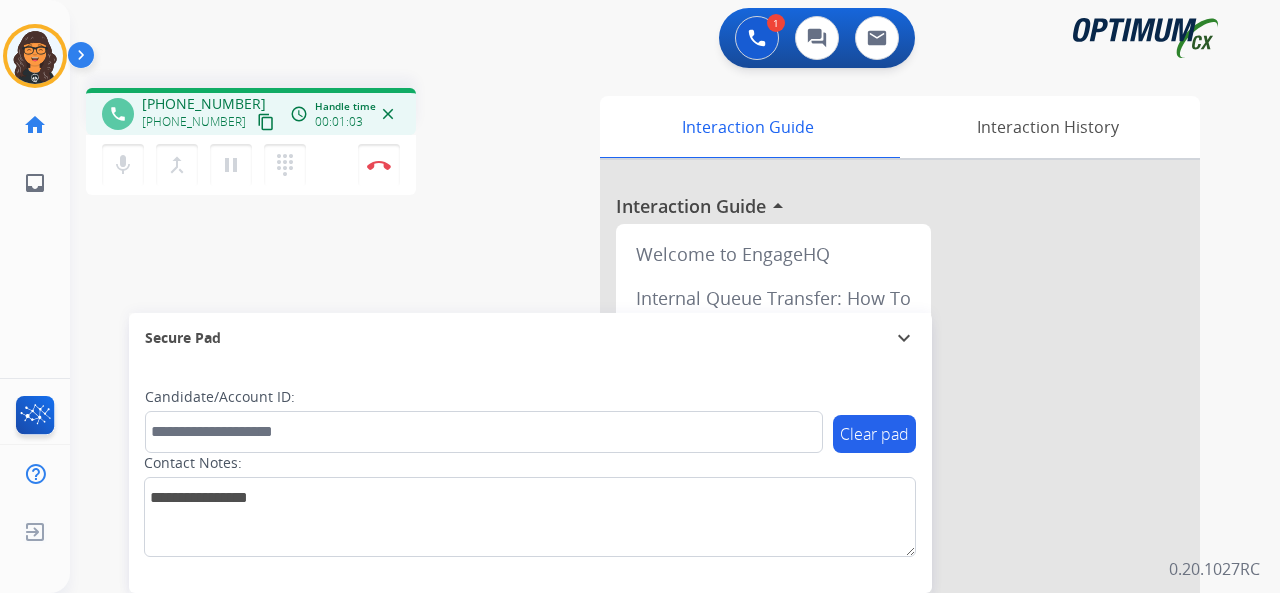 click on "content_copy" at bounding box center (266, 122) 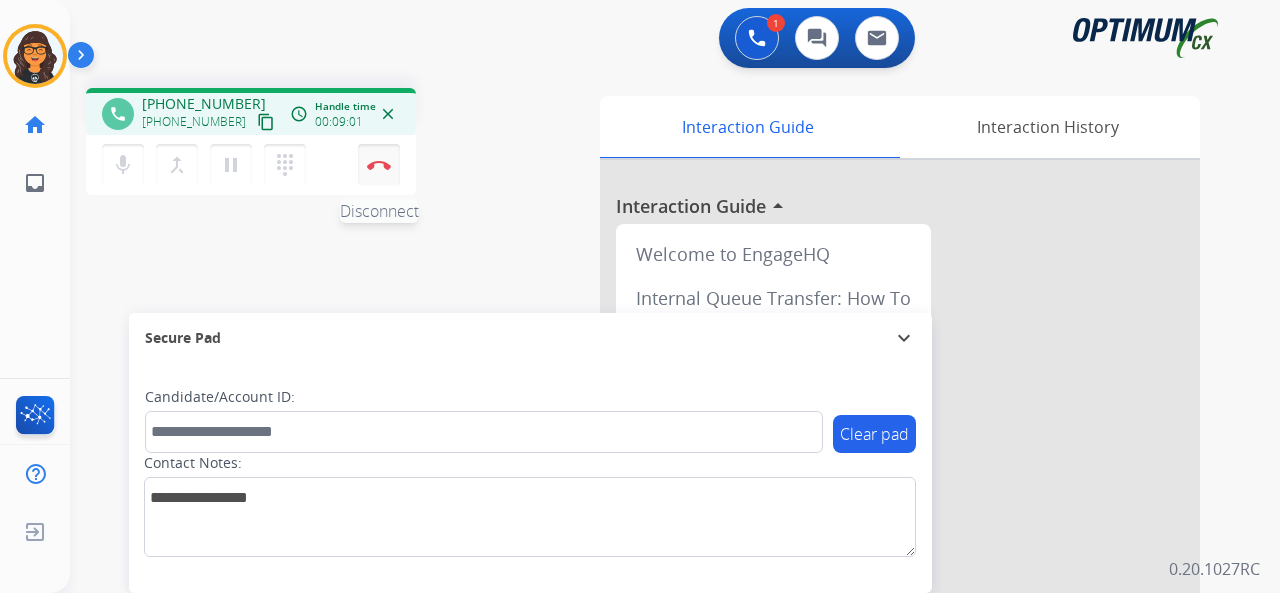 click on "Disconnect" at bounding box center [379, 165] 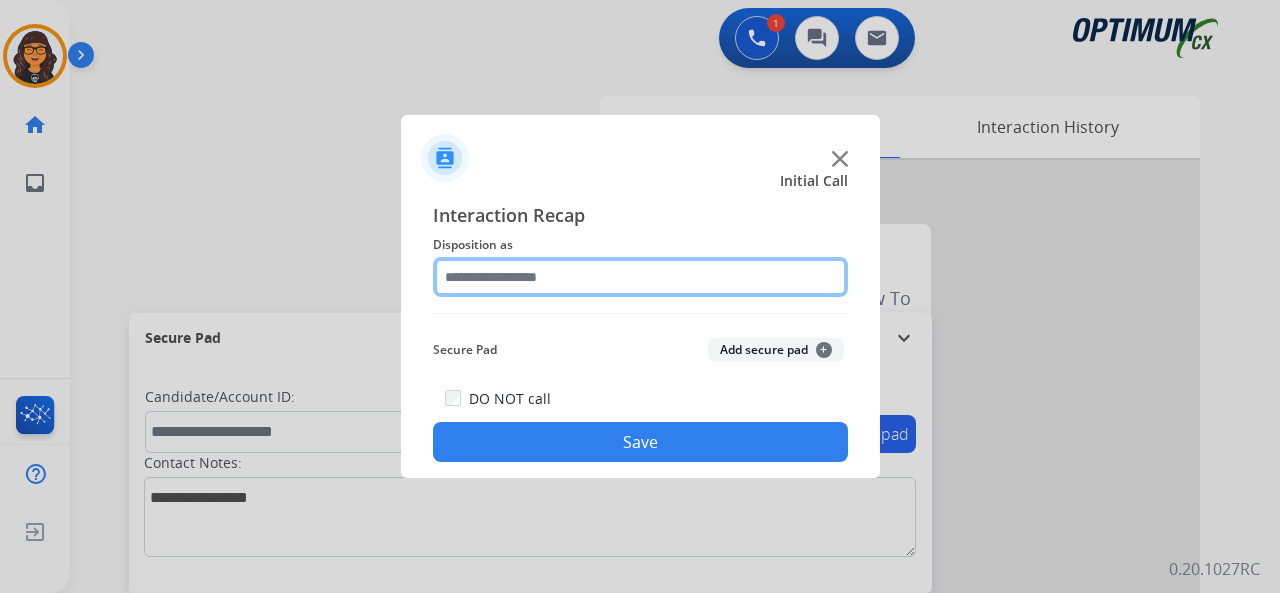 click 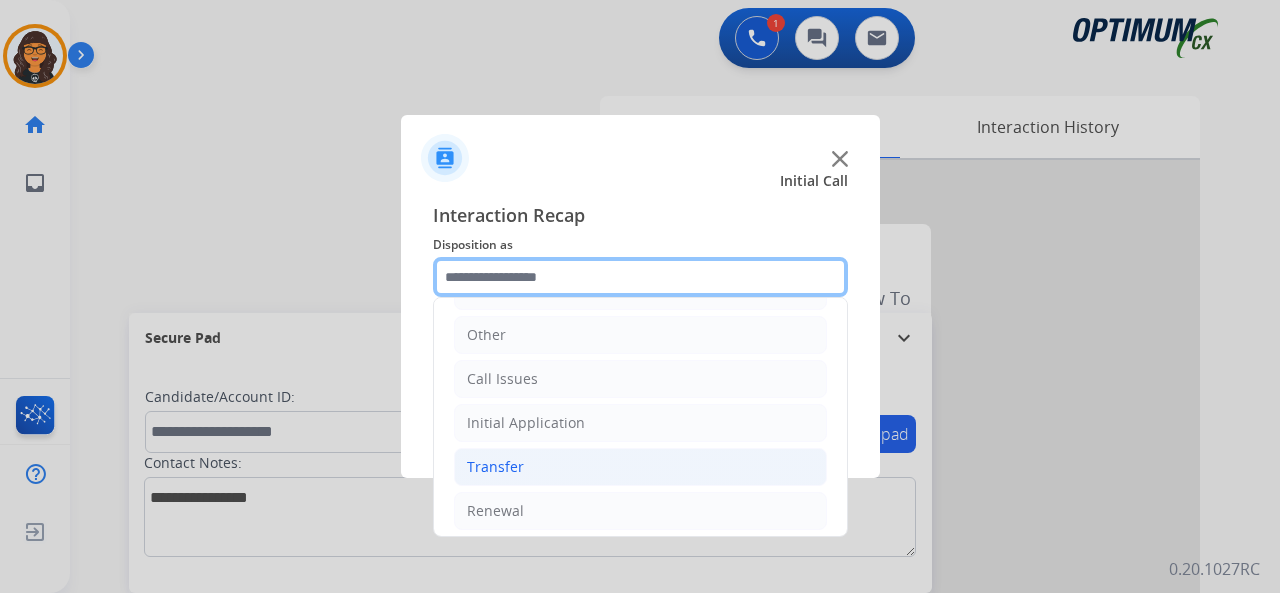 scroll, scrollTop: 130, scrollLeft: 0, axis: vertical 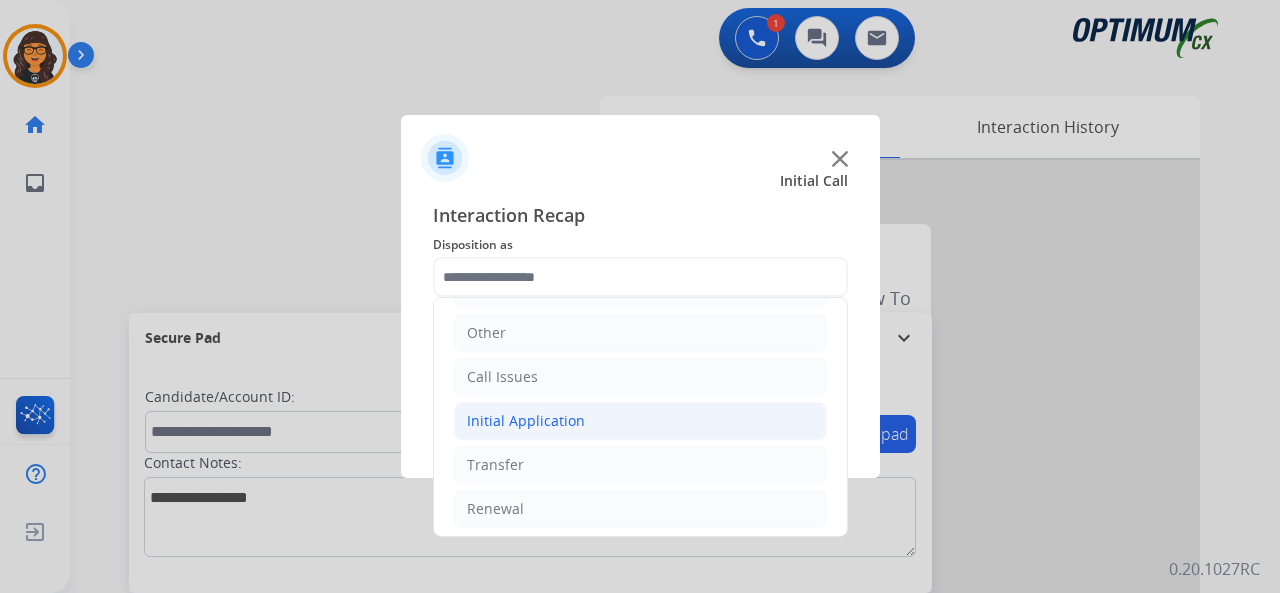 click on "Initial Application" 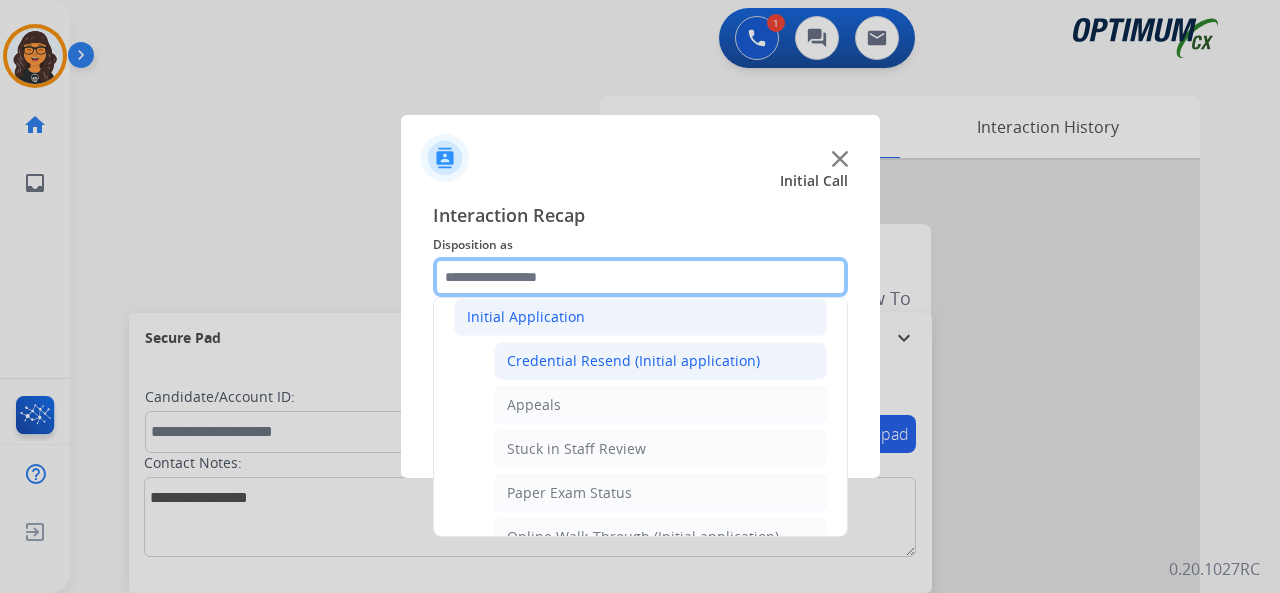 scroll, scrollTop: 230, scrollLeft: 0, axis: vertical 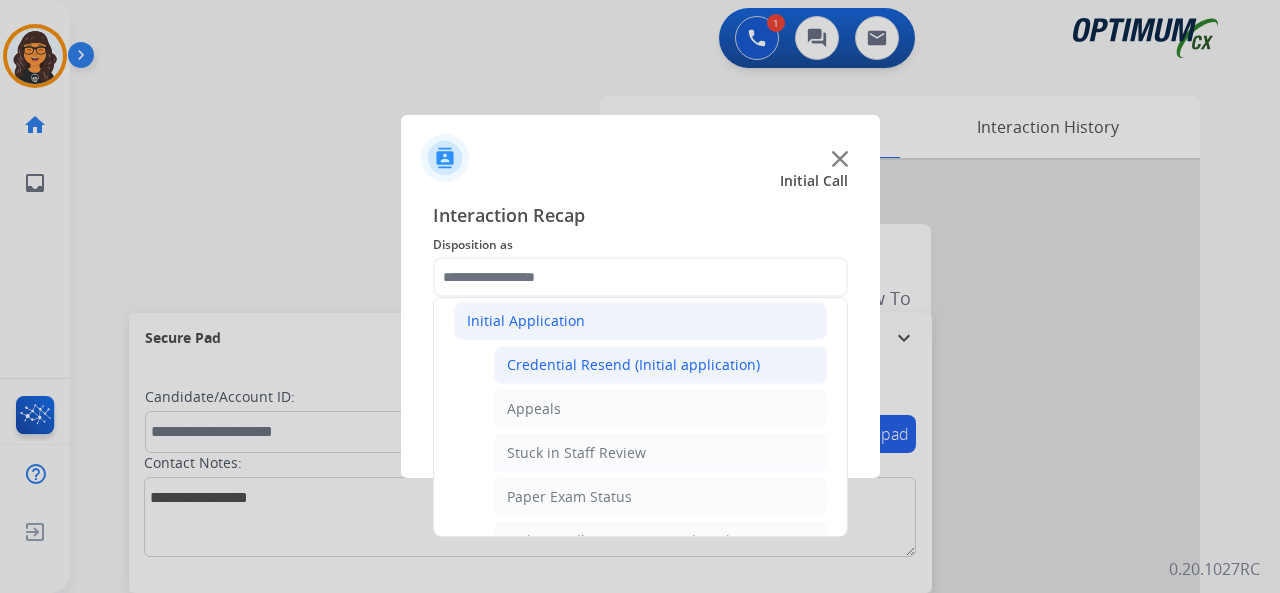 click on "Credential Resend (Initial application)" 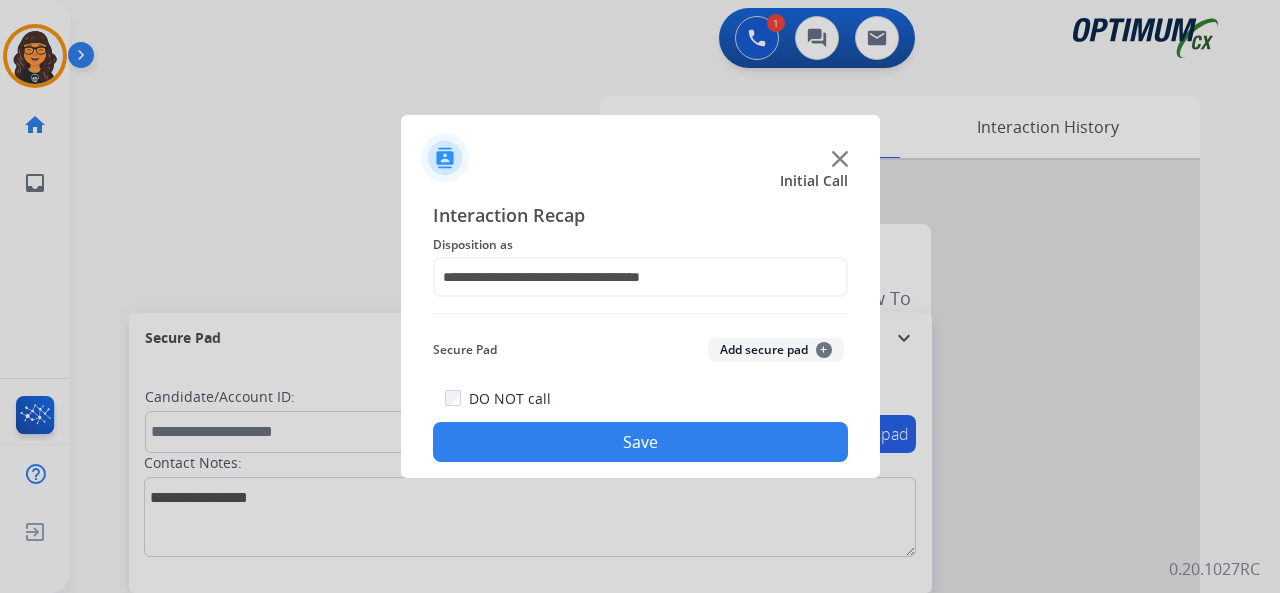 drag, startPoint x: 624, startPoint y: 446, endPoint x: 463, endPoint y: 282, distance: 229.81949 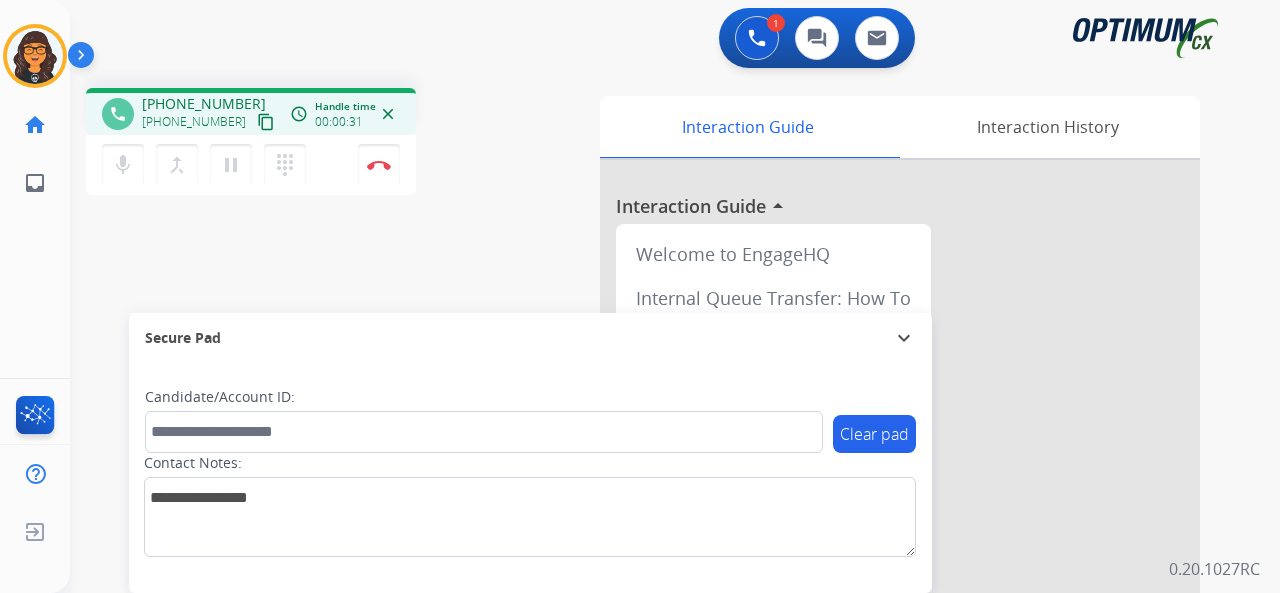 click on "content_copy" at bounding box center [266, 122] 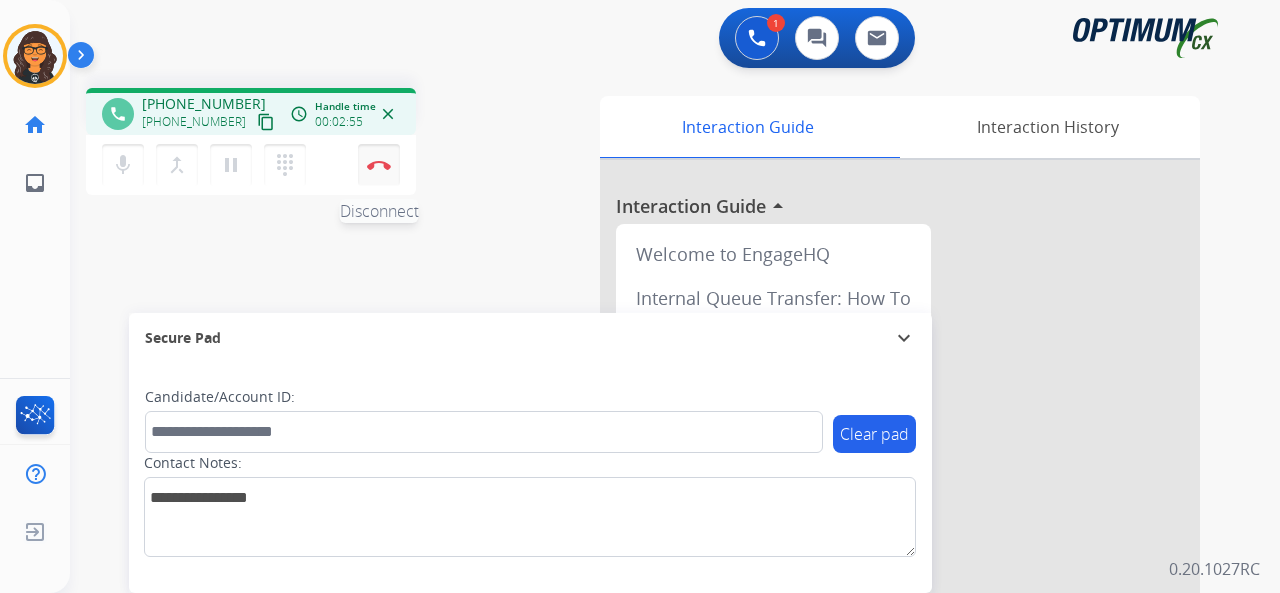 click on "Disconnect" at bounding box center [379, 165] 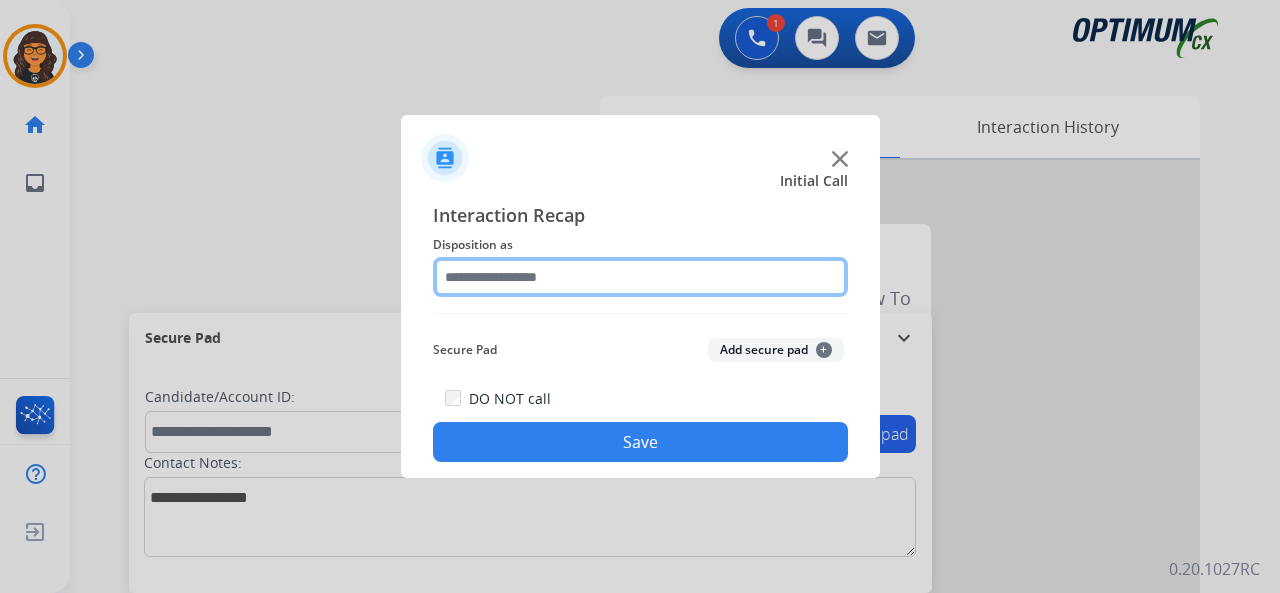 click 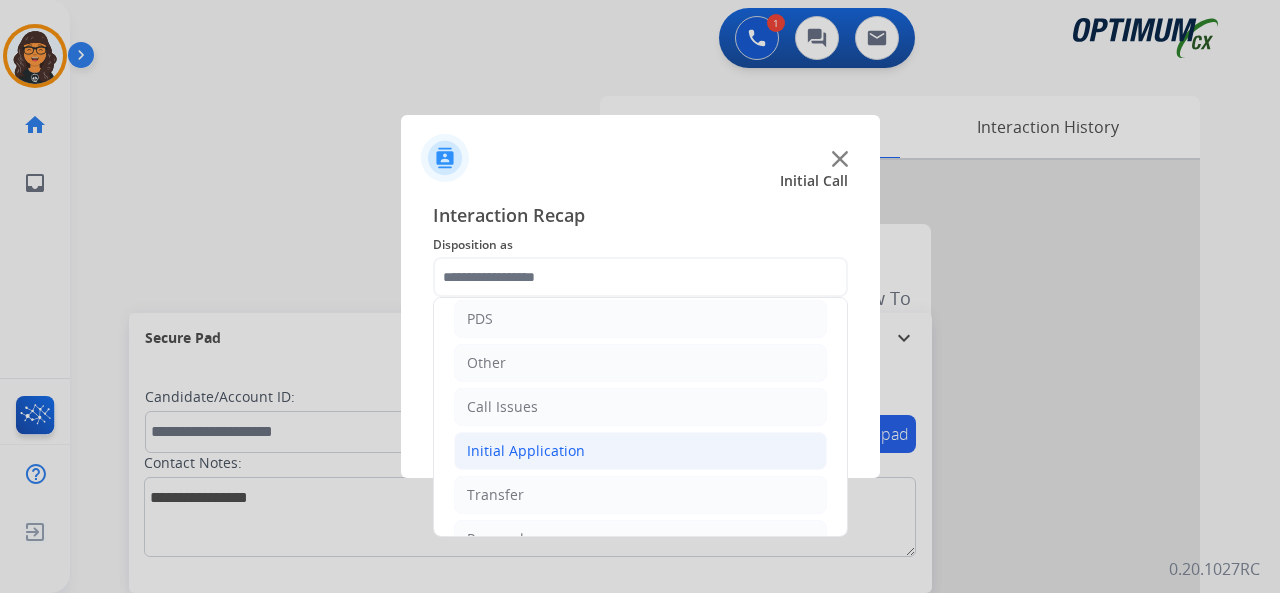 click on "Initial Application" 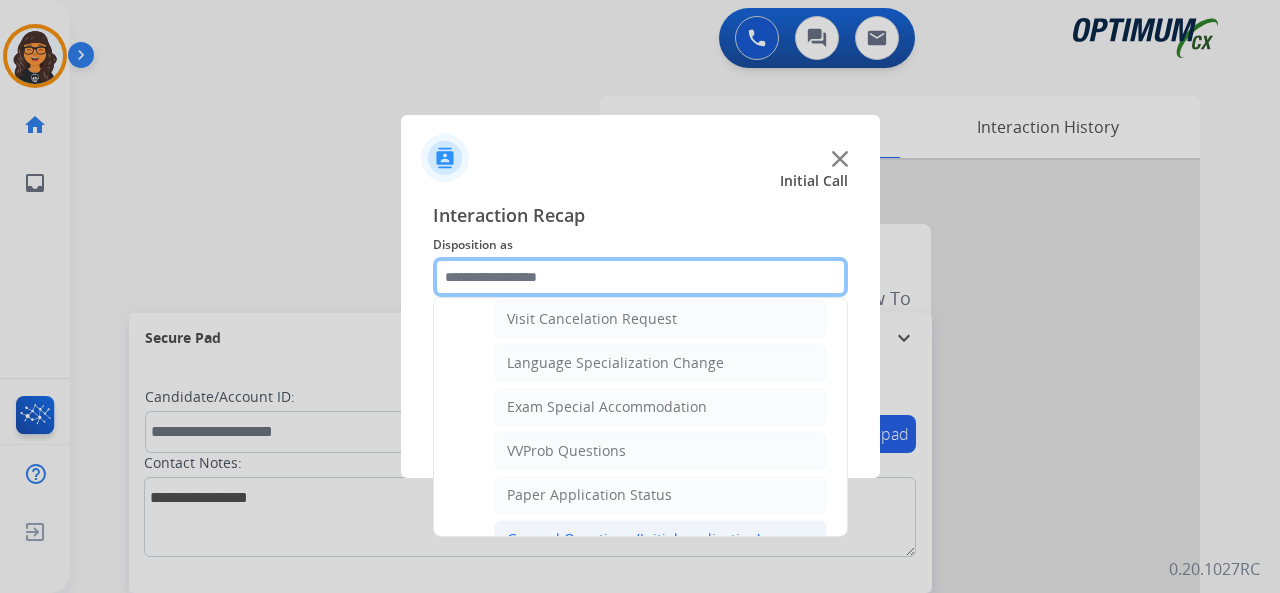scroll, scrollTop: 1000, scrollLeft: 0, axis: vertical 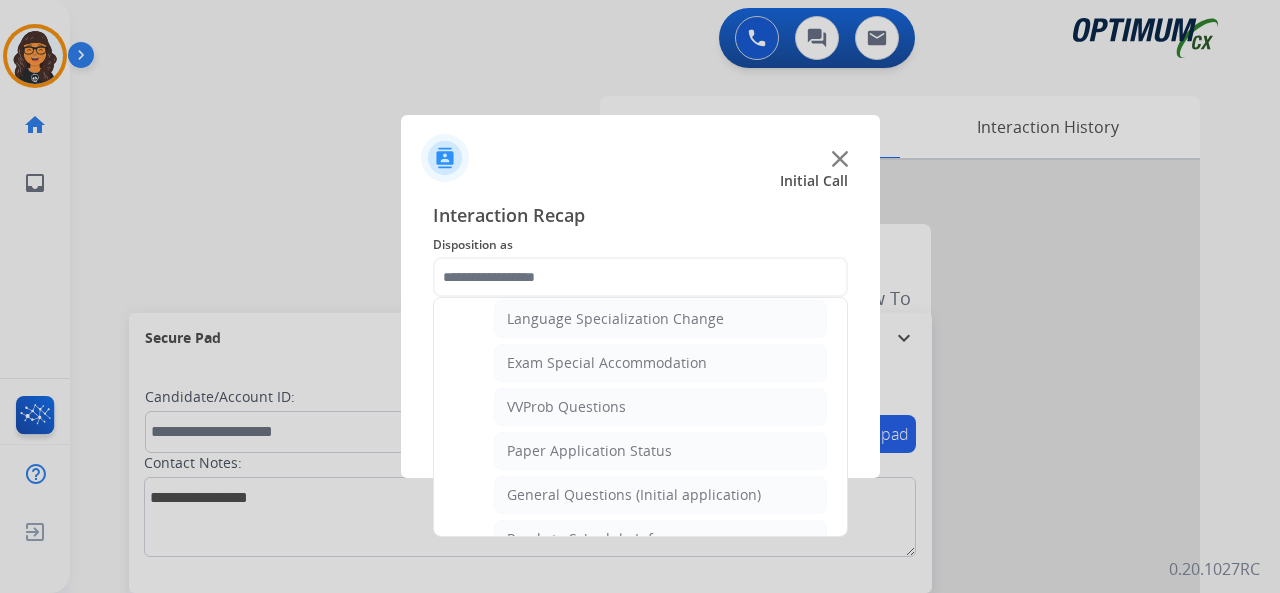 click on "General Questions (Initial application)" 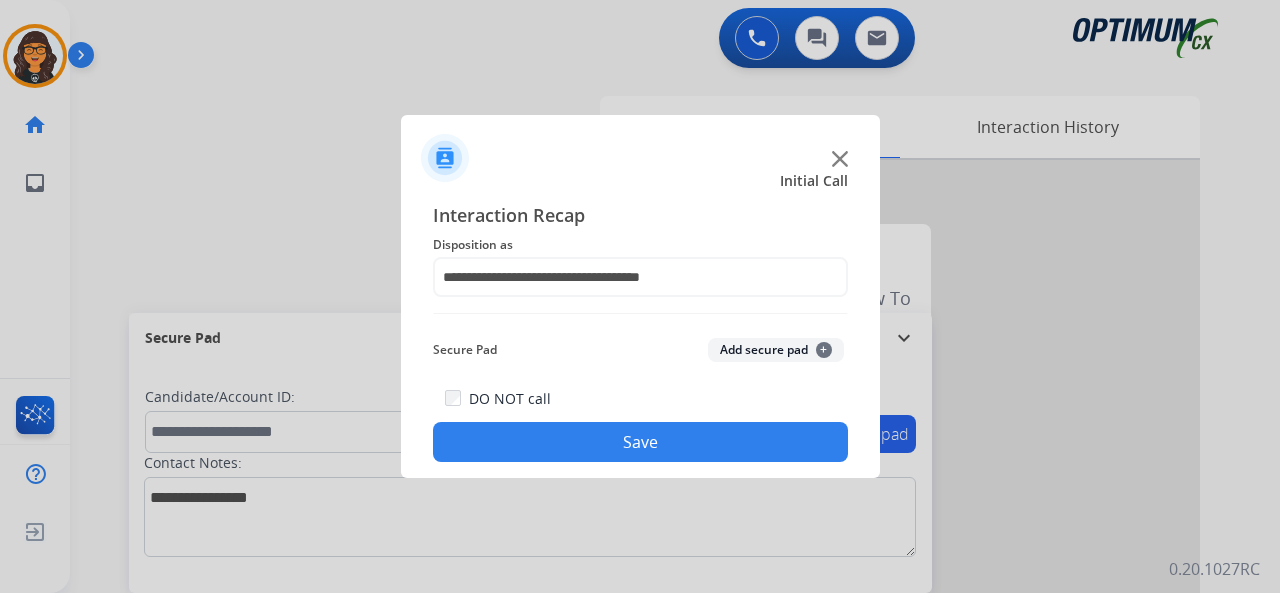 click on "Save" 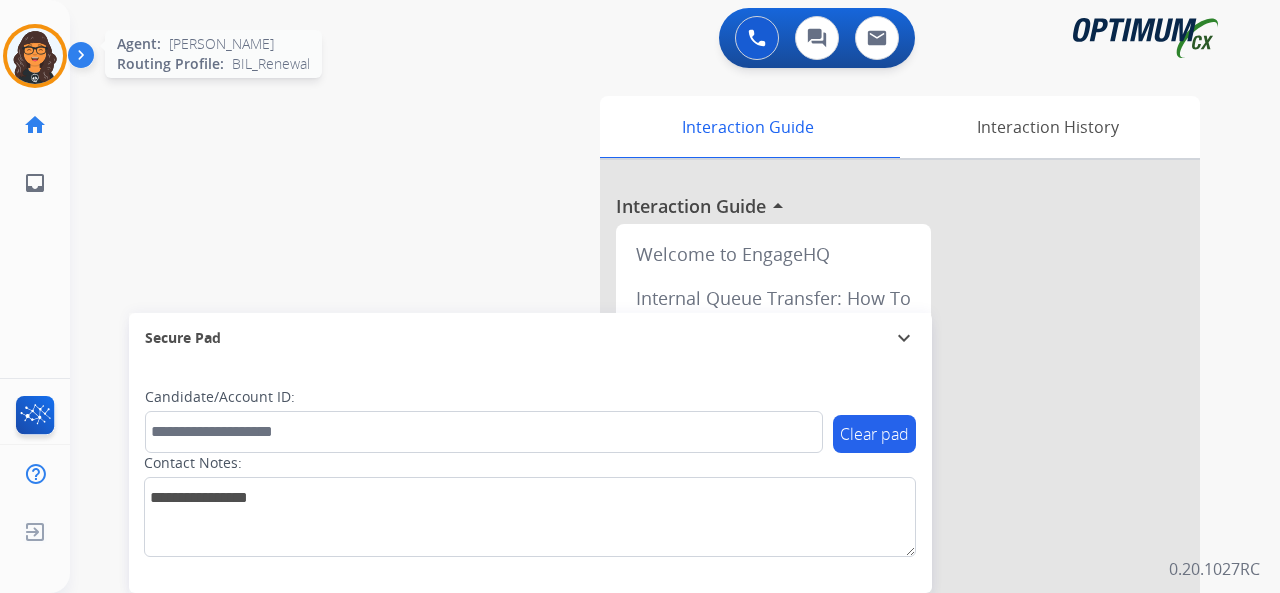 click at bounding box center [35, 56] 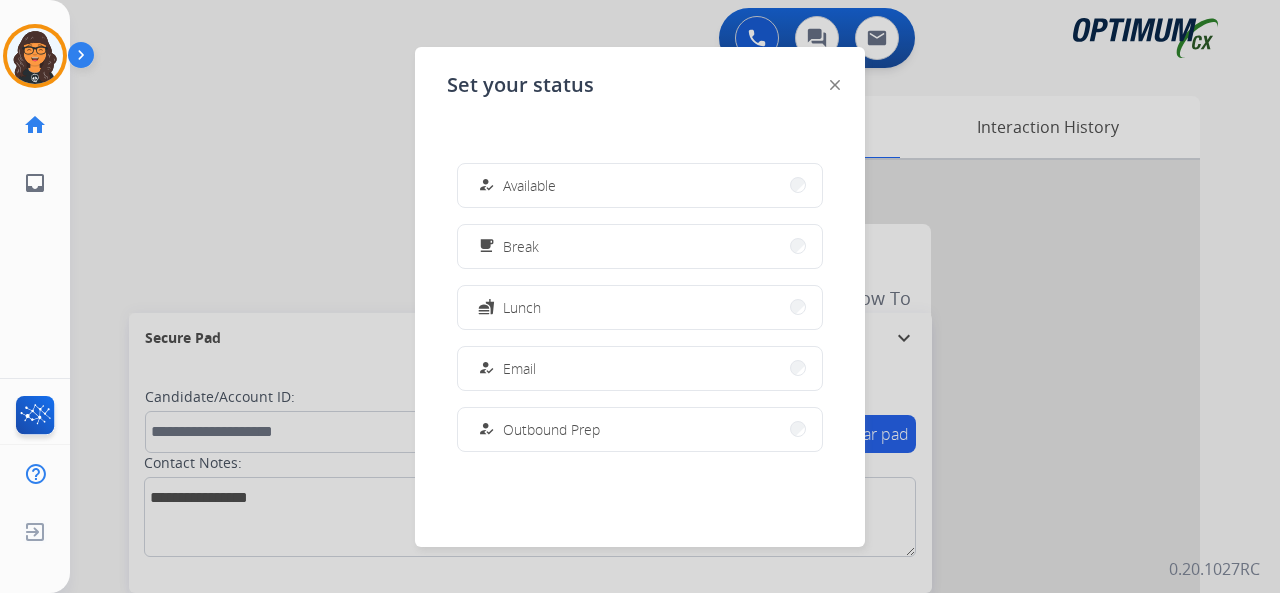 click on "how_to_reg Available" at bounding box center (515, 185) 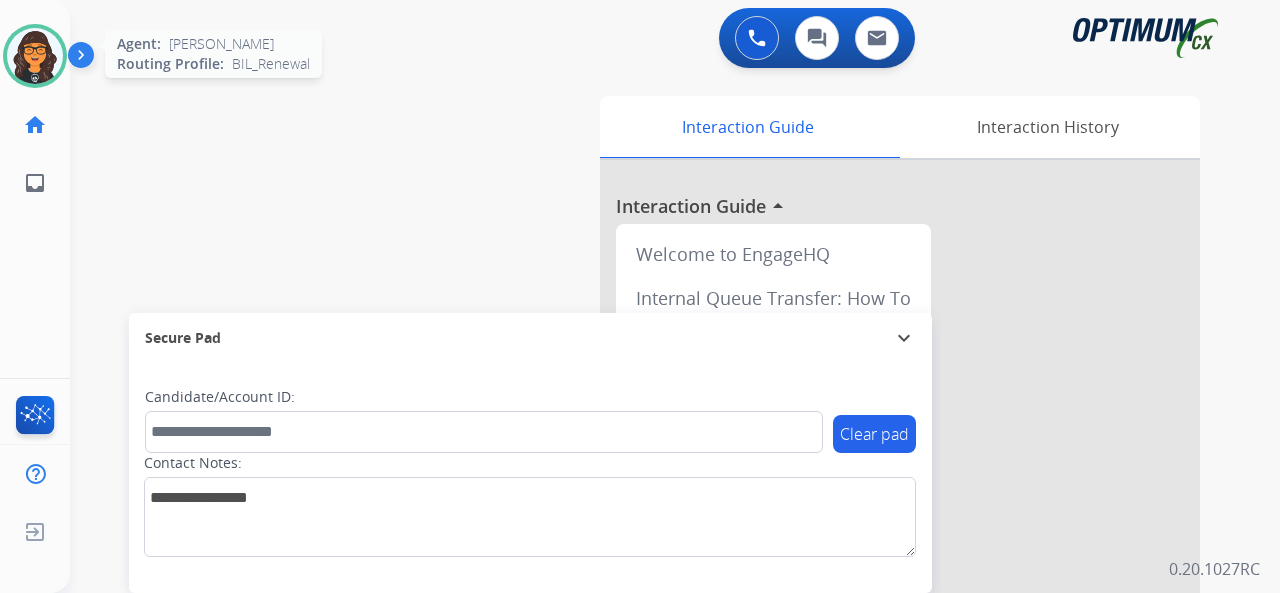 drag, startPoint x: 44, startPoint y: 77, endPoint x: 59, endPoint y: 85, distance: 17 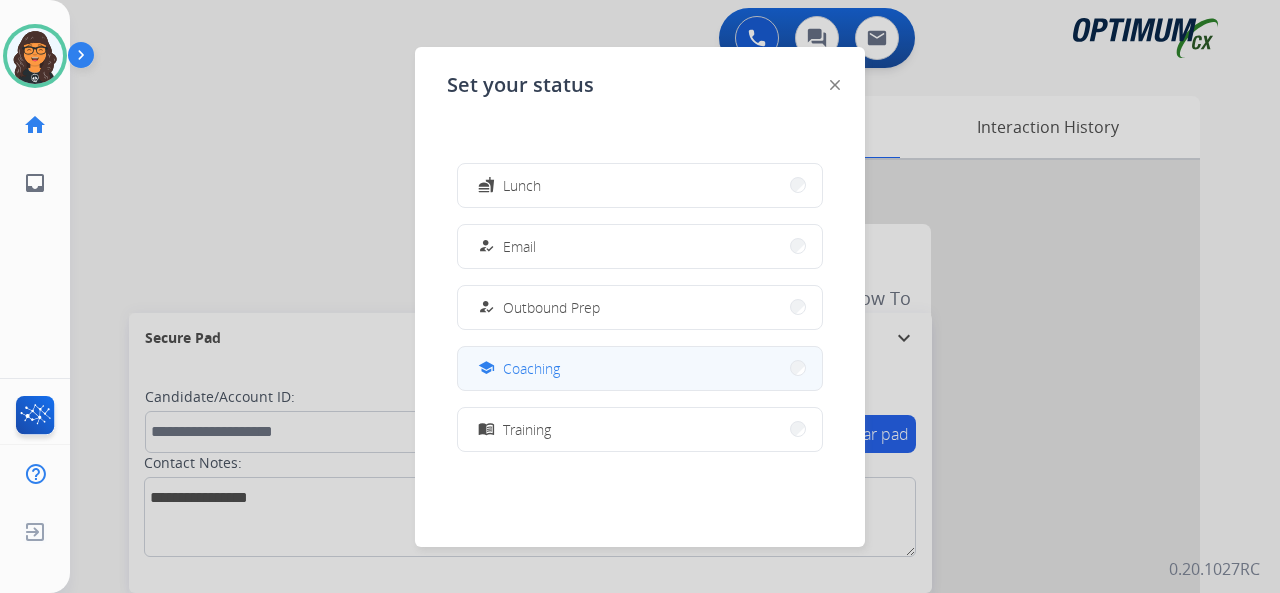 scroll, scrollTop: 200, scrollLeft: 0, axis: vertical 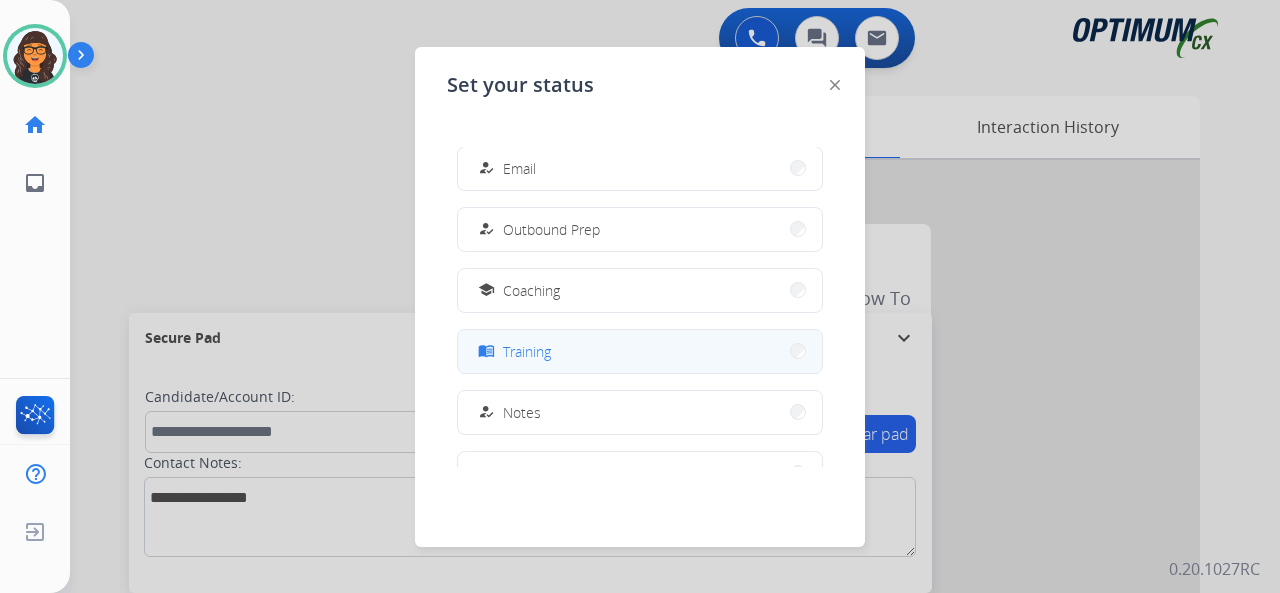 click on "Training" at bounding box center [527, 351] 